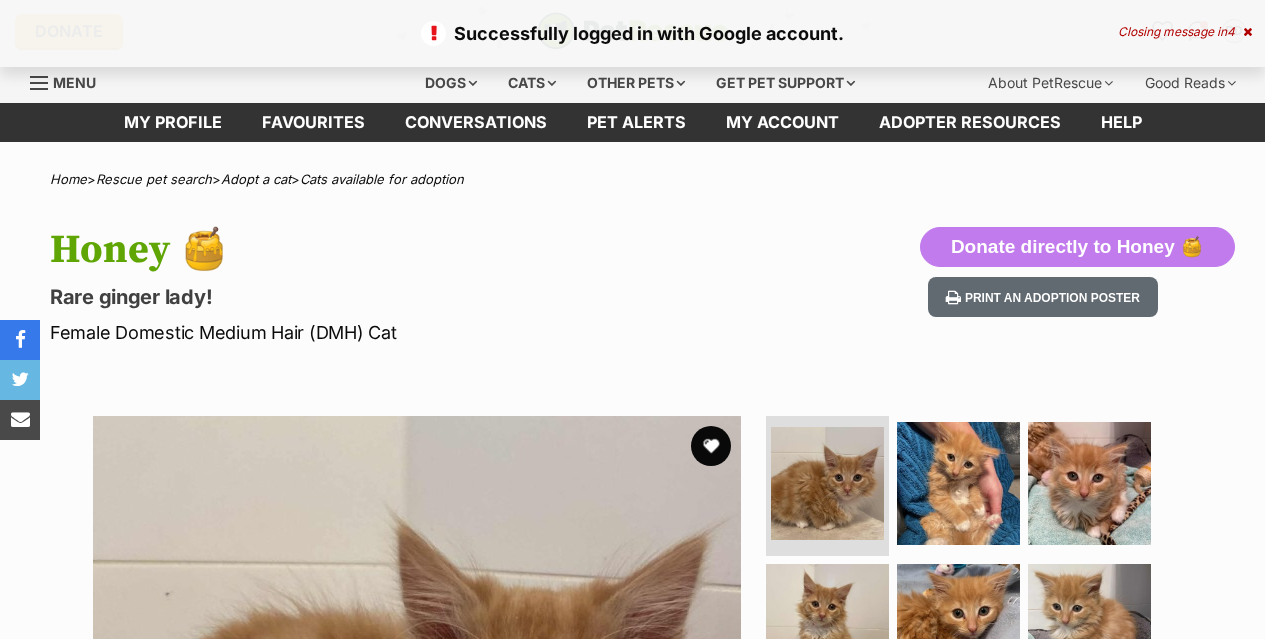 scroll, scrollTop: 0, scrollLeft: 0, axis: both 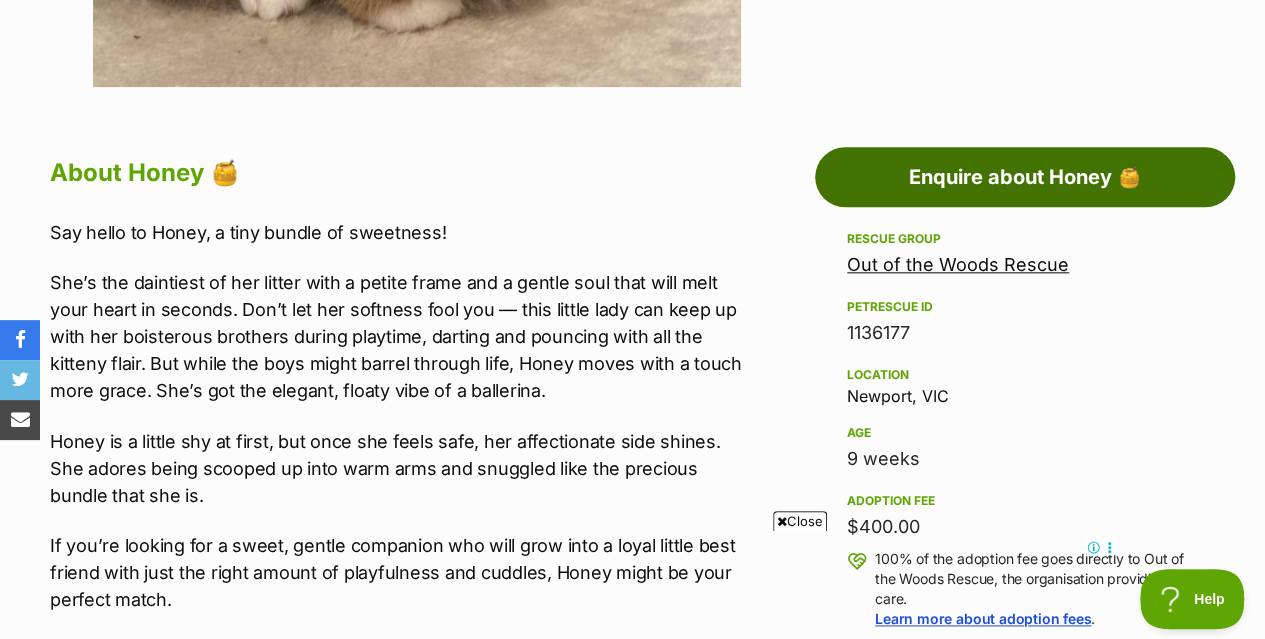 click on "Enquire about Honey 🍯" at bounding box center (1025, 177) 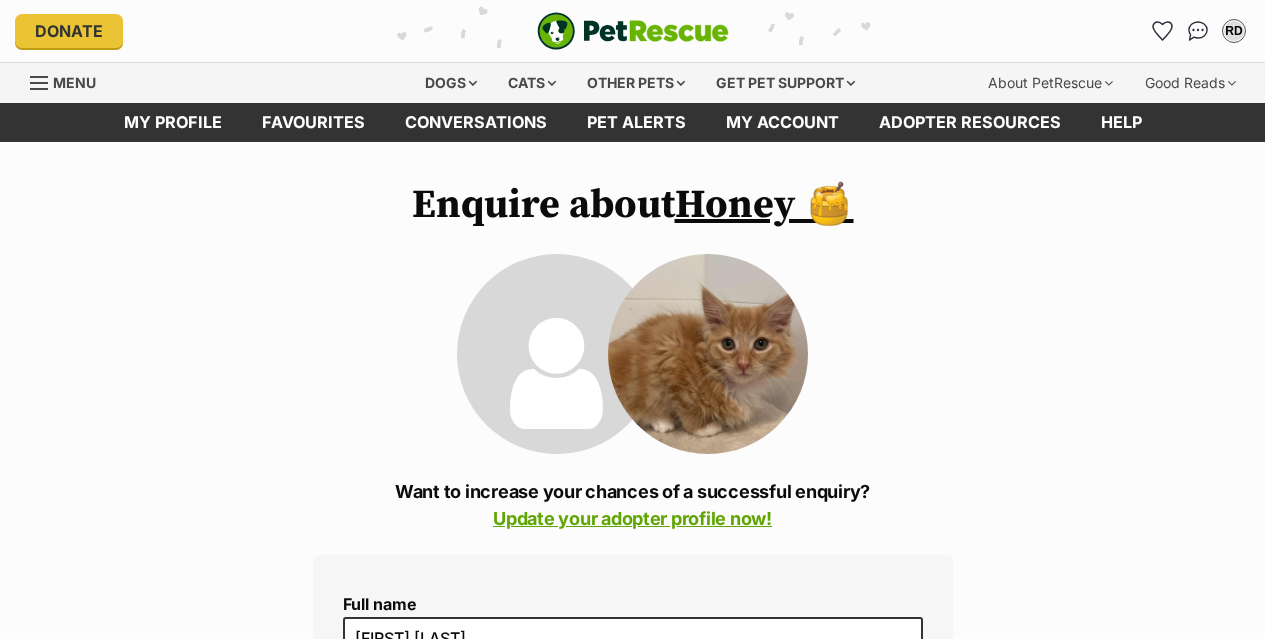 scroll, scrollTop: 0, scrollLeft: 0, axis: both 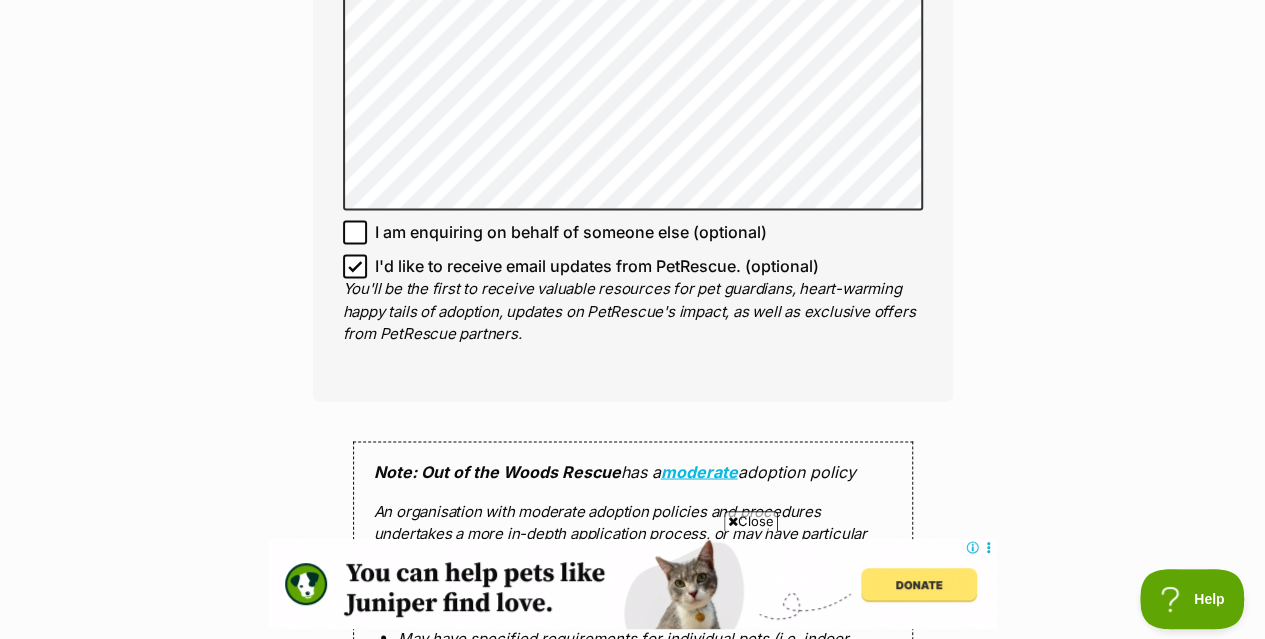 click 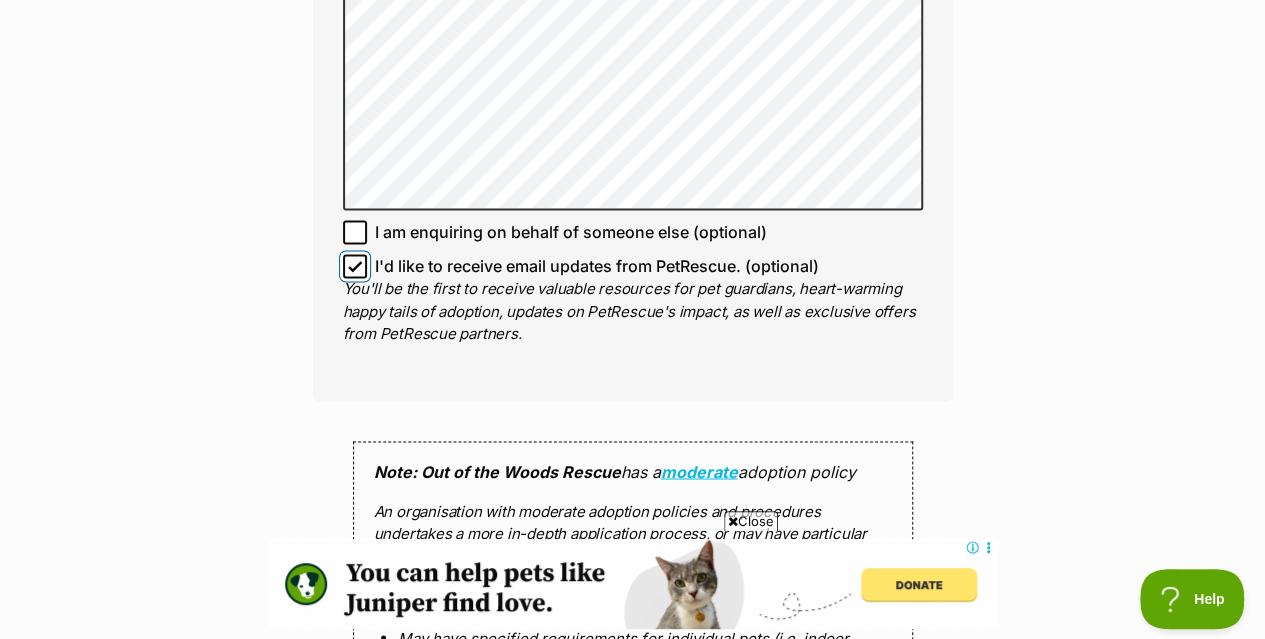 click on "I'd like to receive email updates from PetRescue. (optional)" at bounding box center [355, 266] 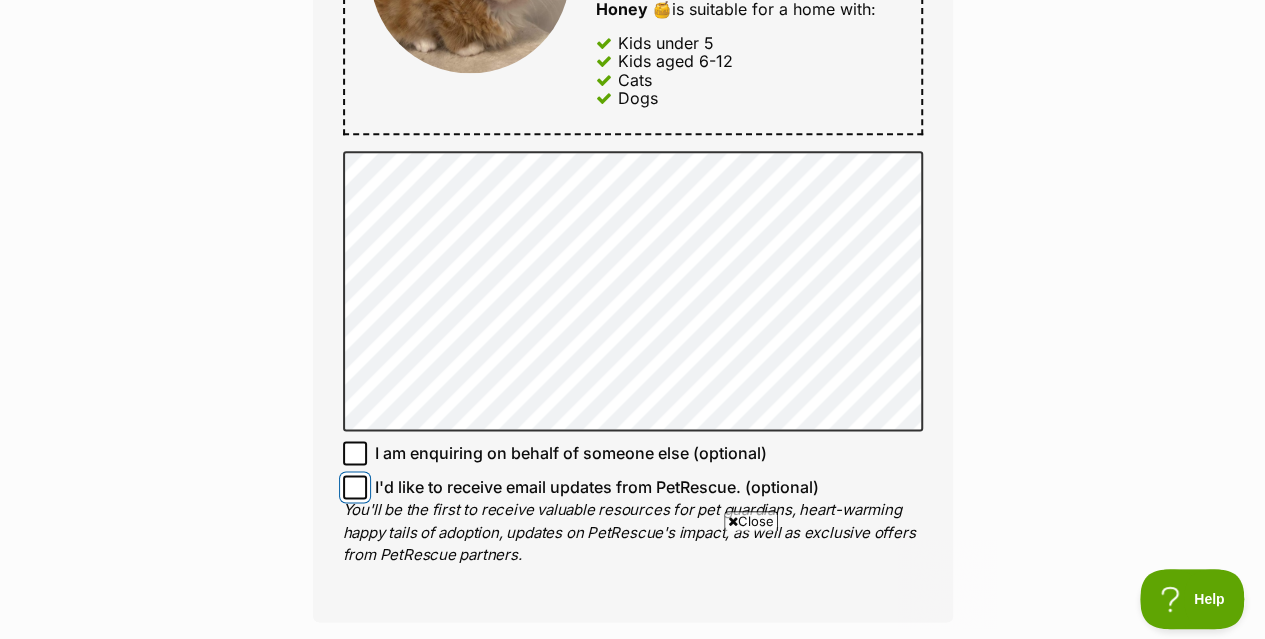 scroll, scrollTop: 1242, scrollLeft: 0, axis: vertical 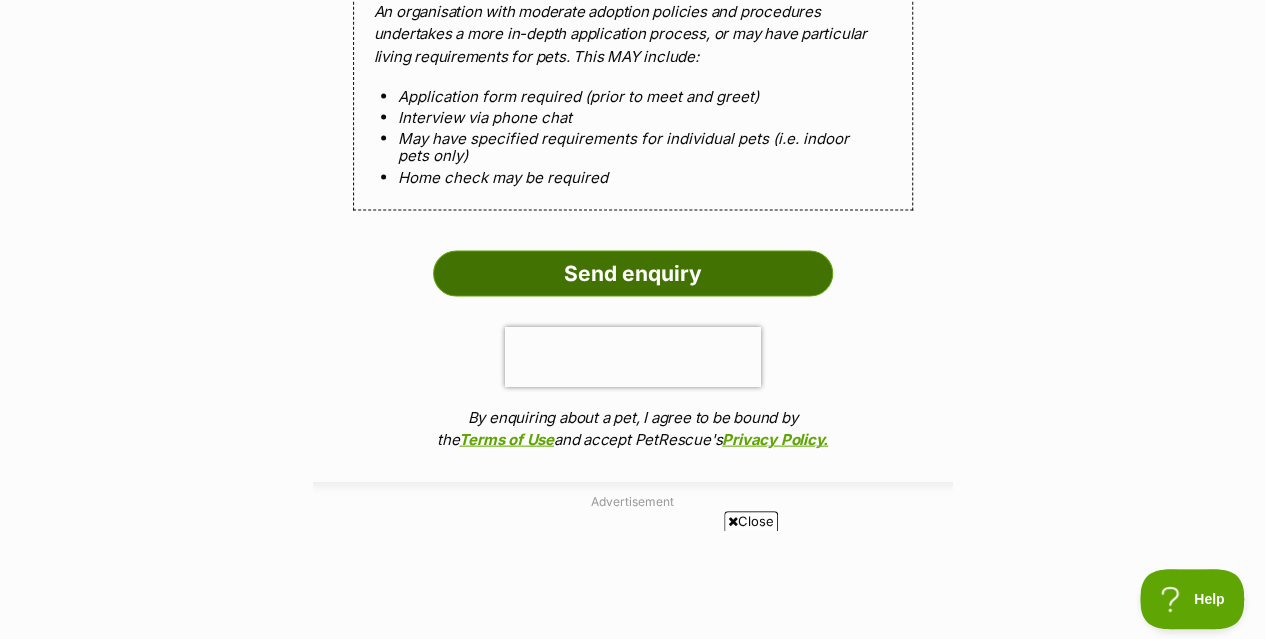 click on "Send enquiry" at bounding box center [633, 274] 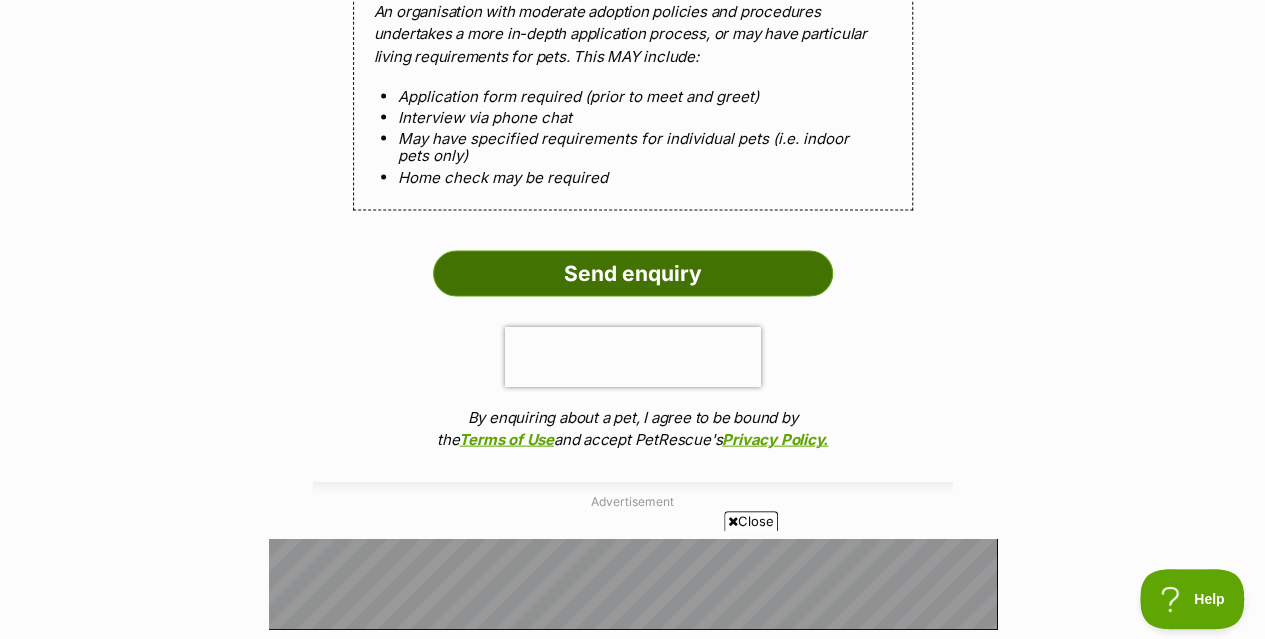 scroll, scrollTop: 0, scrollLeft: 0, axis: both 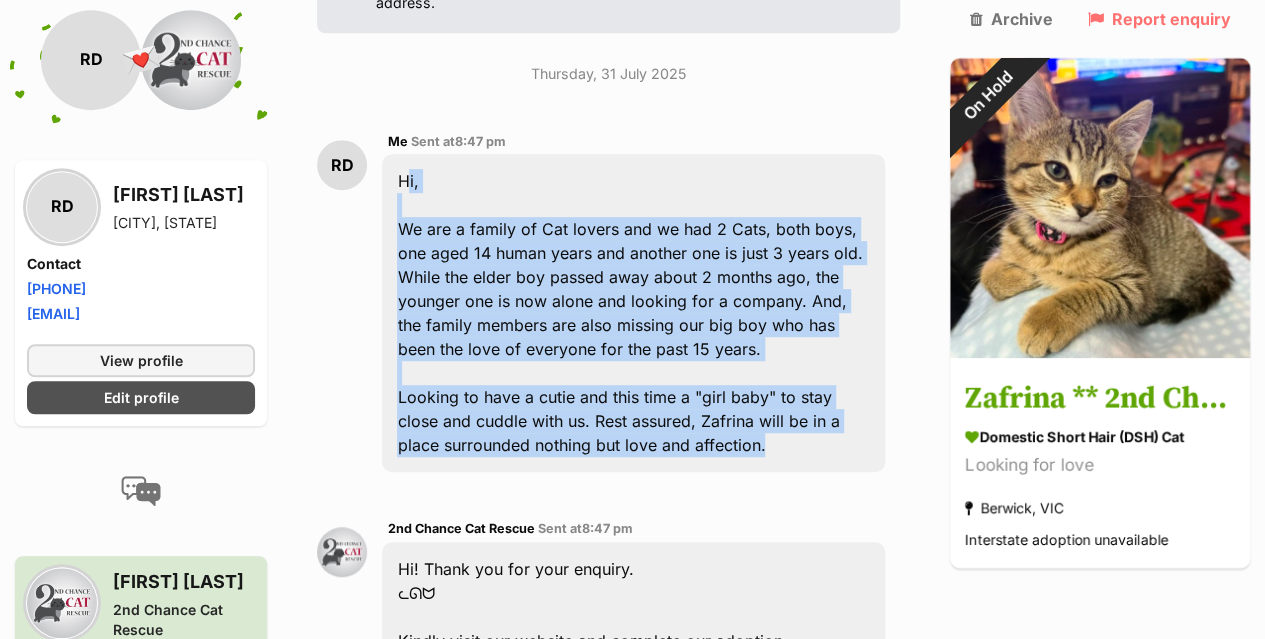 drag, startPoint x: 778, startPoint y: 445, endPoint x: 394, endPoint y: 182, distance: 465.4299 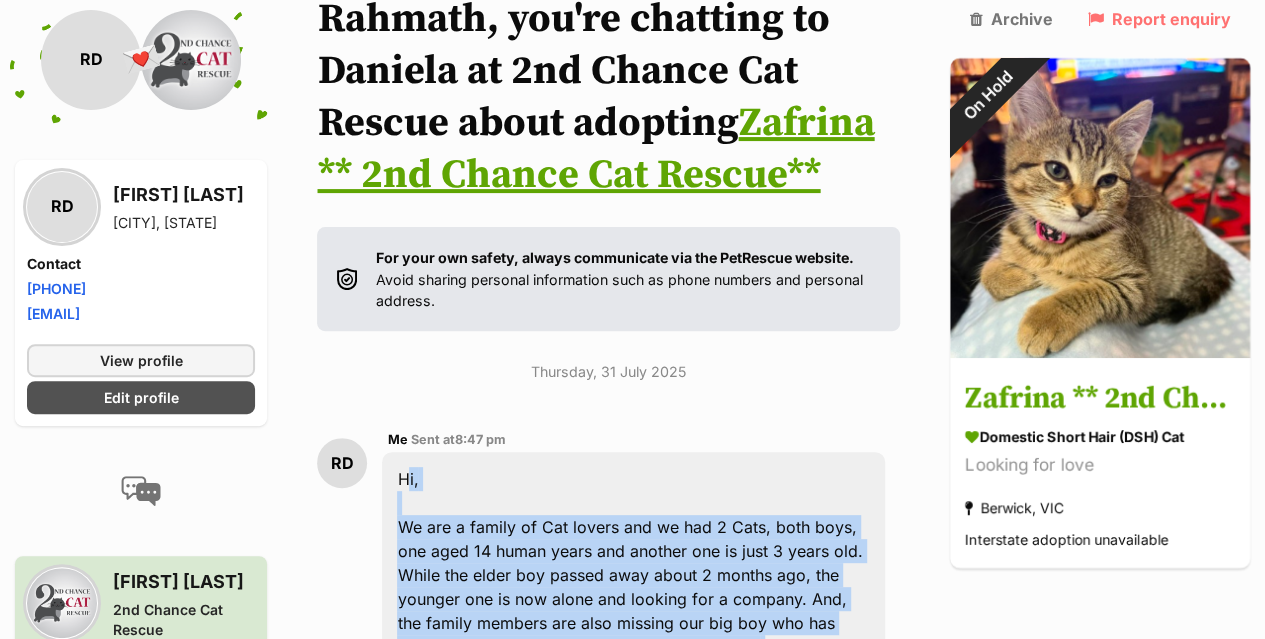 scroll, scrollTop: 170, scrollLeft: 0, axis: vertical 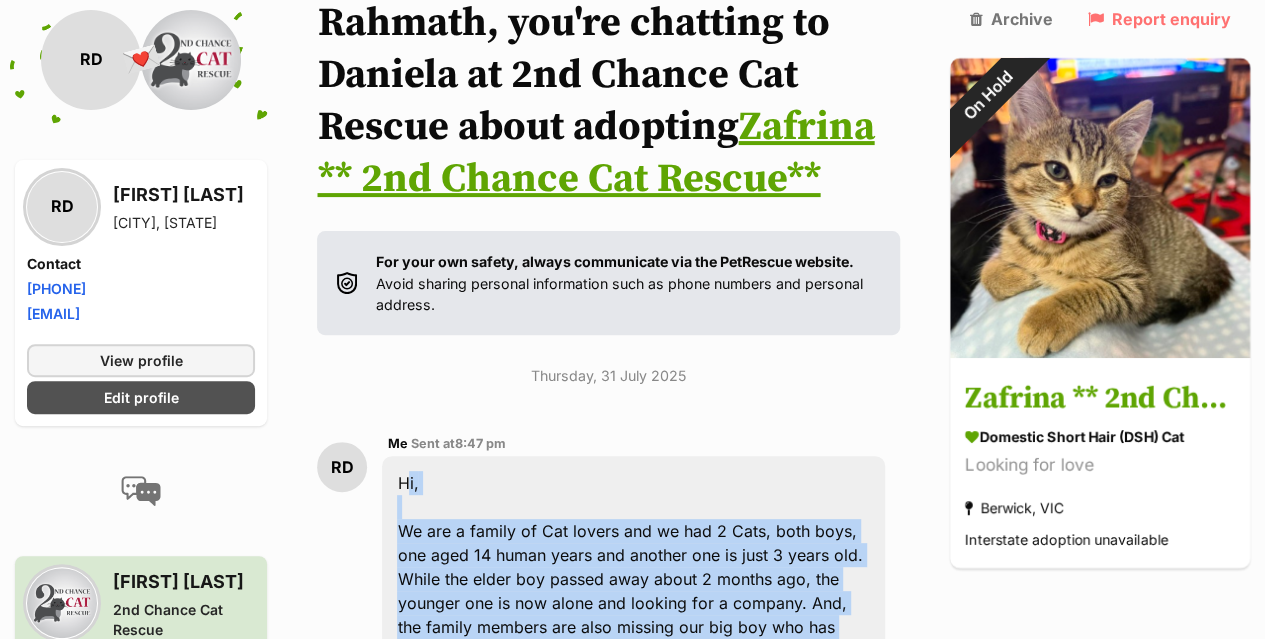copy on "Hi,
We are a family of Cat lovers and we had 2 Cats, both boys, one aged 14 human years and another one is just 3 years old. While the elder boy passed away about 2 months ago, the younger one is now alone and looking for a company. And, the family members are also missing our big boy who has been the love of everyone for the past 15 years.
Looking to have a cutie and this time a "girl baby" to stay close and cuddle with us. Rest assured, Zafrina will be in a place surrounded nothing but love and affection." 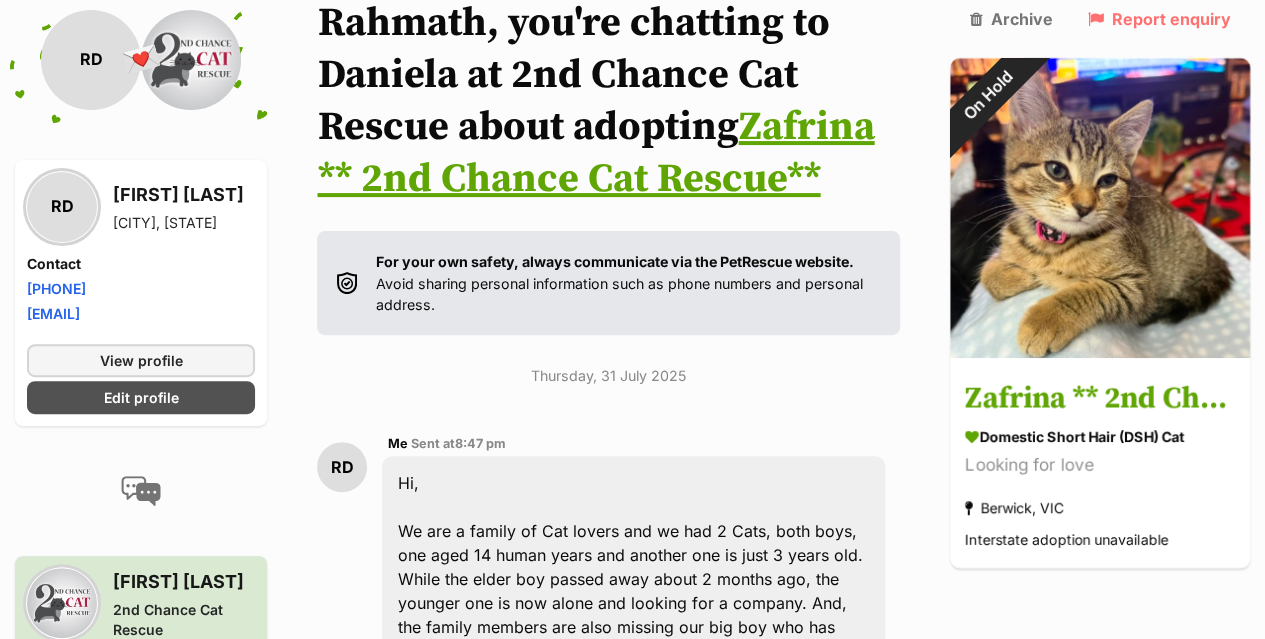 click on "Back to all conversations
💌
Conversation participant details
RD
RD
Rahmath Dawoodh
Narre Warren South, VIC
Contact
Phone number
Phone number
0431 148 974
Email address
zarraff@gmail.com
View profile
Edit profile
Daniela Maslen
2nd Chance Cat Rescue
Berwick, VIC
View group profile
Rahmath, you're chatting to Daniela at 2nd Chance Cat Rescue about adopting  Zafrina ** 2nd Chance Cat Rescue**
For your own safety, always communicate via the PetRescue website.  Avoid sharing personal information such as phone numbers and personal address.
Thursday, 31 July 2025
RD
Me
Sent at
8:47 pm
Hi,
2nd Chance Cat Rescue
Sent at
8:47 pm
Hi! Thank you for your enquiry.
ᓚᘏᗢ
Adoption Questionaire:" at bounding box center [632, 1002] 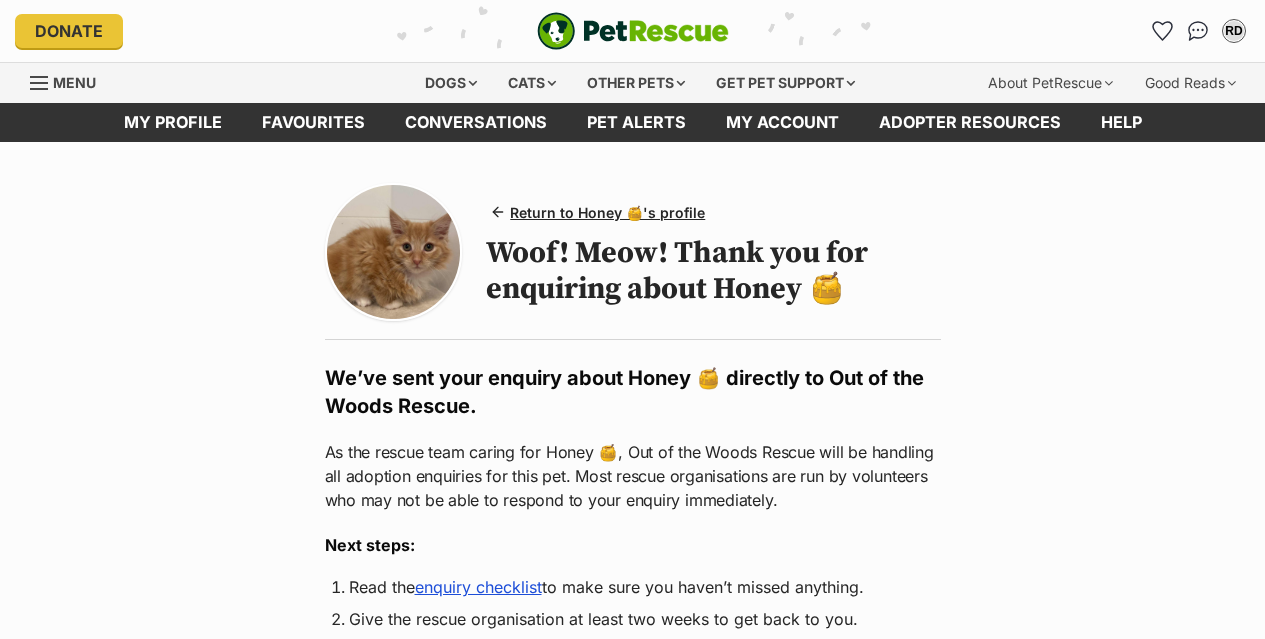 scroll, scrollTop: 0, scrollLeft: 0, axis: both 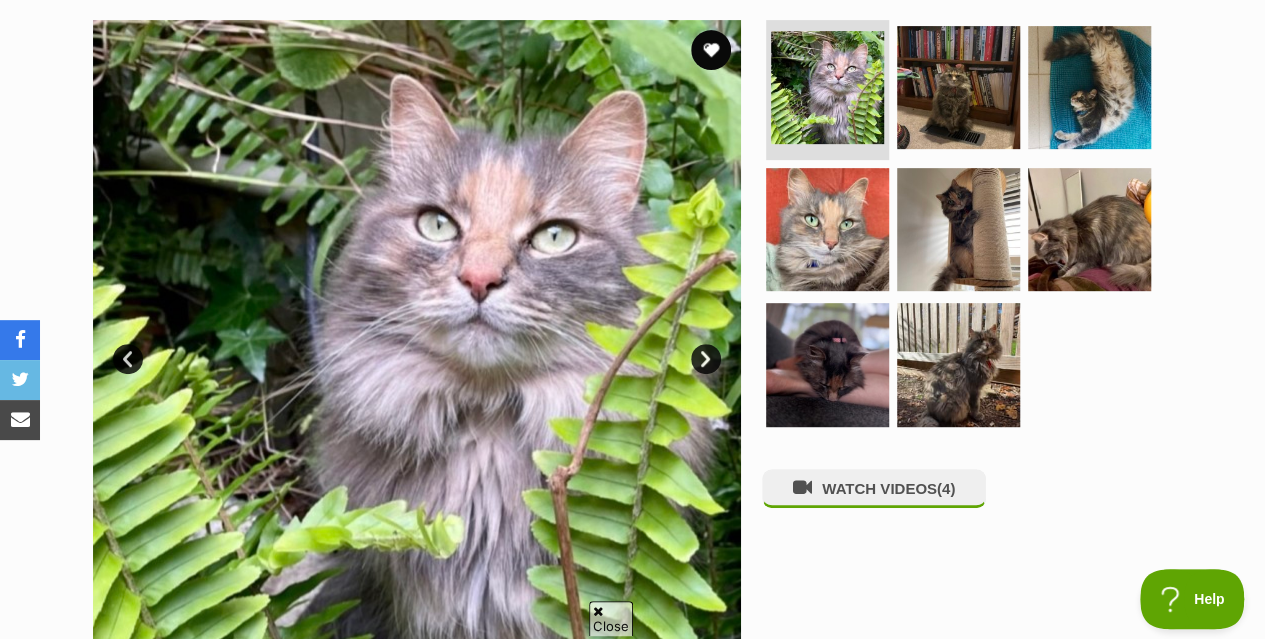 click on "Next" at bounding box center [706, 359] 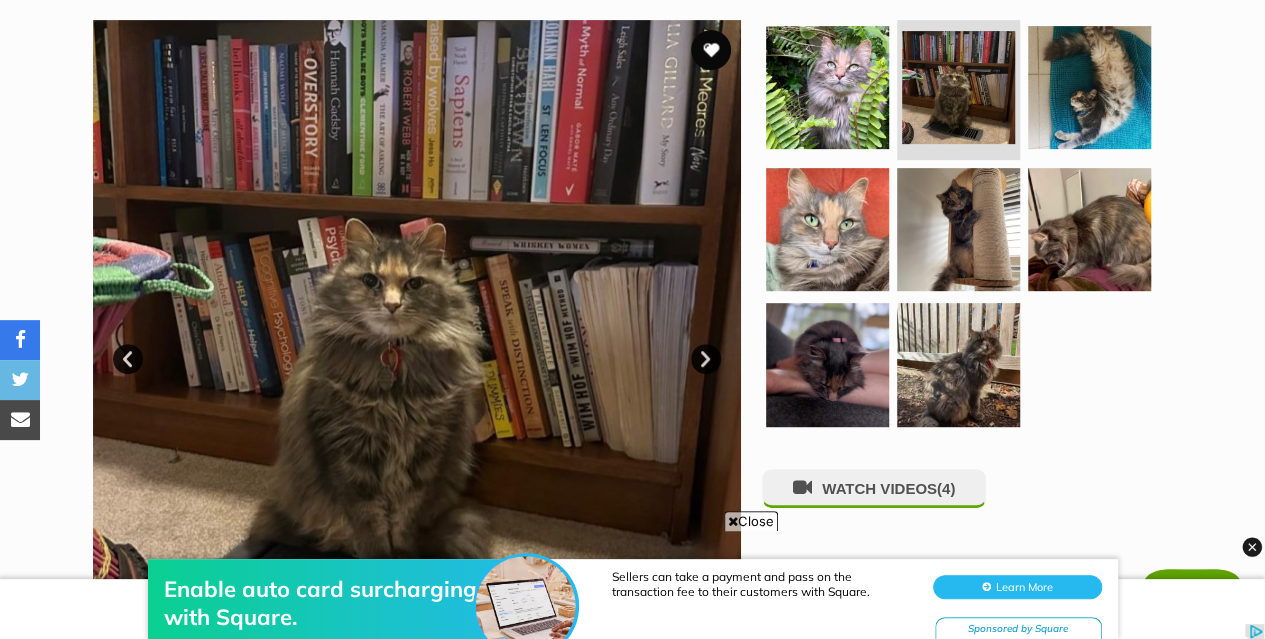 scroll, scrollTop: 0, scrollLeft: 0, axis: both 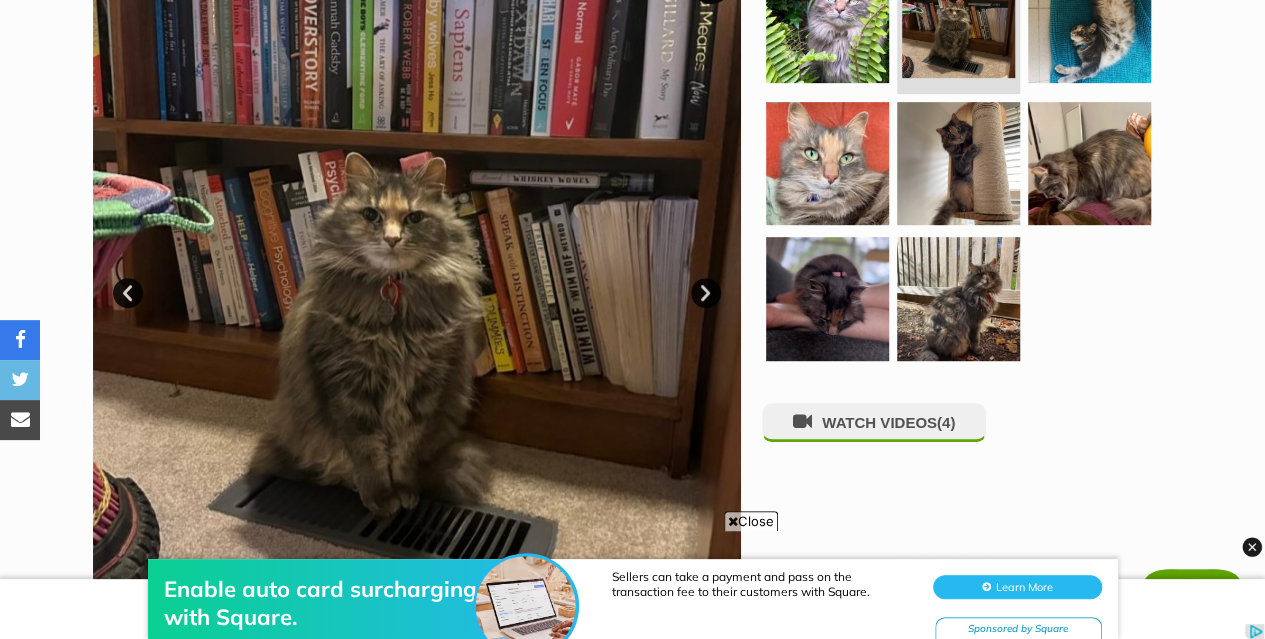 click on "Next" at bounding box center (706, 293) 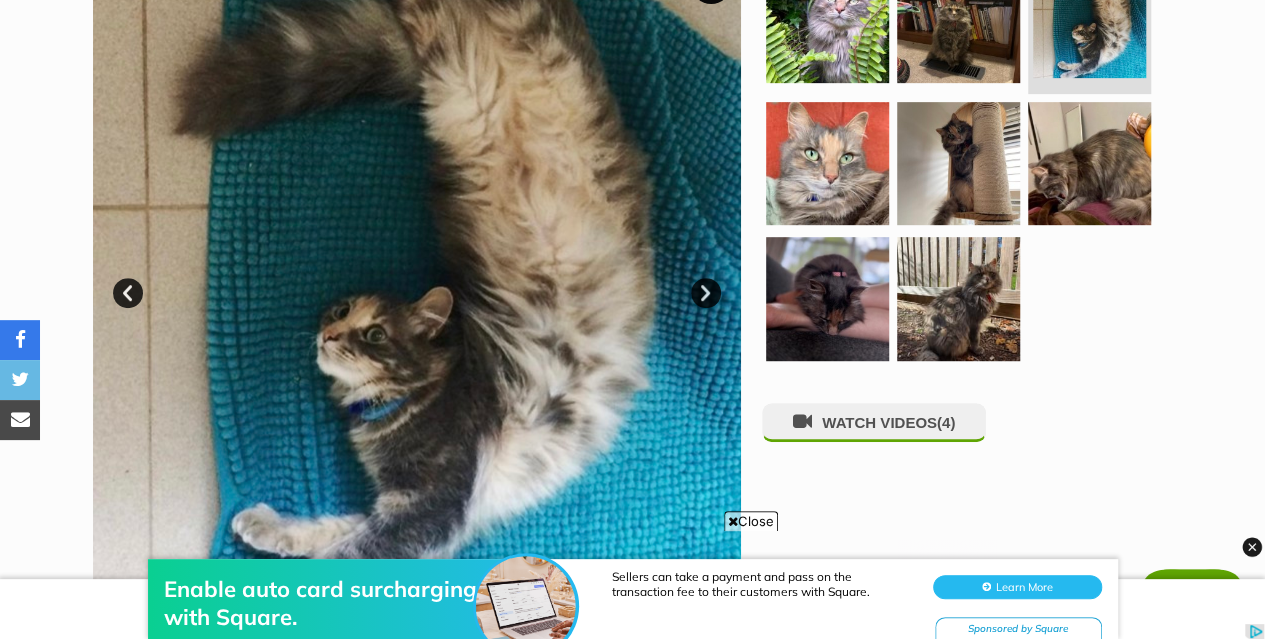 click on "Next" at bounding box center (706, 293) 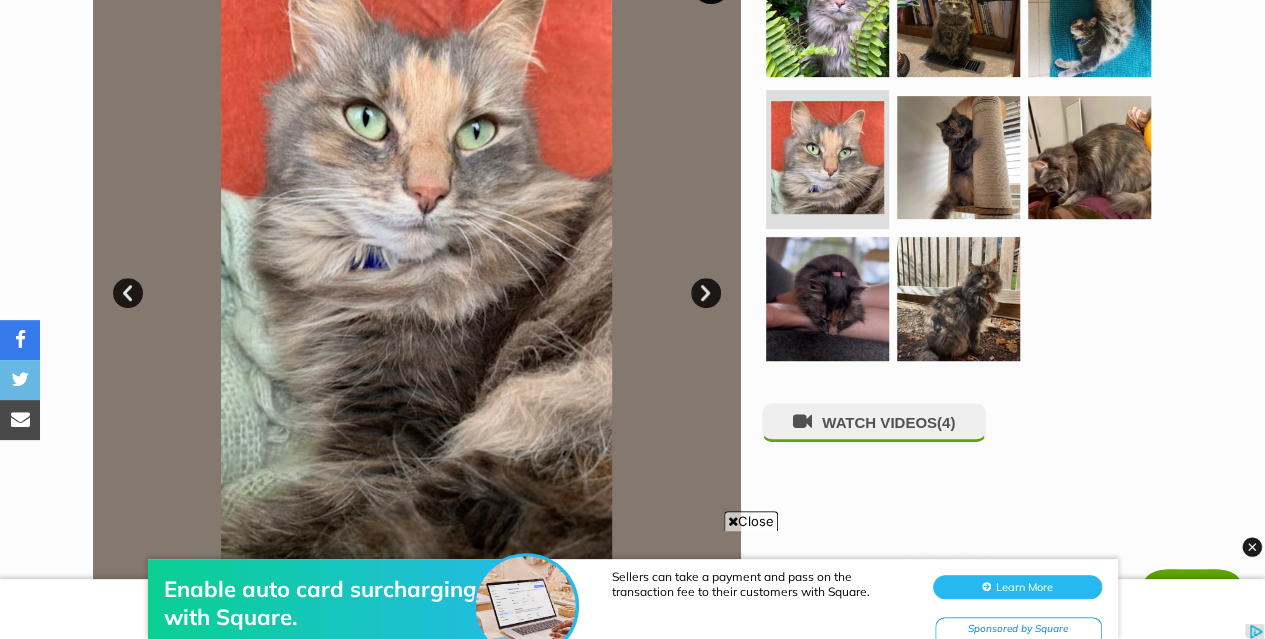 click on "Next" at bounding box center (706, 293) 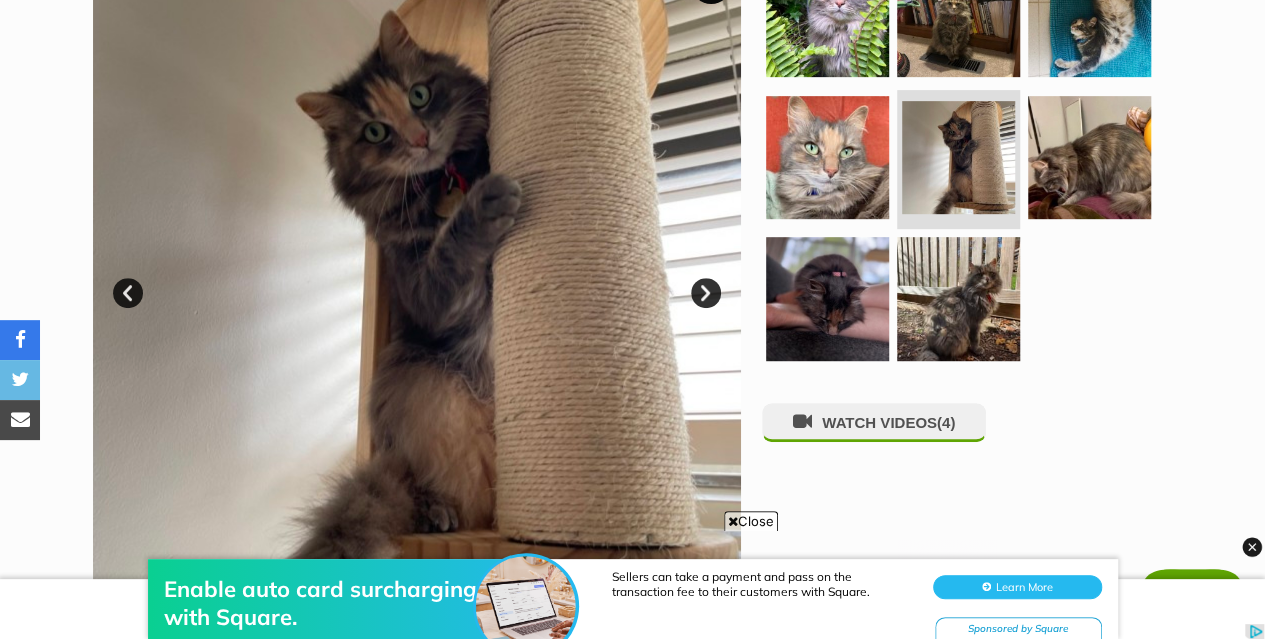 click on "Next" at bounding box center (706, 293) 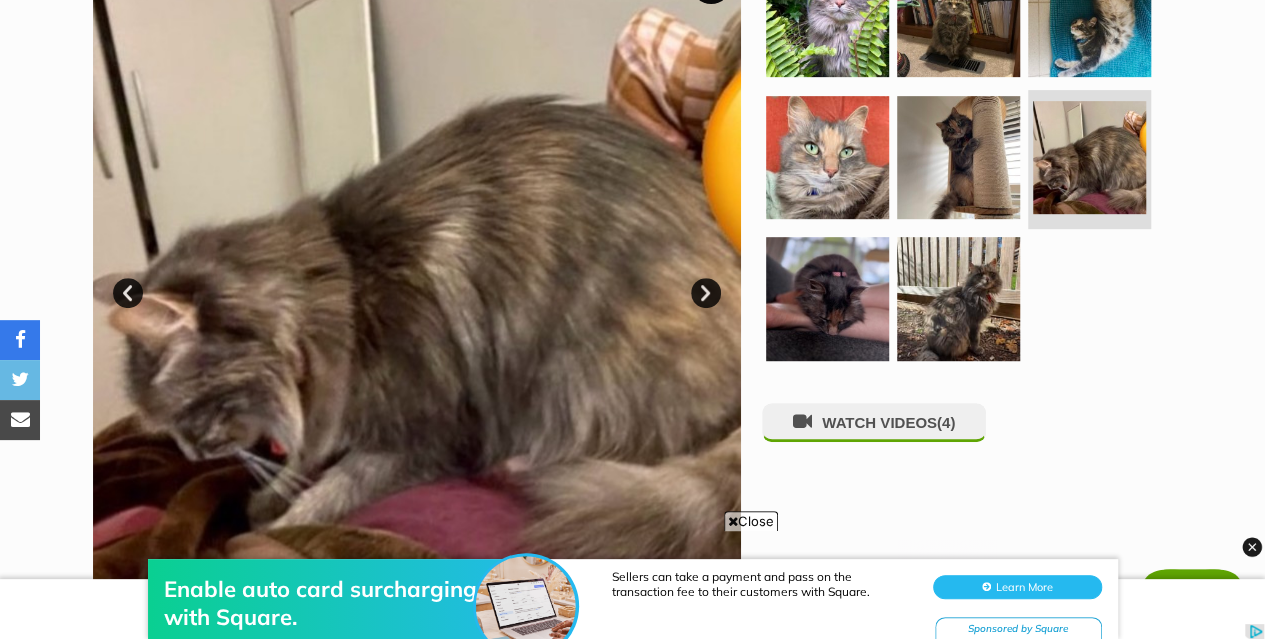 click on "Next" at bounding box center (706, 293) 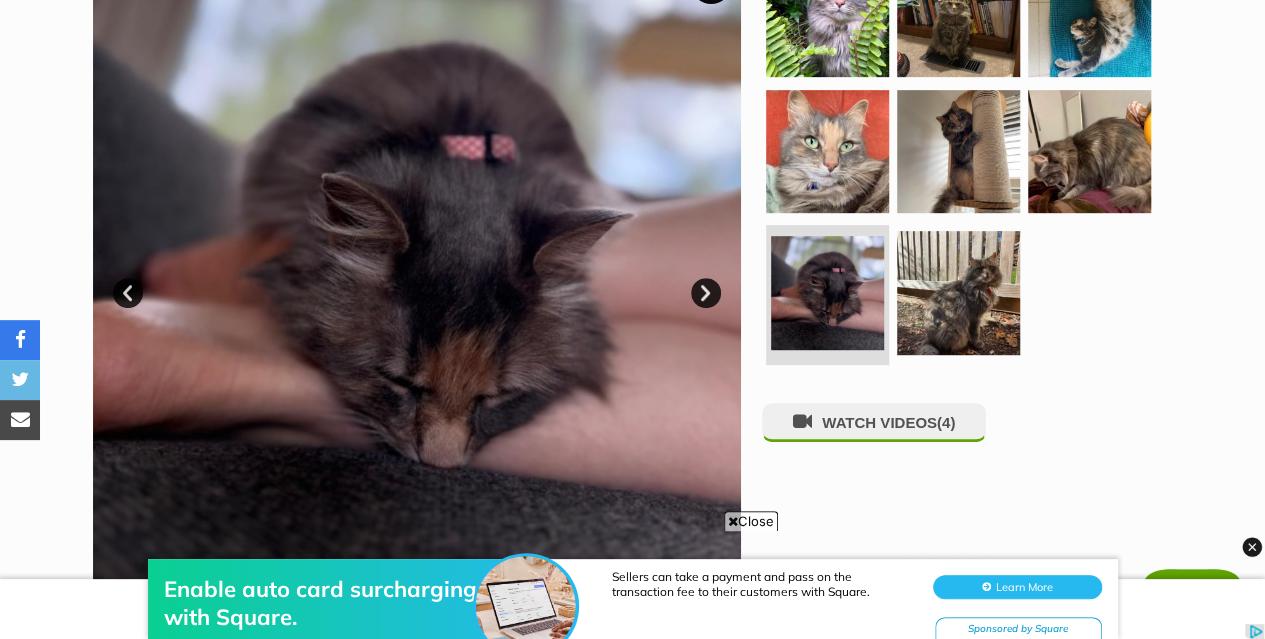 click on "Next" at bounding box center [706, 293] 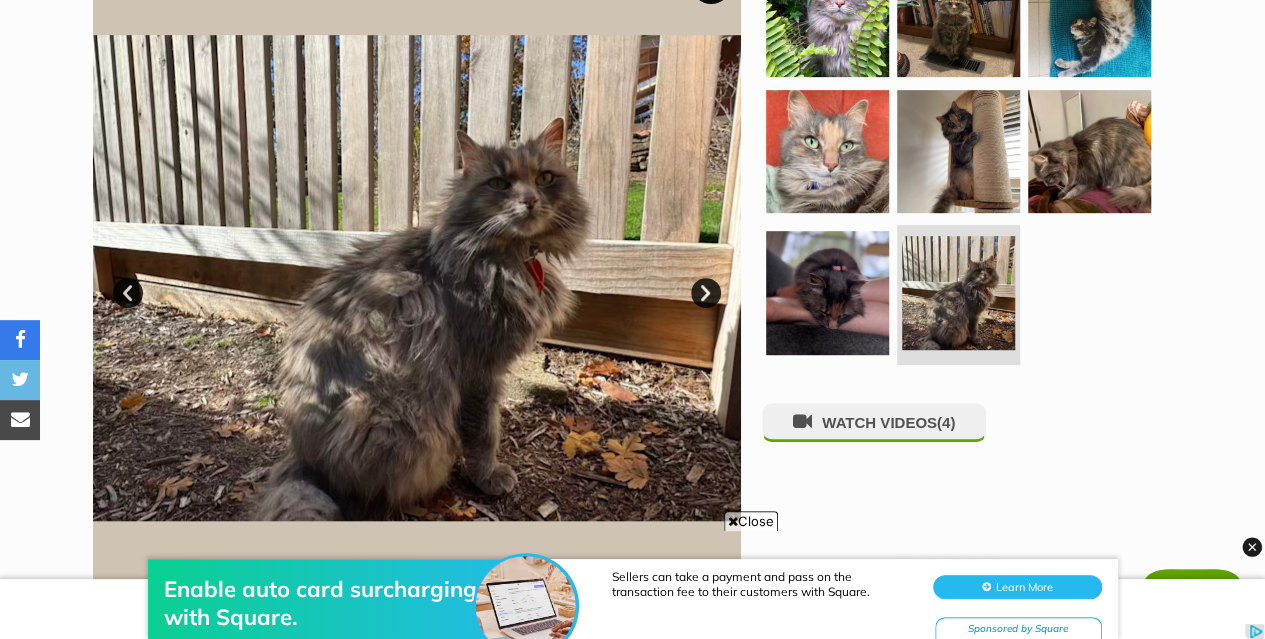 click on "Next" at bounding box center [706, 293] 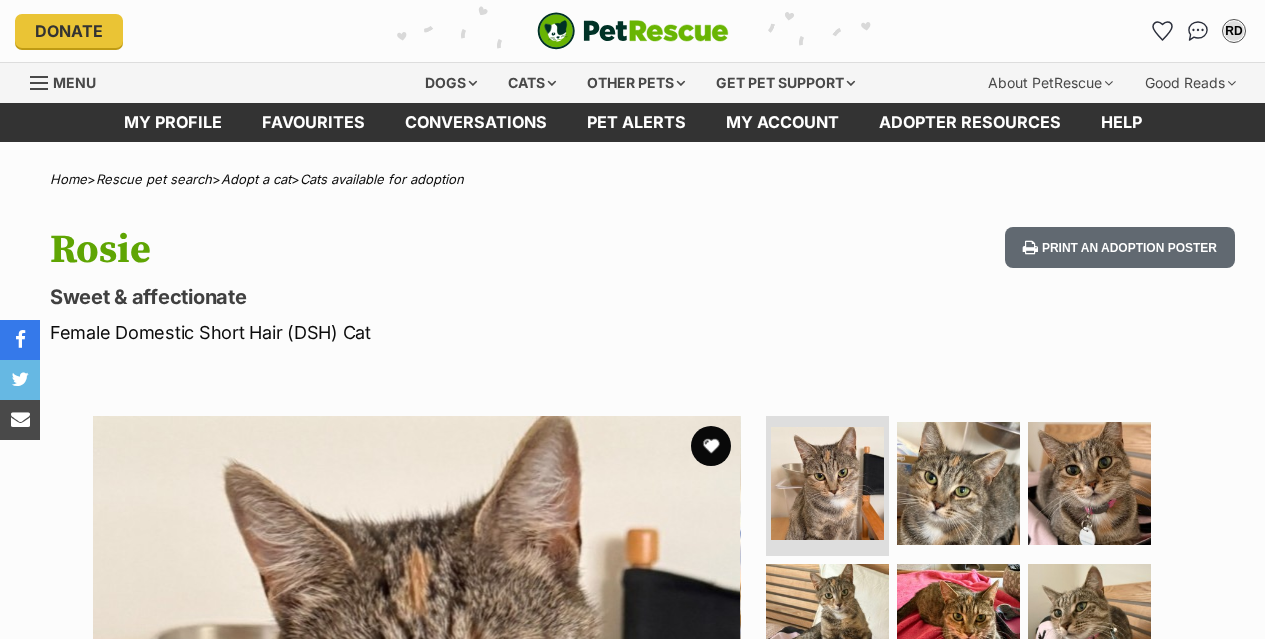 scroll, scrollTop: 0, scrollLeft: 0, axis: both 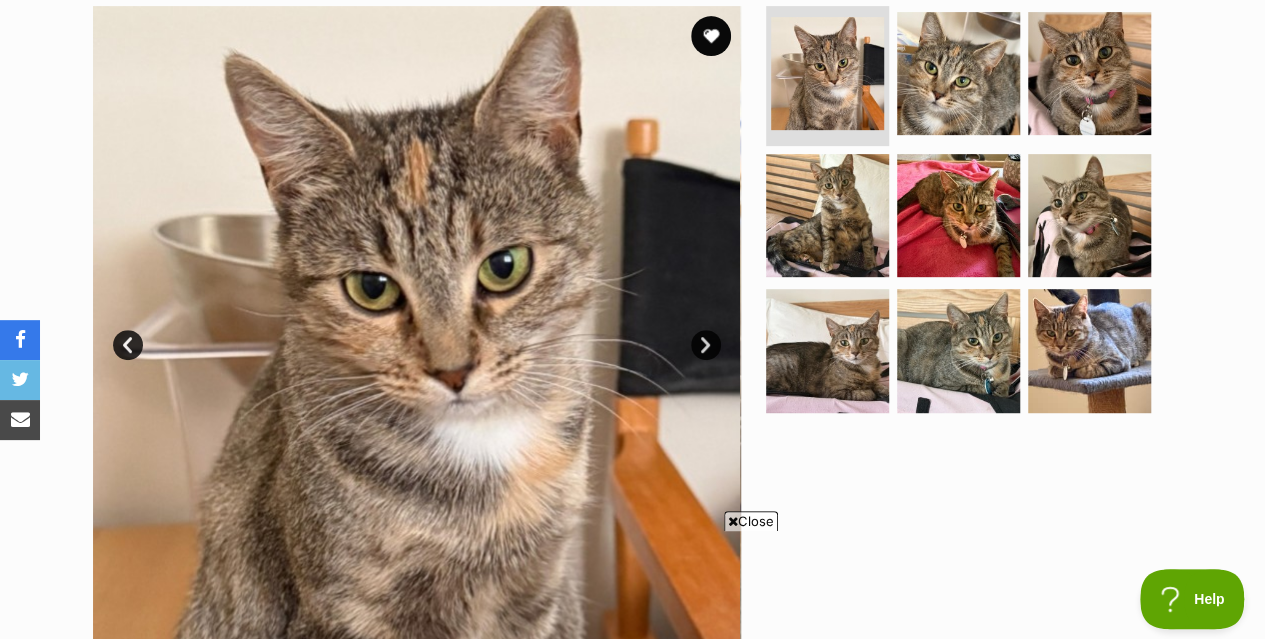 click on "Next" at bounding box center [706, 345] 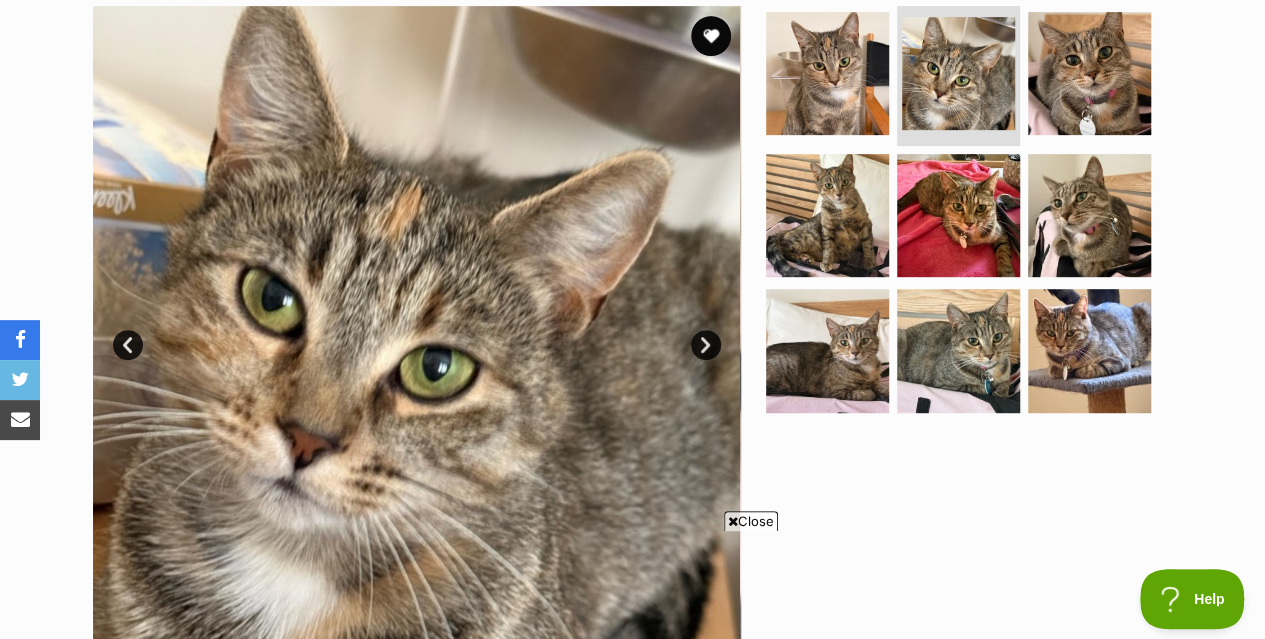 click on "Next" at bounding box center [706, 345] 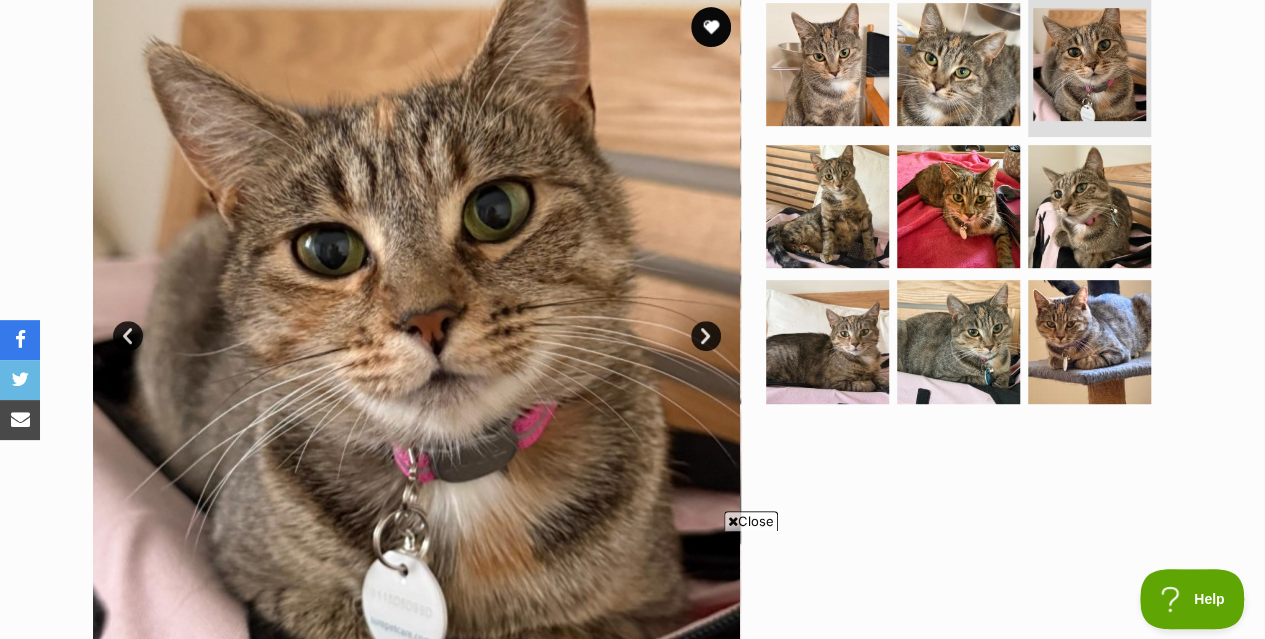 scroll, scrollTop: 418, scrollLeft: 0, axis: vertical 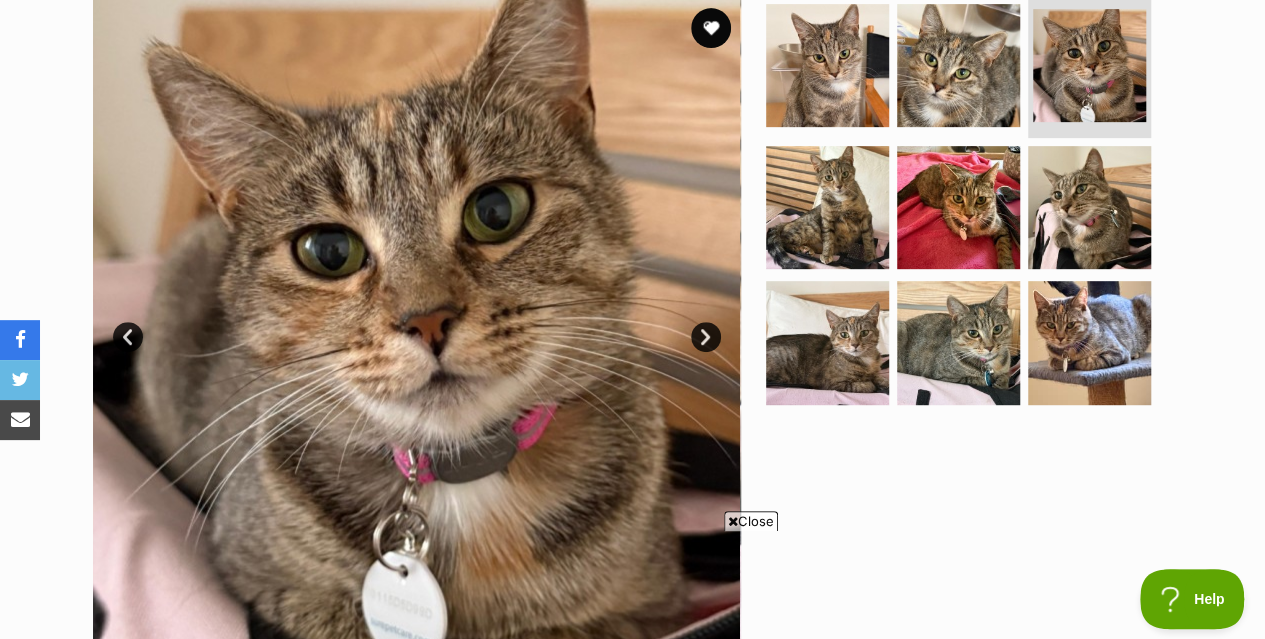 click on "Next" at bounding box center [706, 337] 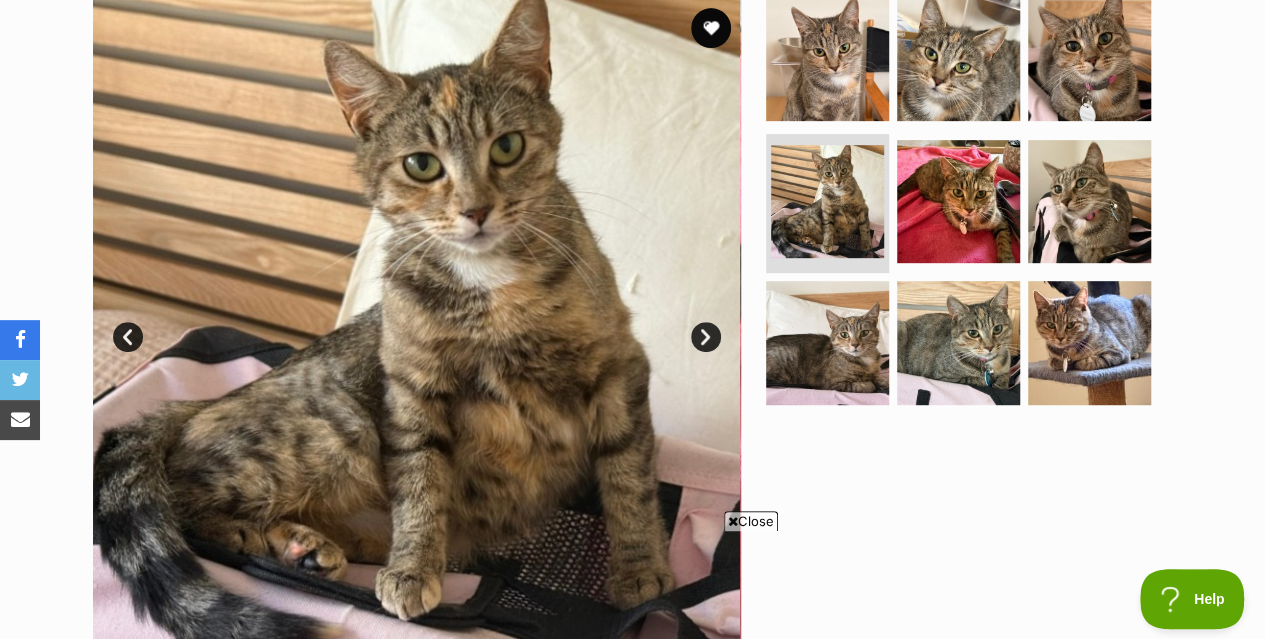 click on "Next" at bounding box center [706, 337] 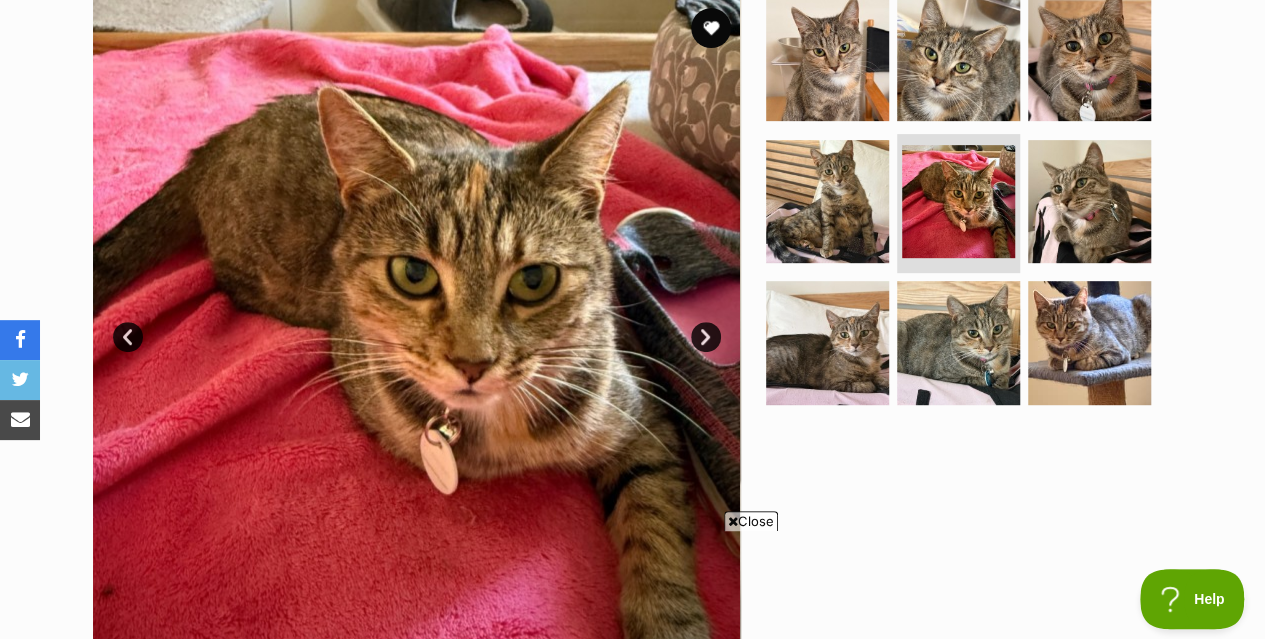 click on "Next" at bounding box center [706, 337] 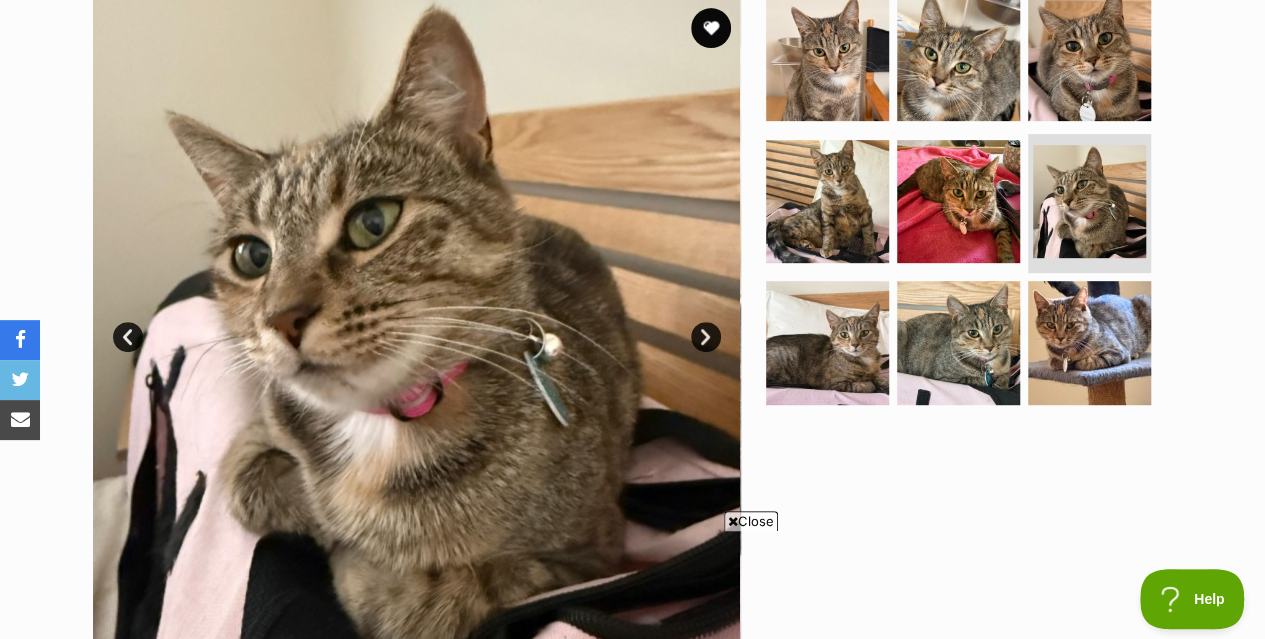 click on "Next" at bounding box center [706, 337] 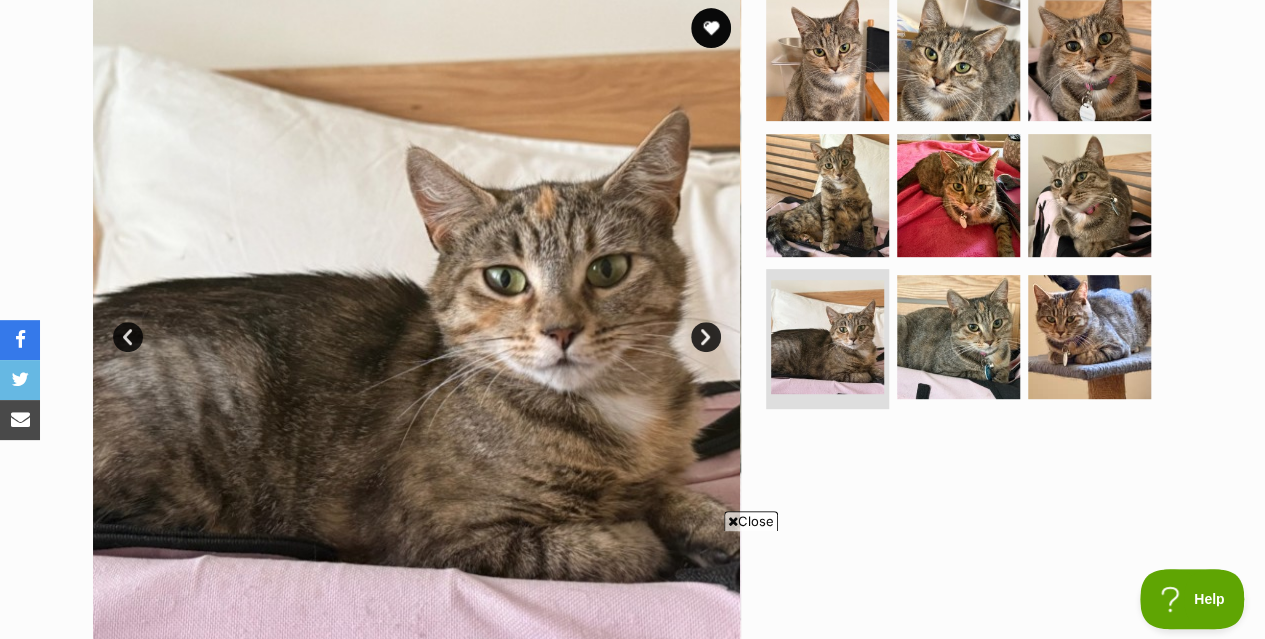 scroll, scrollTop: 0, scrollLeft: 0, axis: both 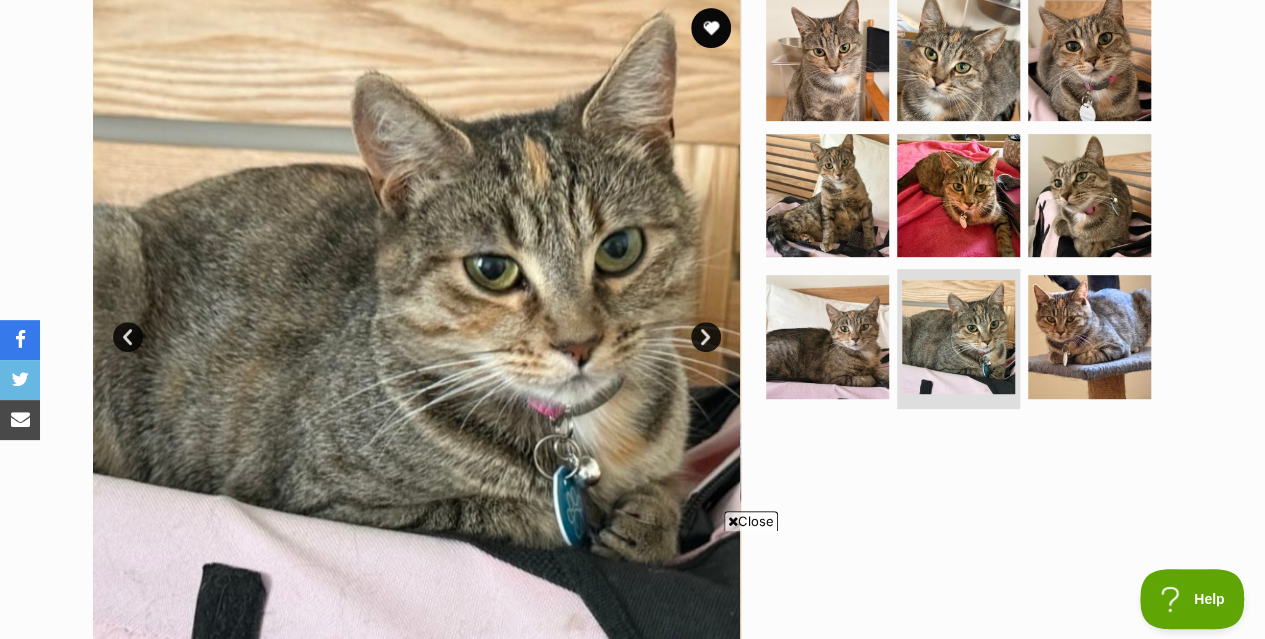 click on "Next" at bounding box center (706, 337) 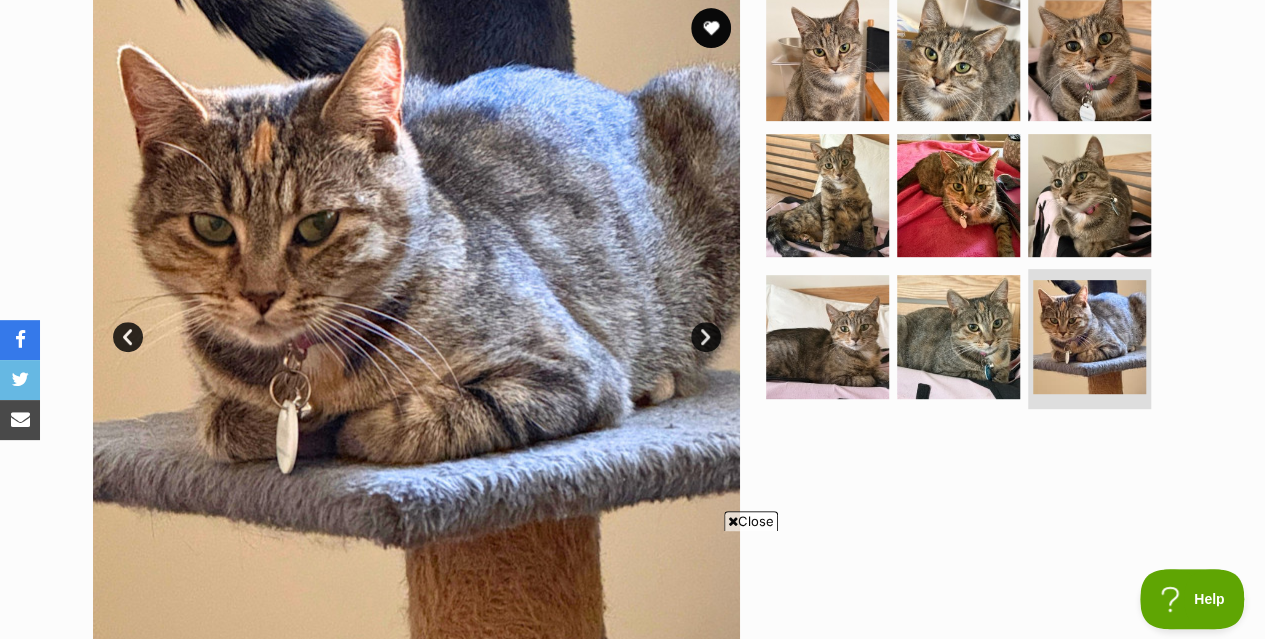 click on "Next" at bounding box center (706, 337) 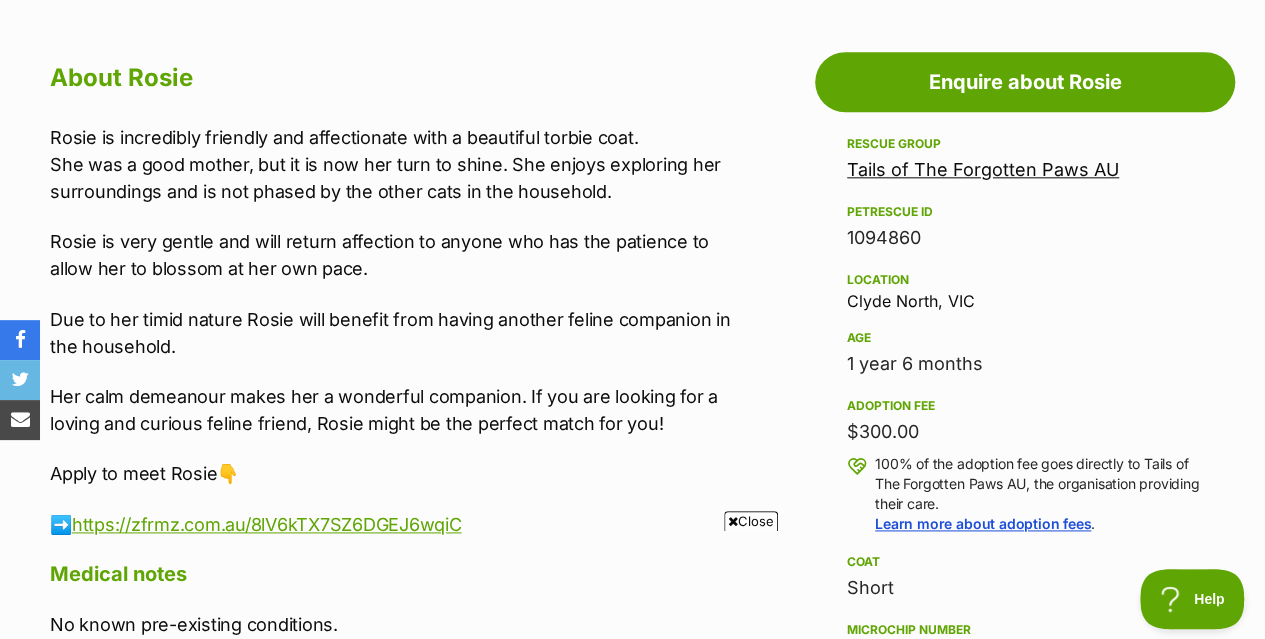scroll, scrollTop: 0, scrollLeft: 0, axis: both 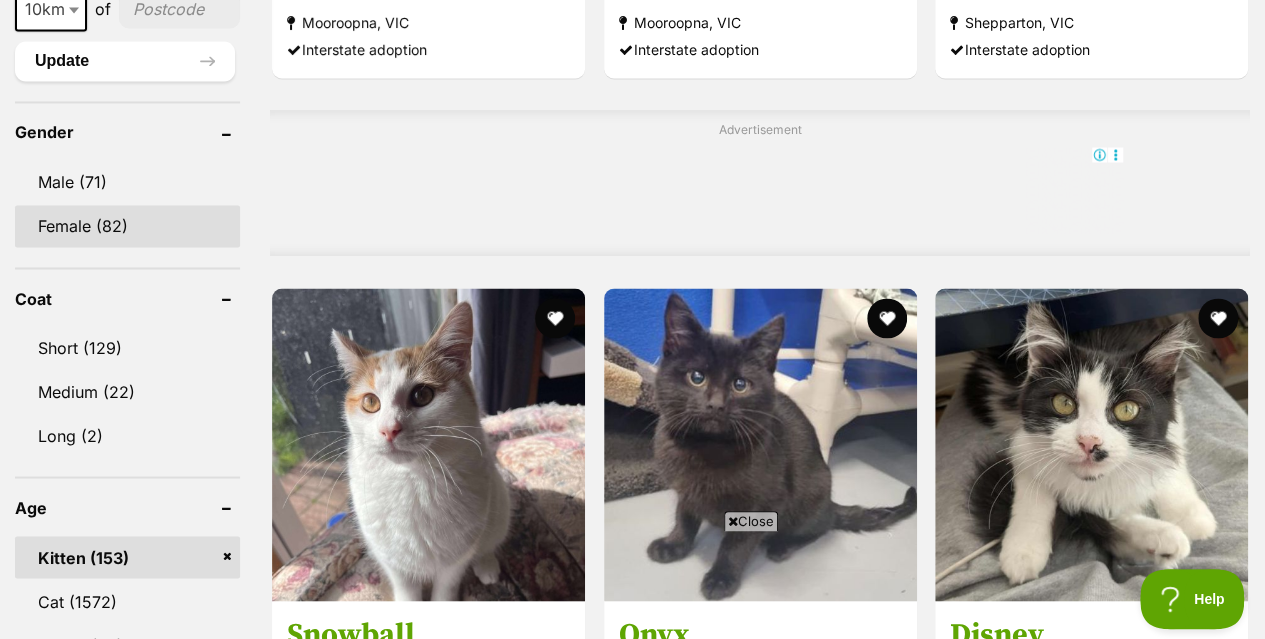 click on "Female (82)" at bounding box center [127, 226] 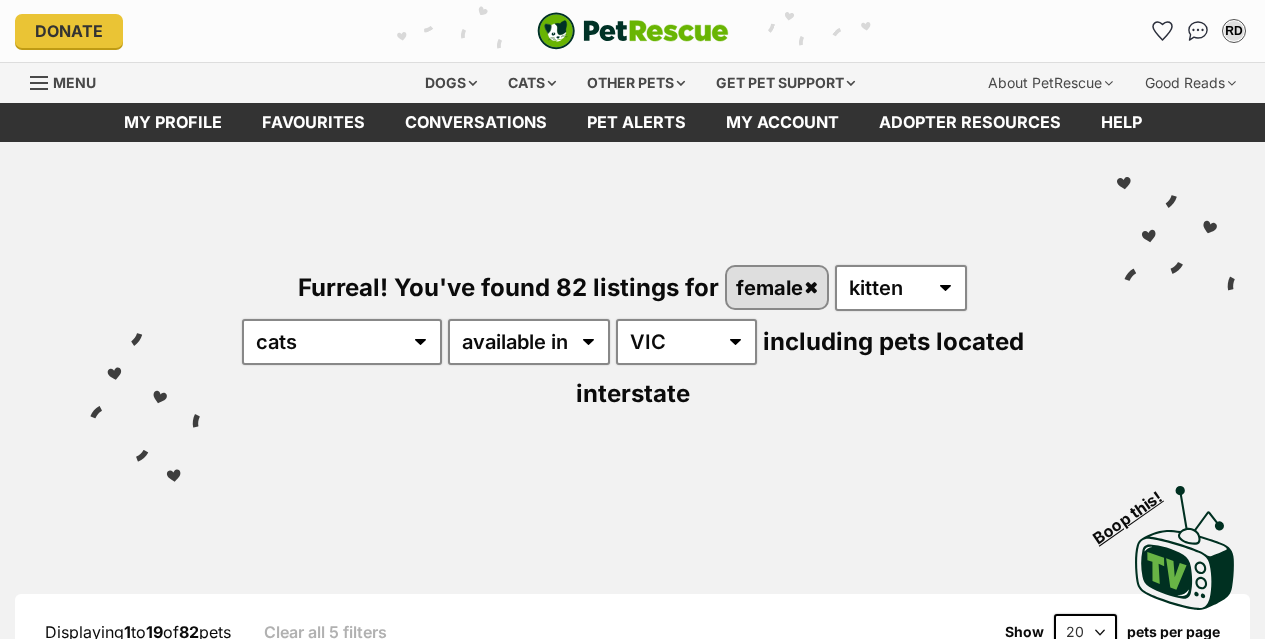 scroll, scrollTop: 0, scrollLeft: 0, axis: both 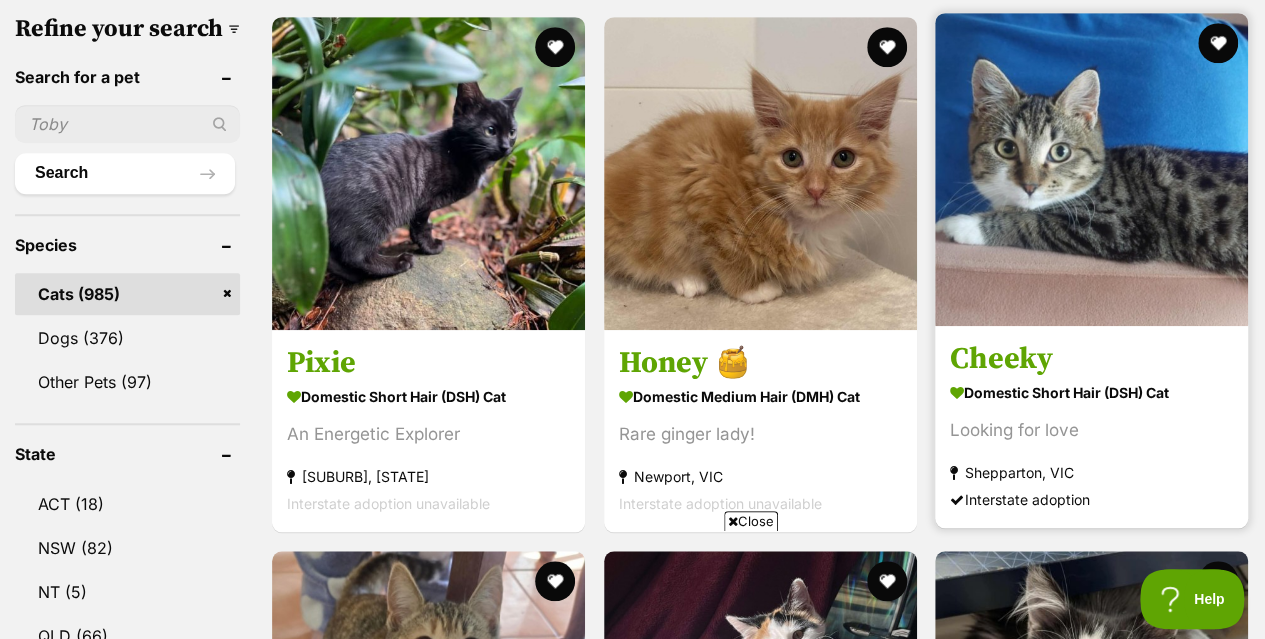 click at bounding box center [1091, 169] 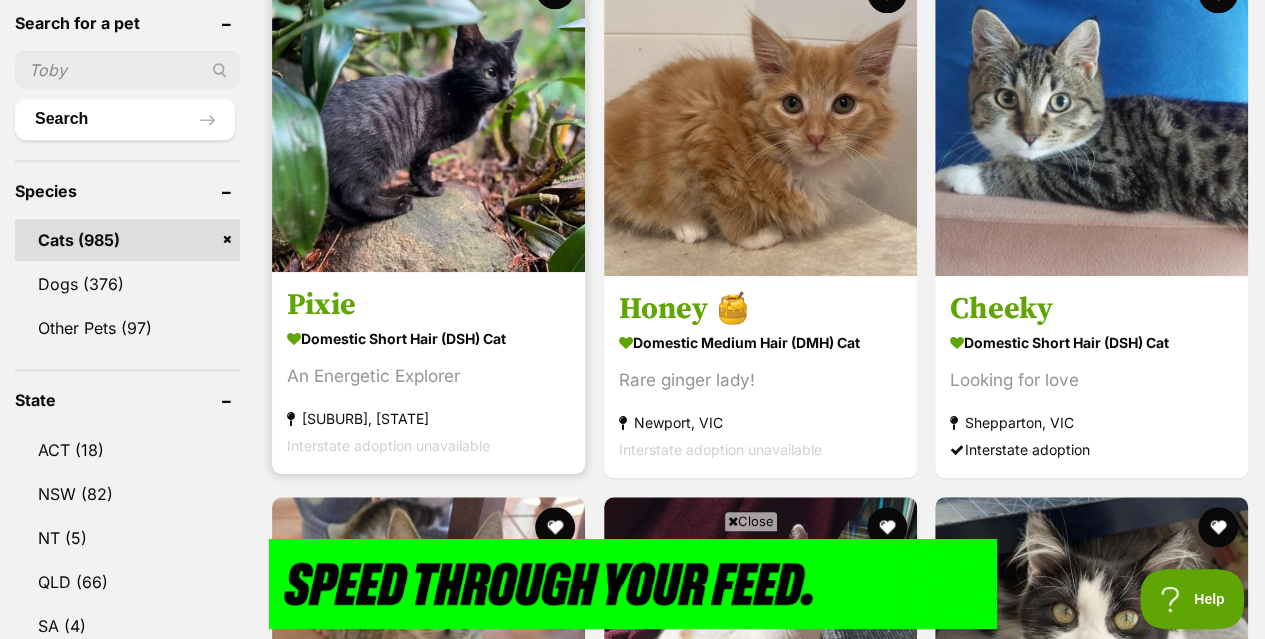 scroll, scrollTop: 0, scrollLeft: 0, axis: both 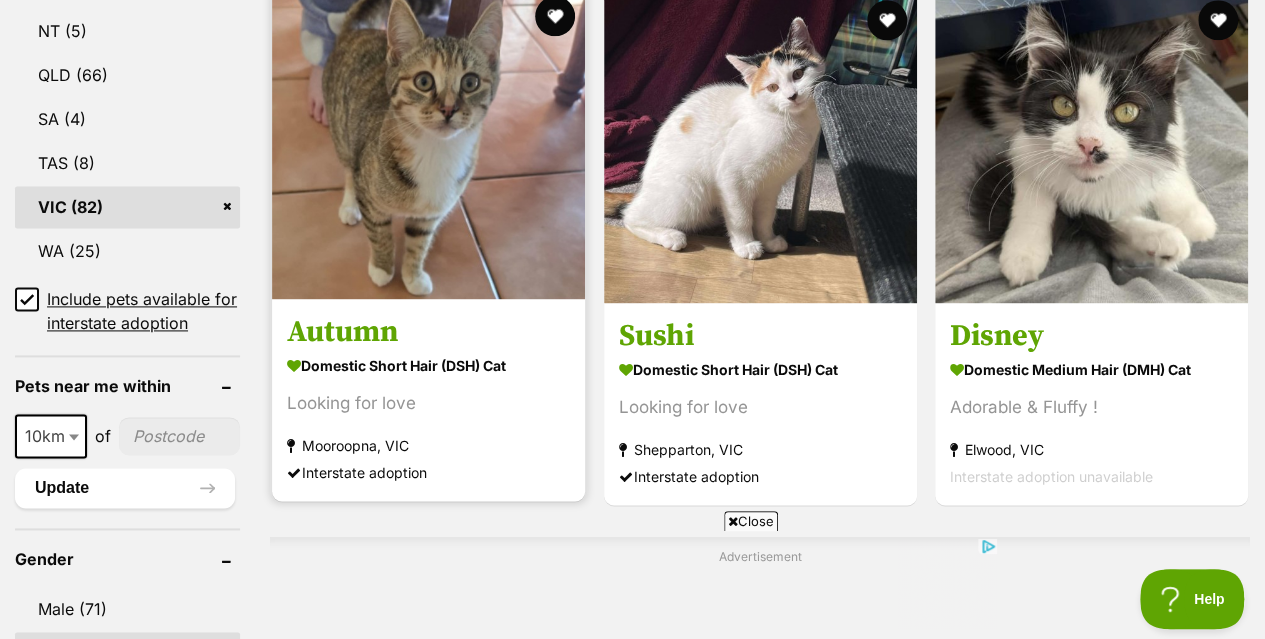 click at bounding box center (428, 142) 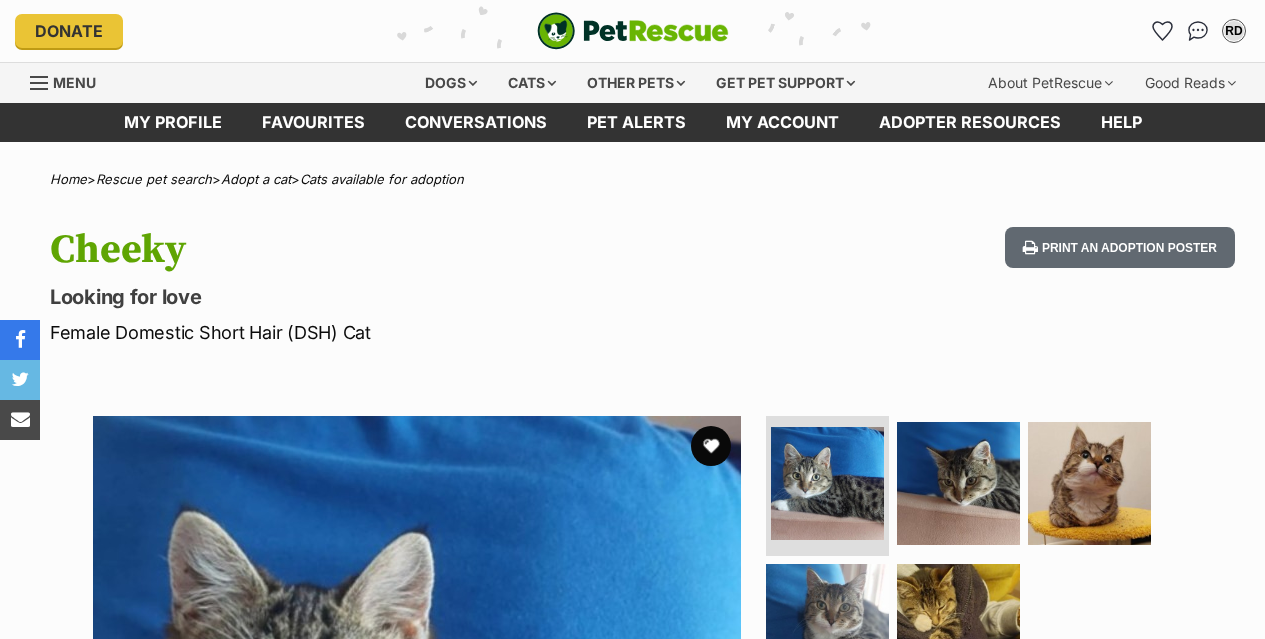 scroll, scrollTop: 0, scrollLeft: 0, axis: both 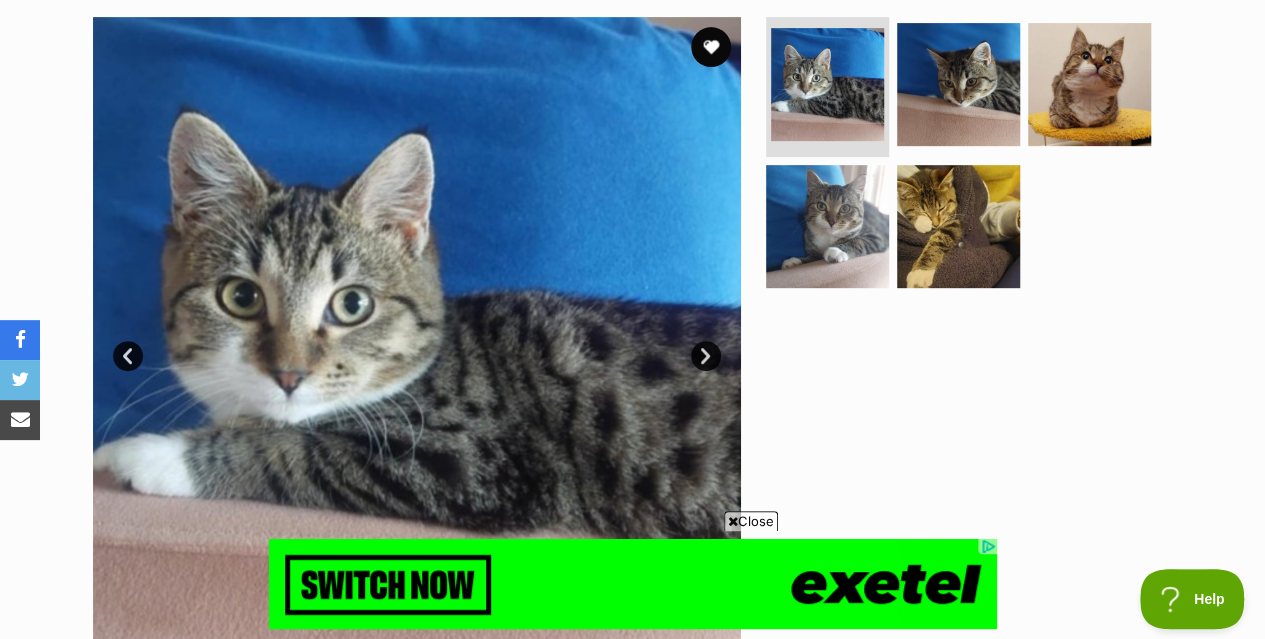click on "Next" at bounding box center [706, 356] 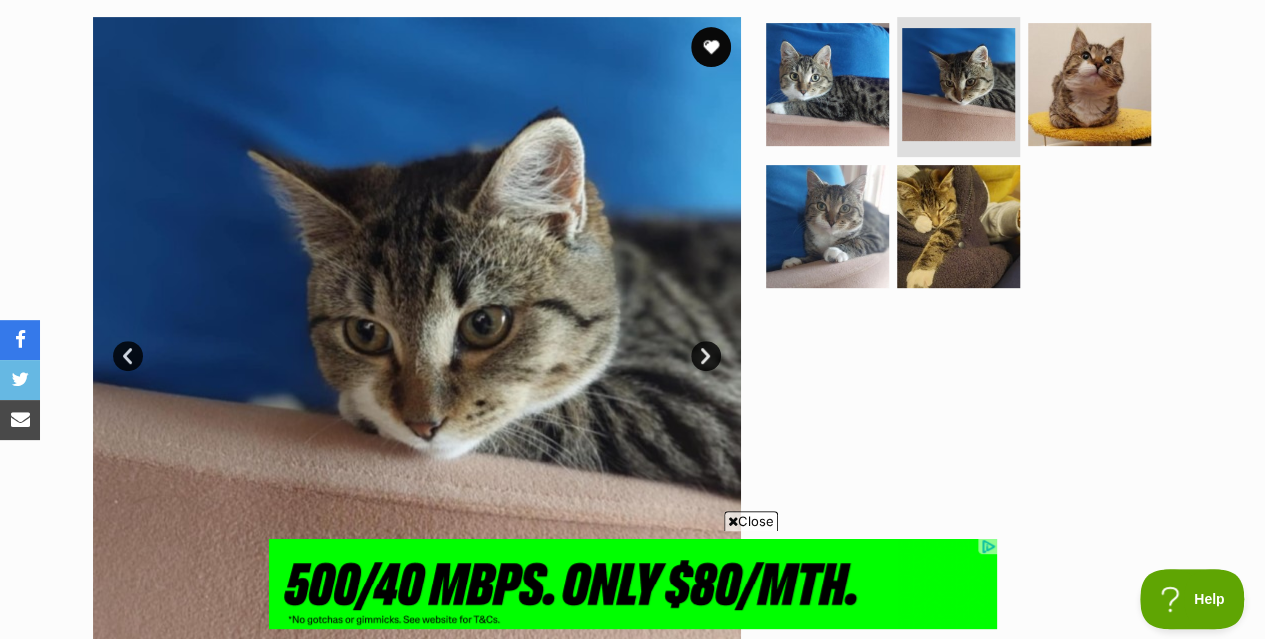 scroll, scrollTop: 0, scrollLeft: 0, axis: both 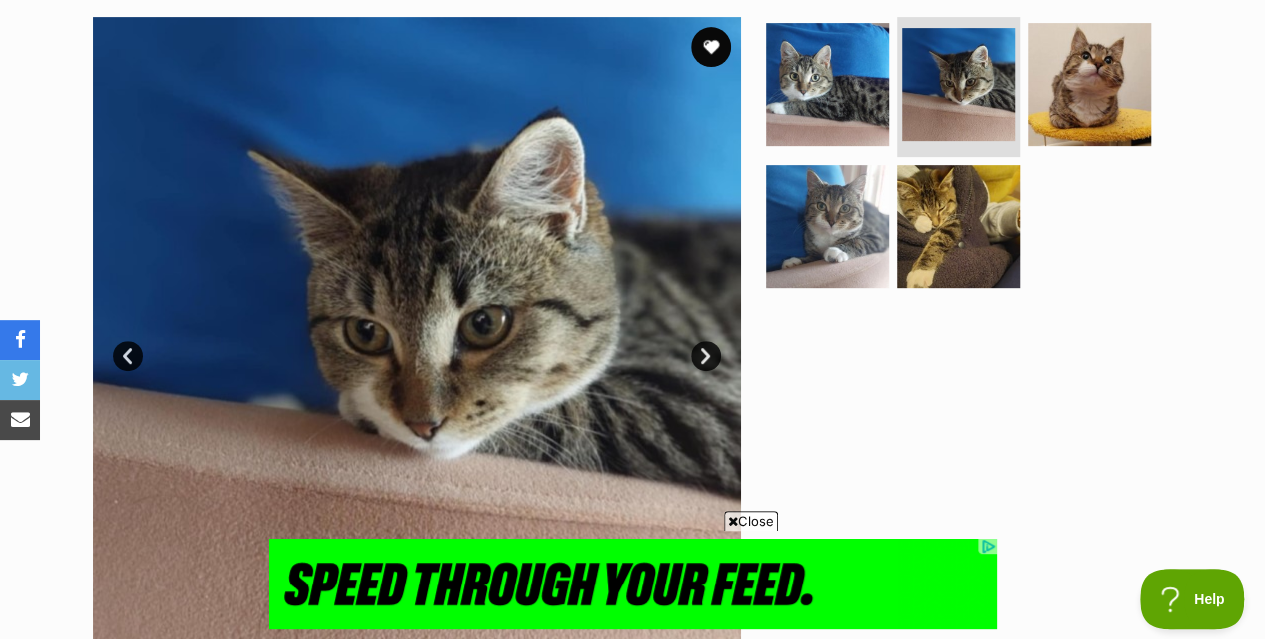 click on "Next" at bounding box center (706, 356) 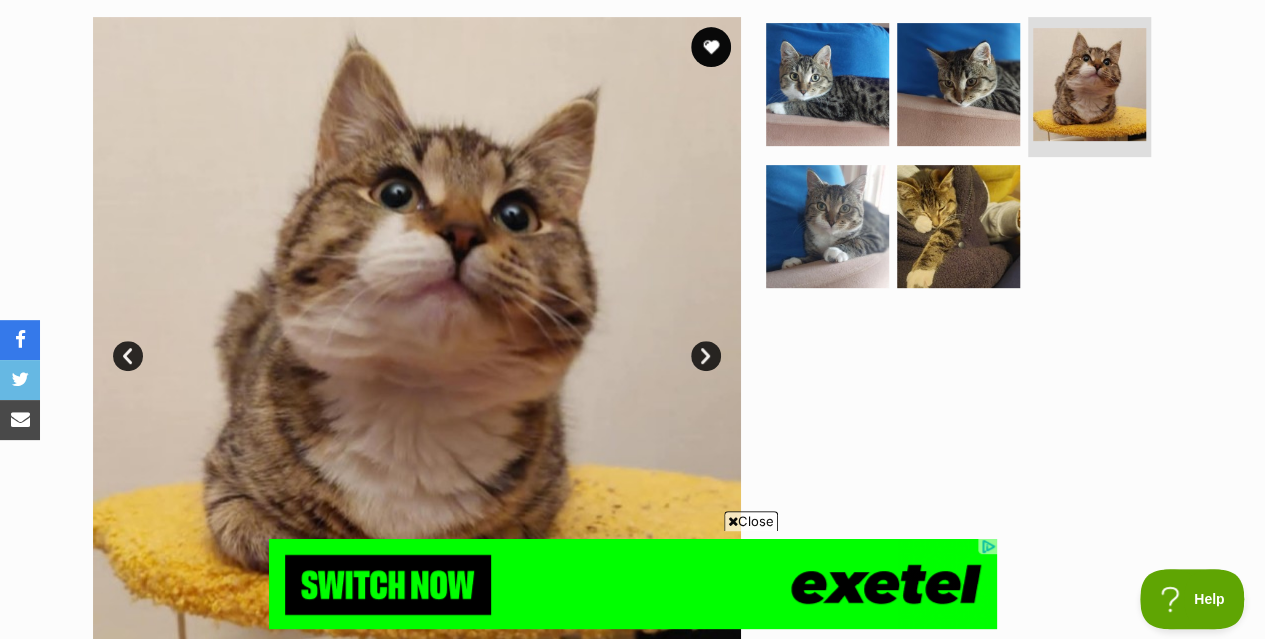 click on "Next" at bounding box center (706, 356) 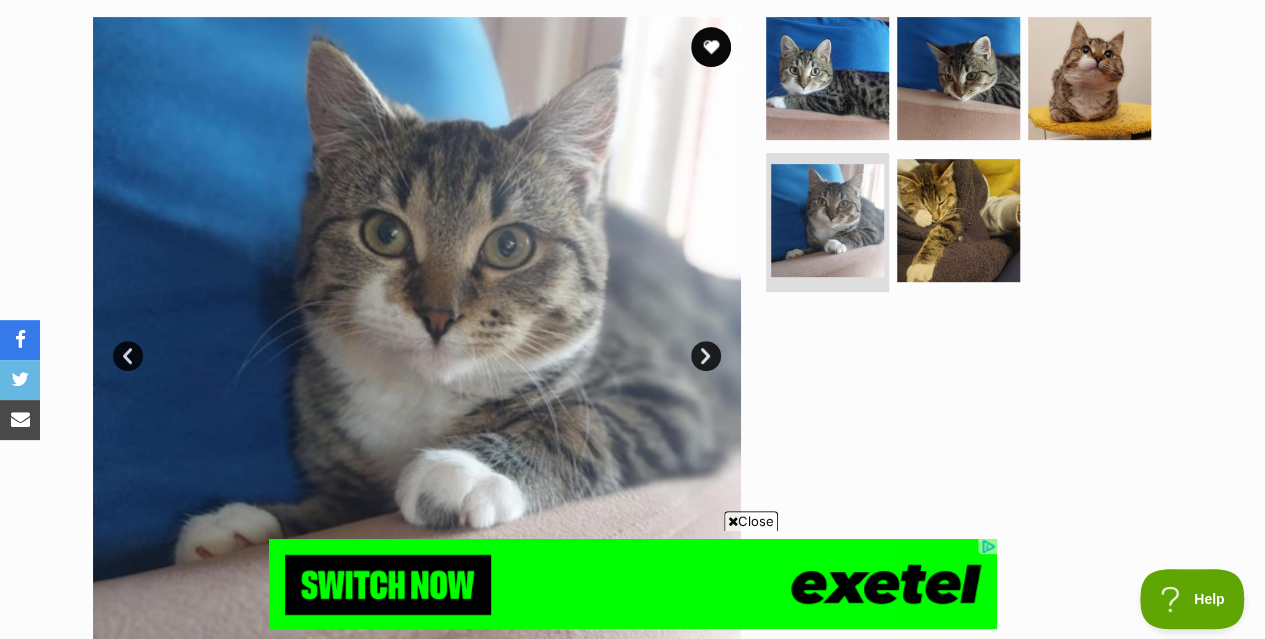 click on "Next" at bounding box center [706, 356] 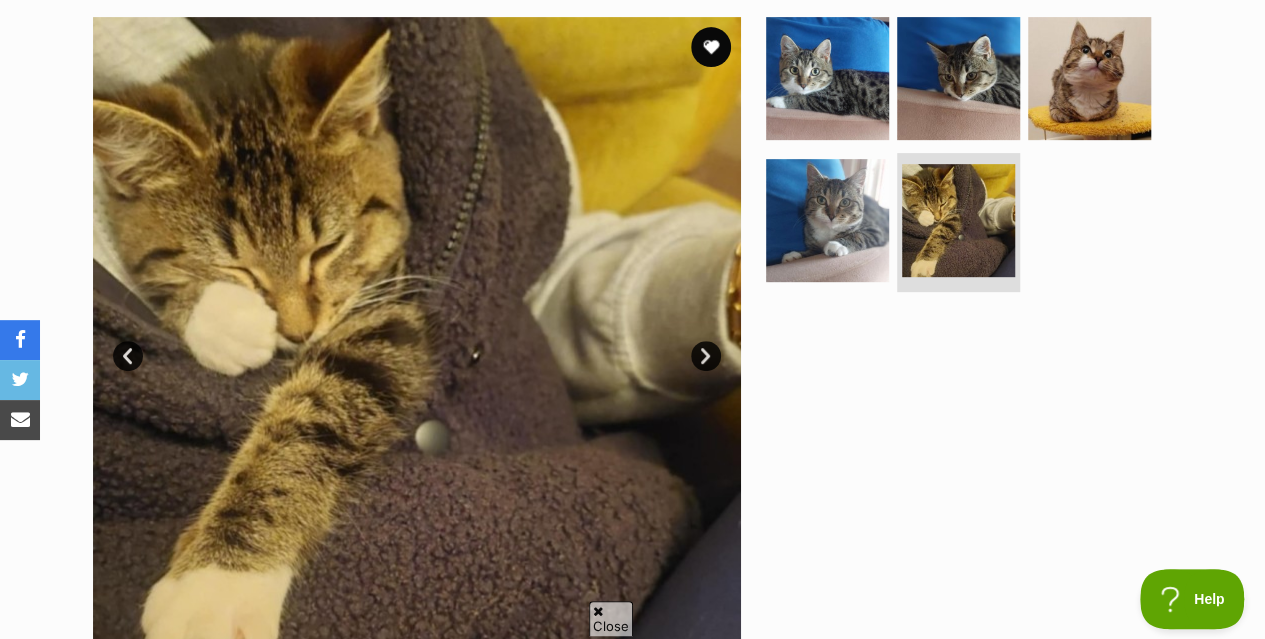 click on "Next" at bounding box center [706, 356] 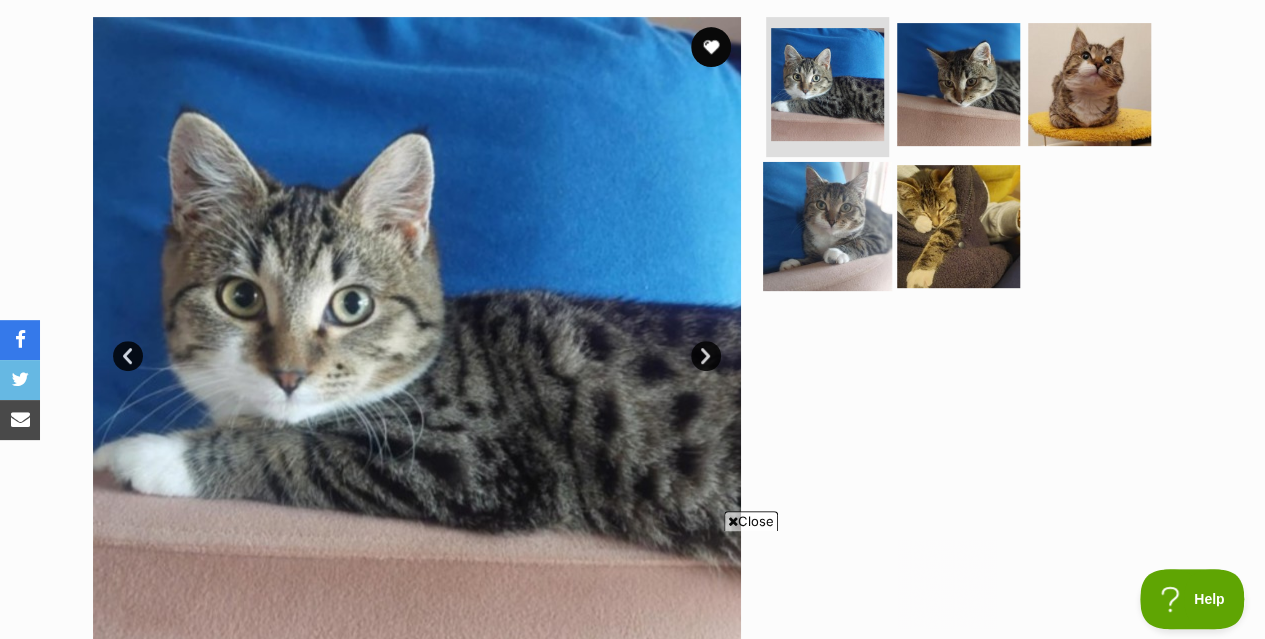 scroll, scrollTop: 0, scrollLeft: 0, axis: both 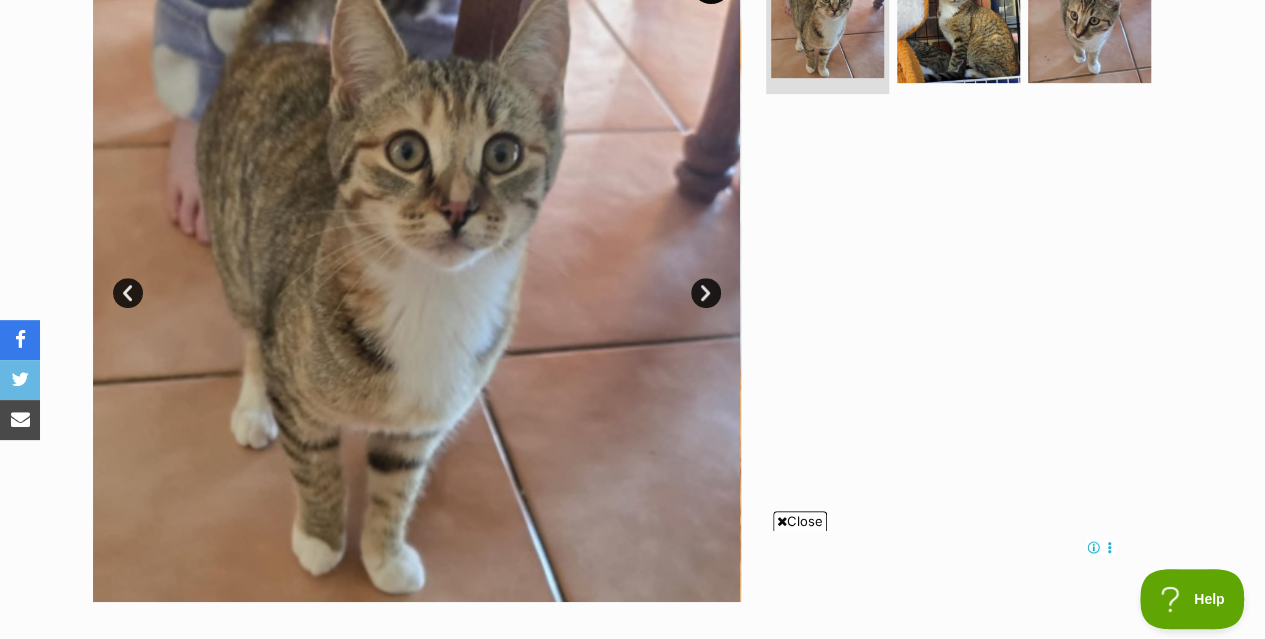 click on "Next" at bounding box center [706, 293] 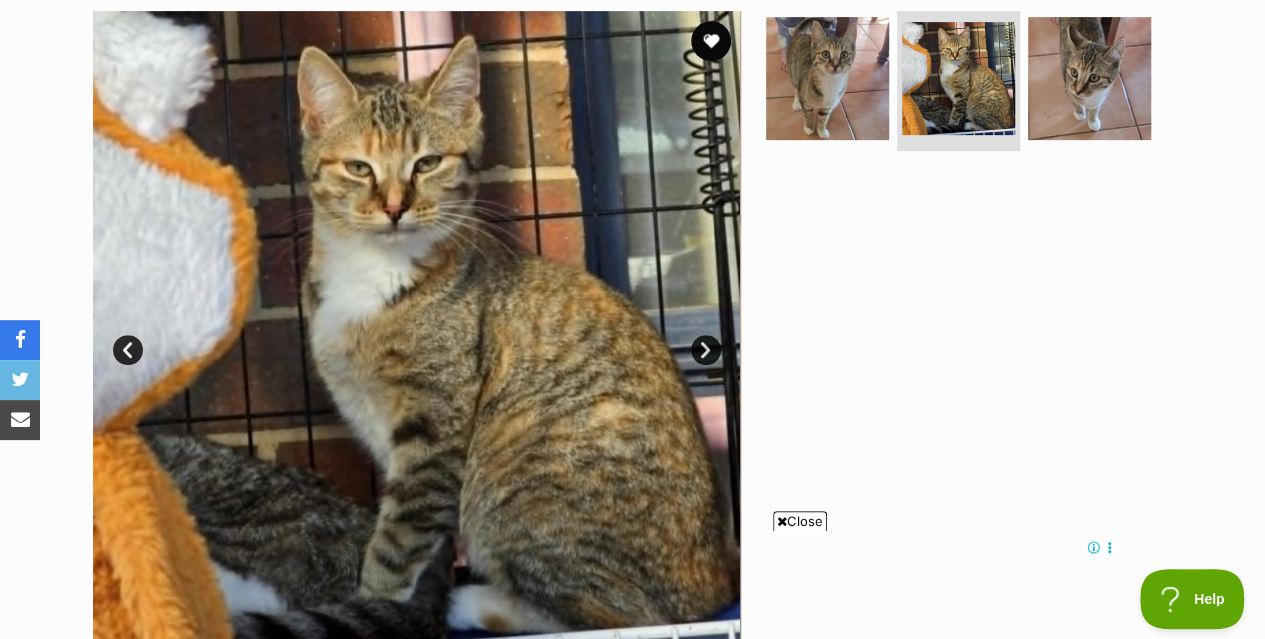 scroll, scrollTop: 443, scrollLeft: 0, axis: vertical 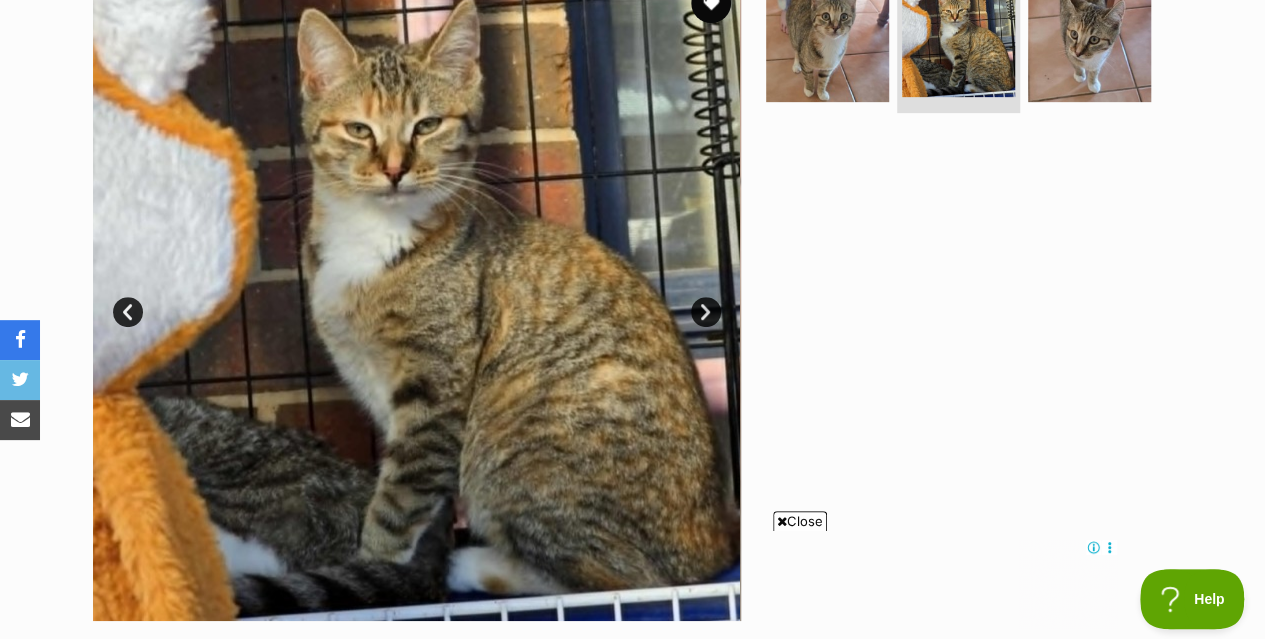 click on "Next" at bounding box center [706, 312] 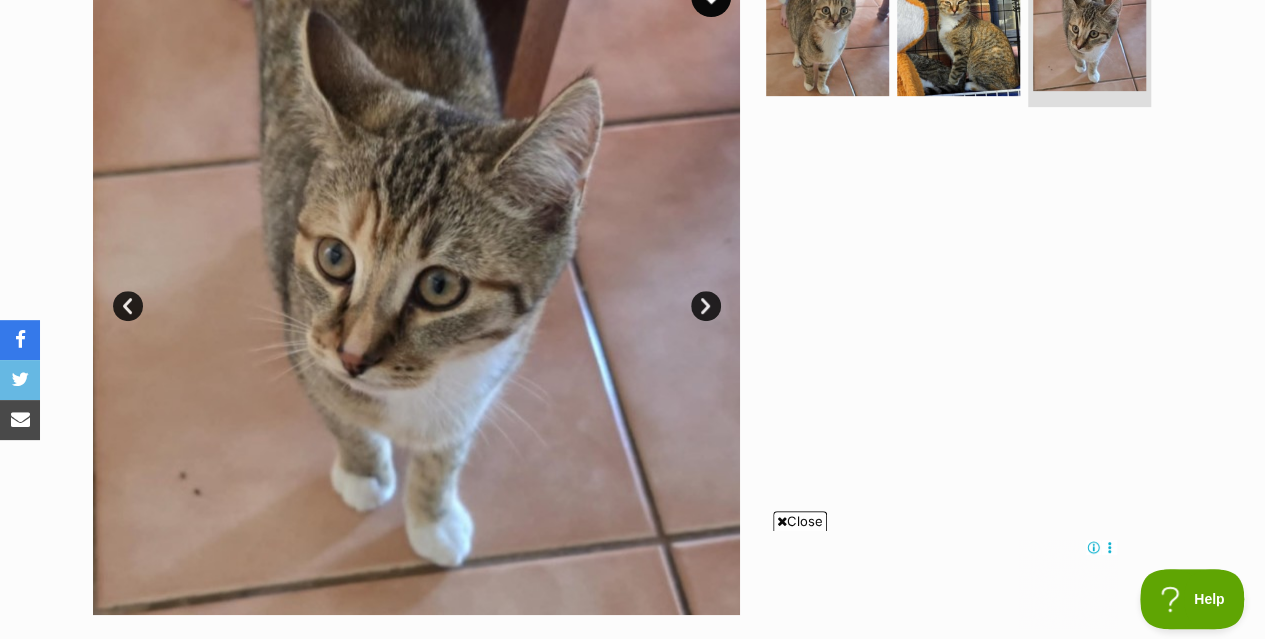 scroll, scrollTop: 448, scrollLeft: 0, axis: vertical 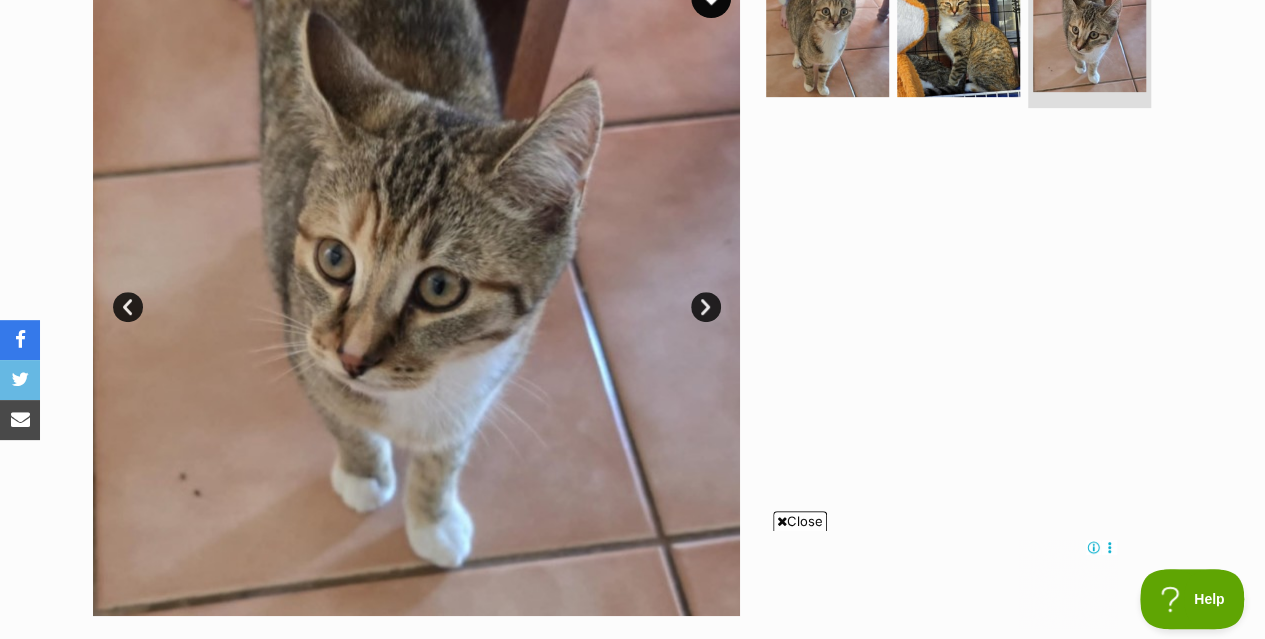 click on "Next" at bounding box center (706, 307) 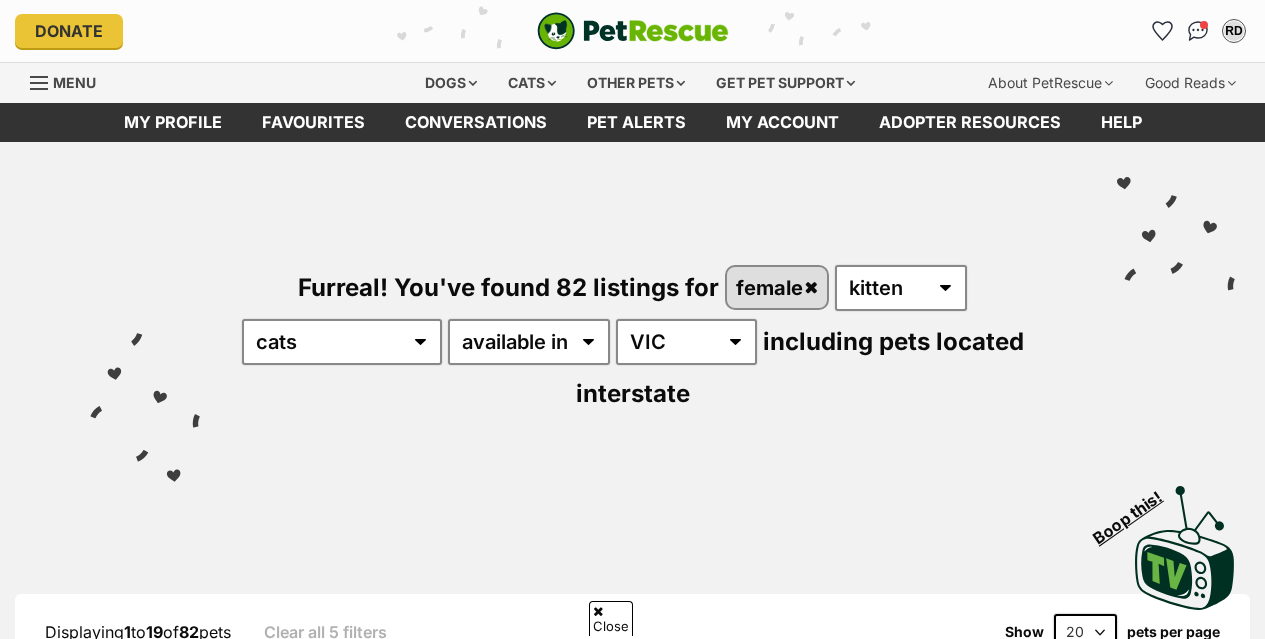 scroll, scrollTop: 1246, scrollLeft: 0, axis: vertical 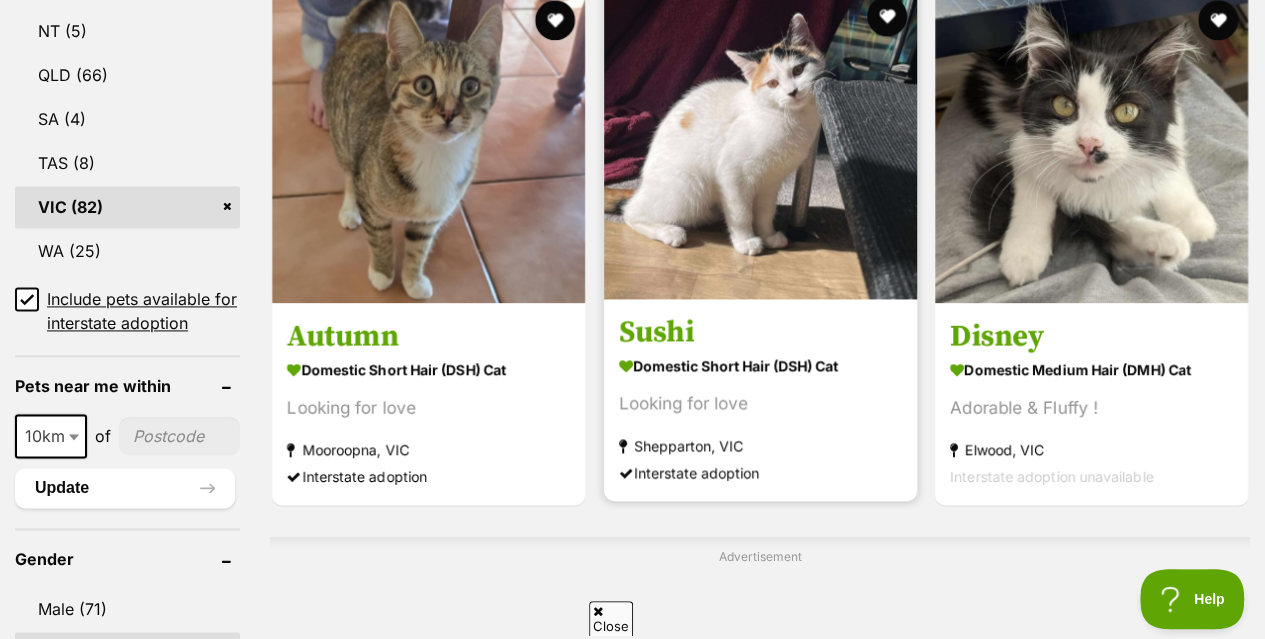 click at bounding box center [760, 142] 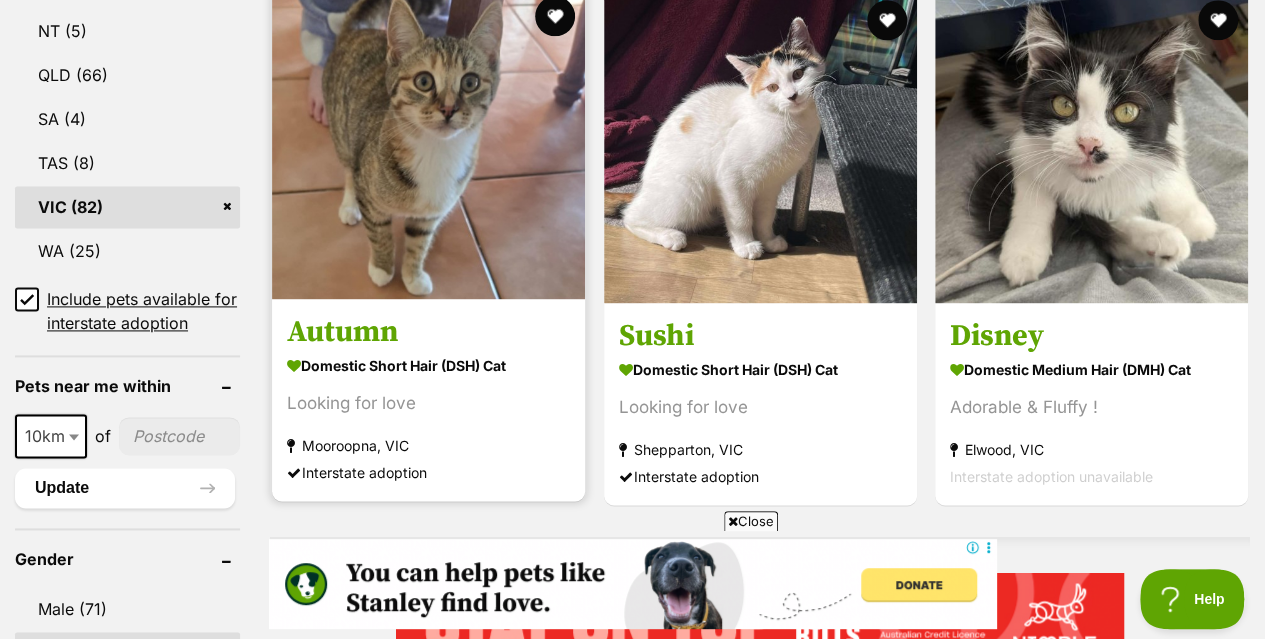 scroll, scrollTop: 0, scrollLeft: 0, axis: both 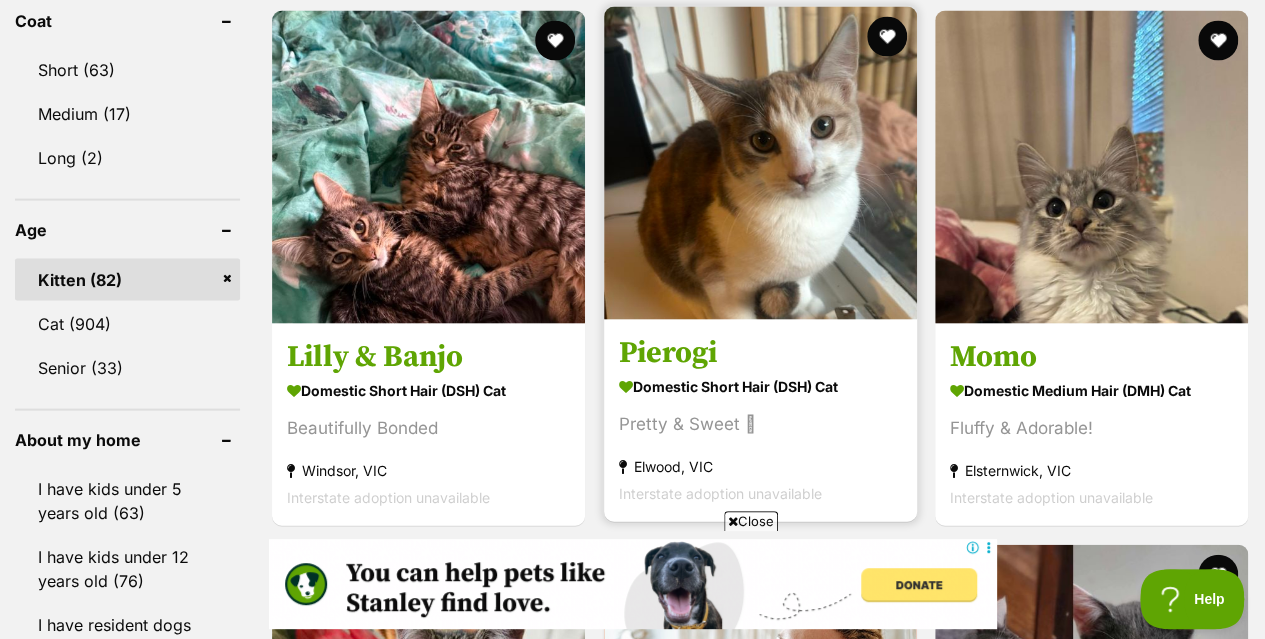 click at bounding box center [760, 163] 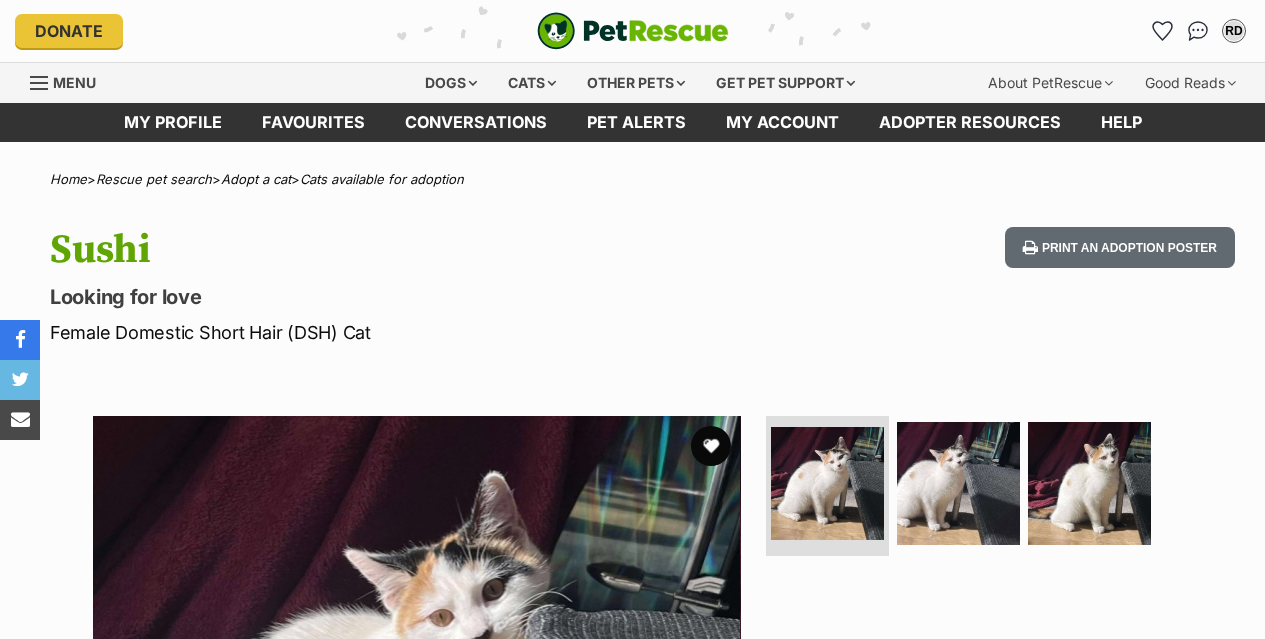 scroll, scrollTop: 0, scrollLeft: 0, axis: both 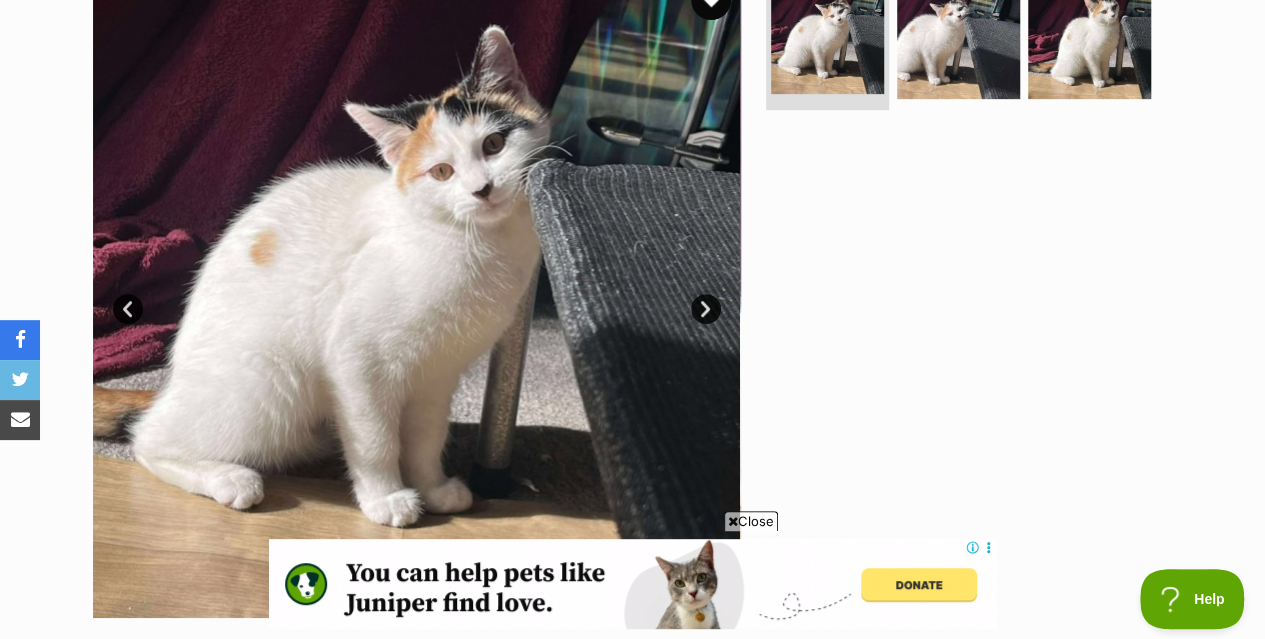 click at bounding box center [417, 294] 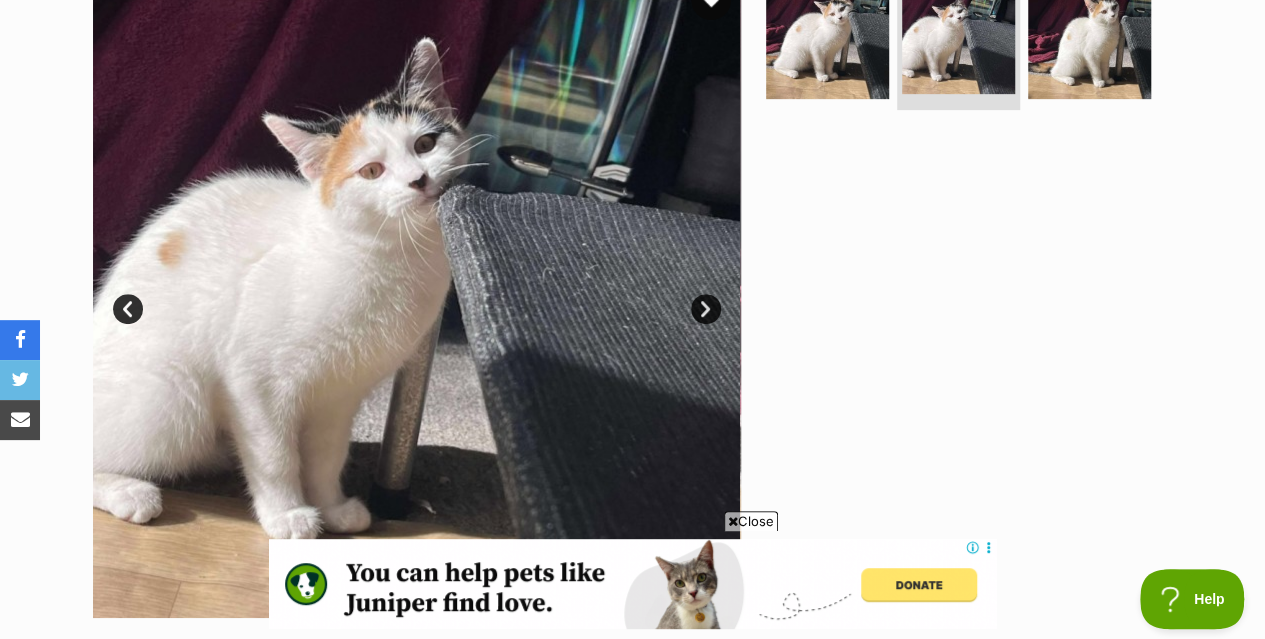 click on "Next" at bounding box center [706, 309] 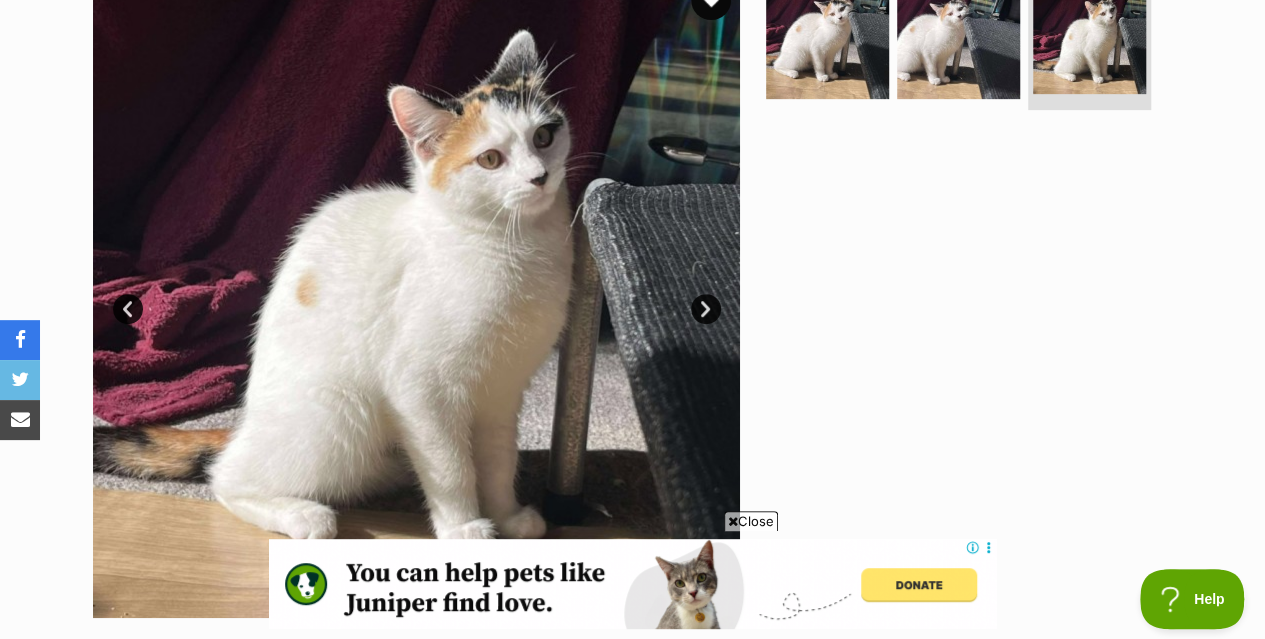 click on "Next" at bounding box center [706, 309] 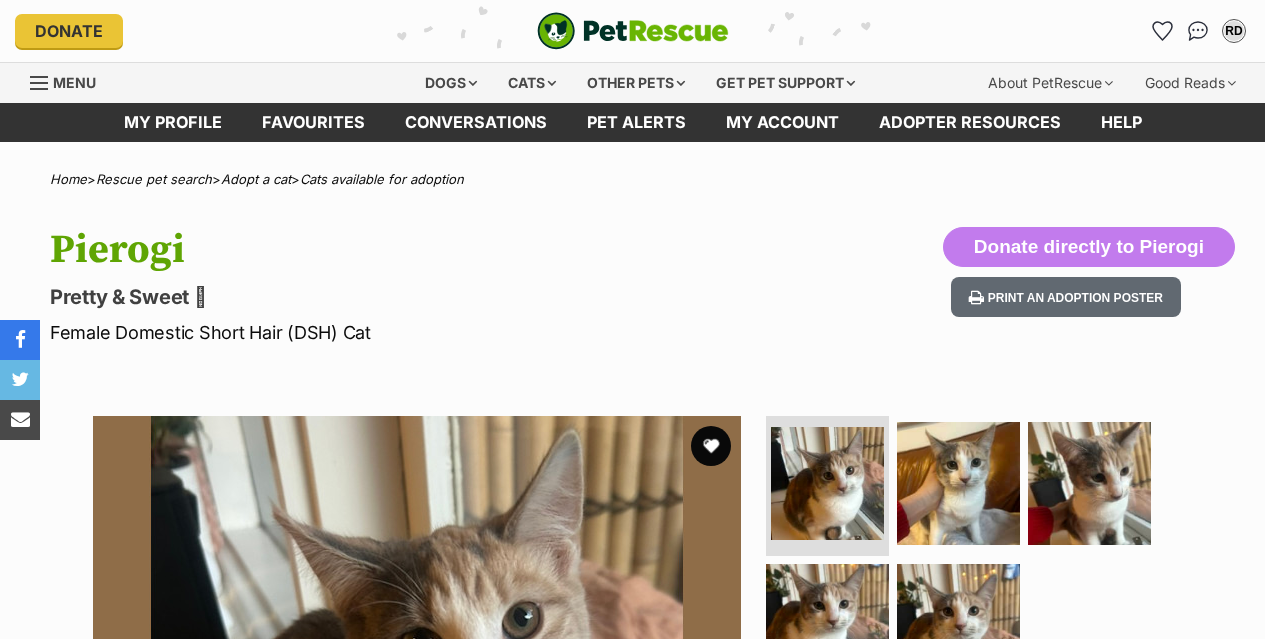 scroll, scrollTop: 0, scrollLeft: 0, axis: both 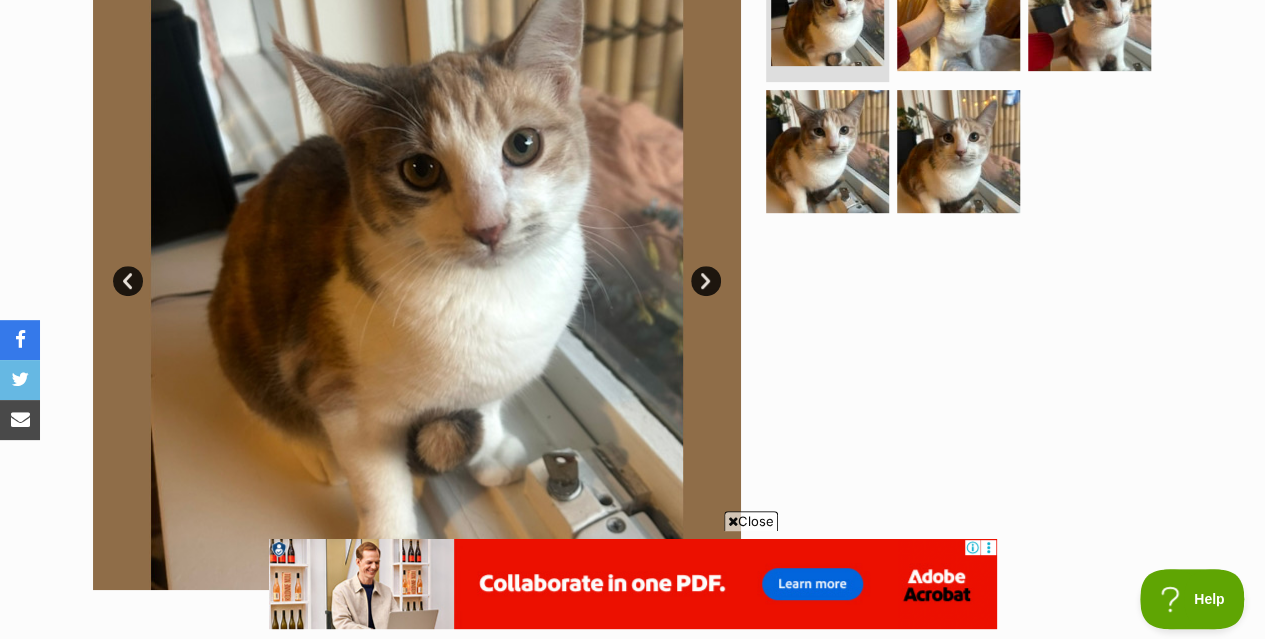 click on "Next" at bounding box center [706, 281] 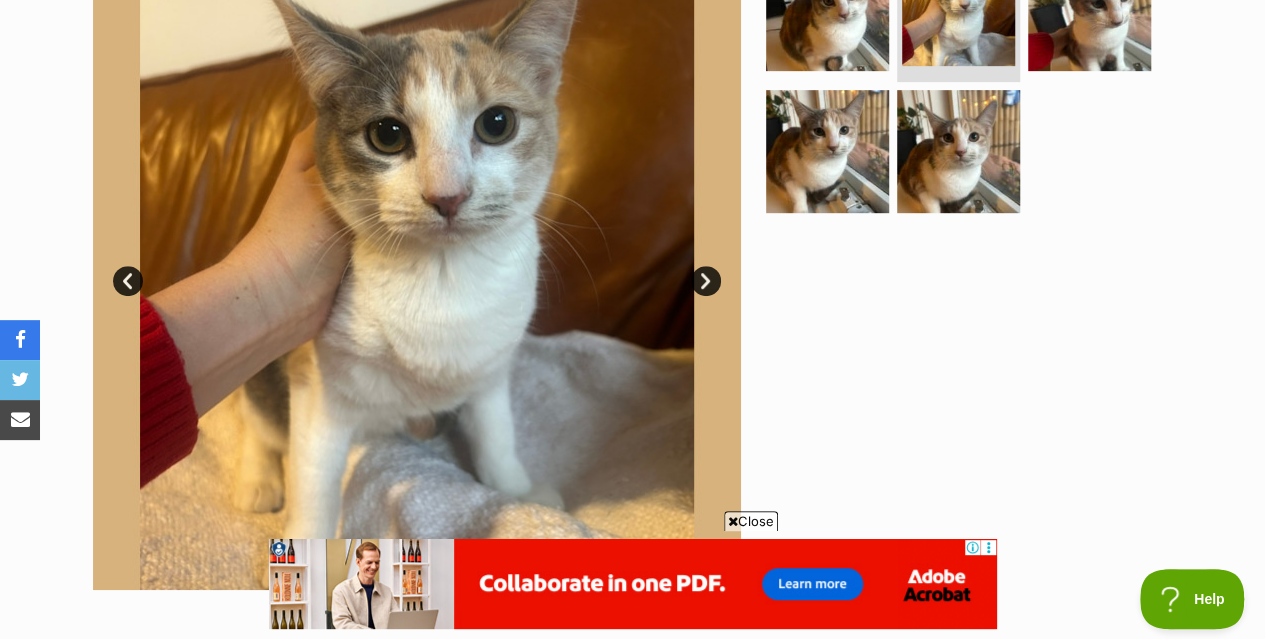 click on "Next" at bounding box center [706, 281] 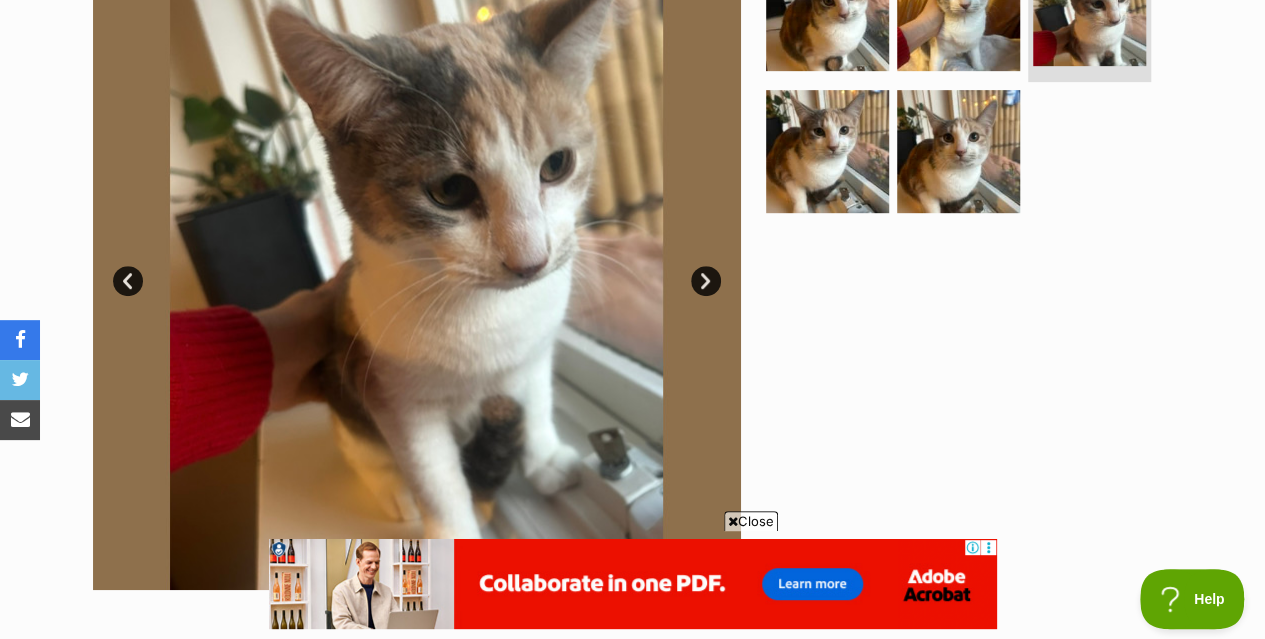 click on "Next" at bounding box center (706, 281) 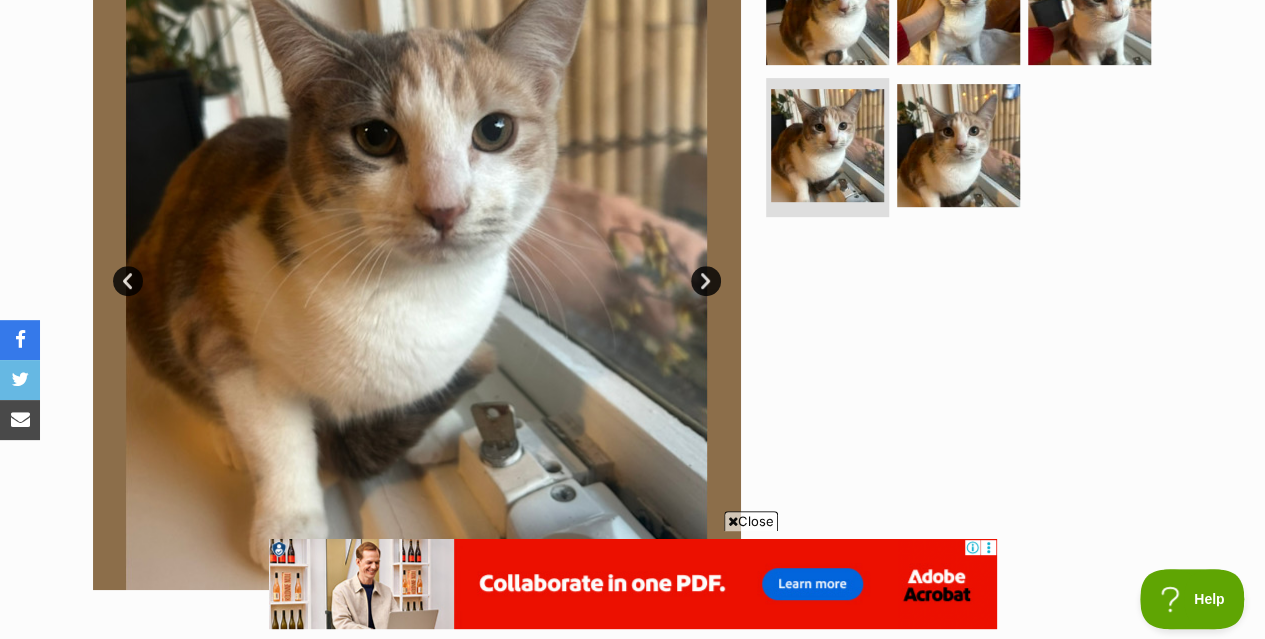 click on "Next" at bounding box center [706, 281] 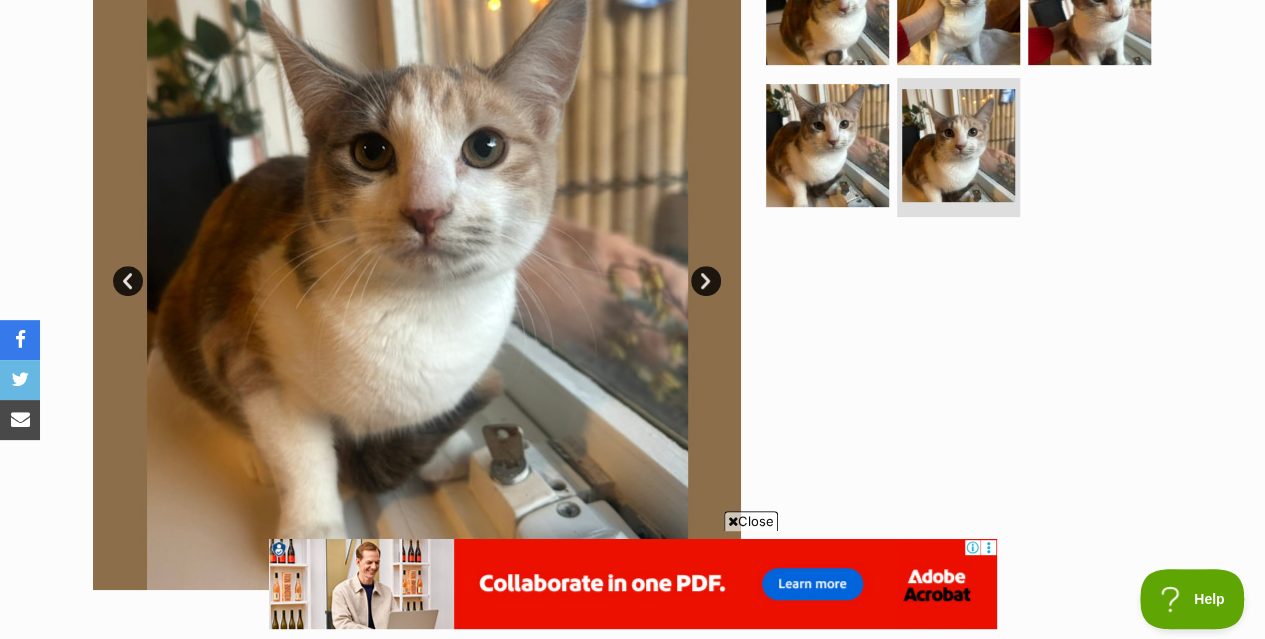 click on "Next" at bounding box center [706, 281] 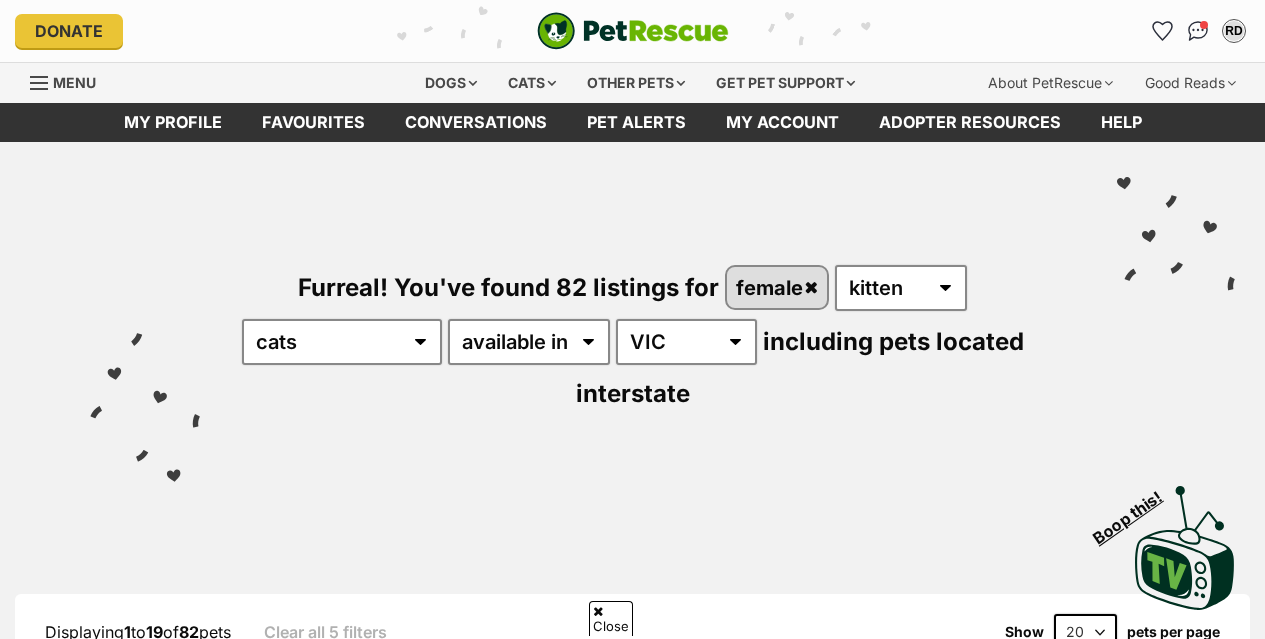 scroll, scrollTop: 1950, scrollLeft: 0, axis: vertical 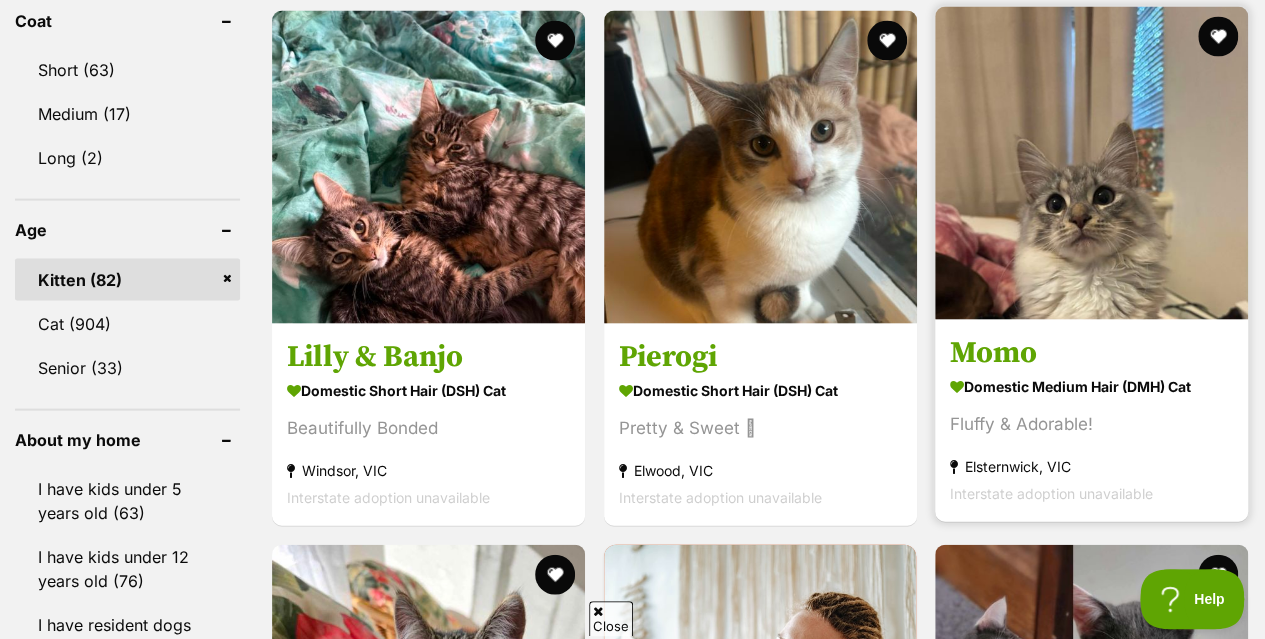 click at bounding box center (1091, 163) 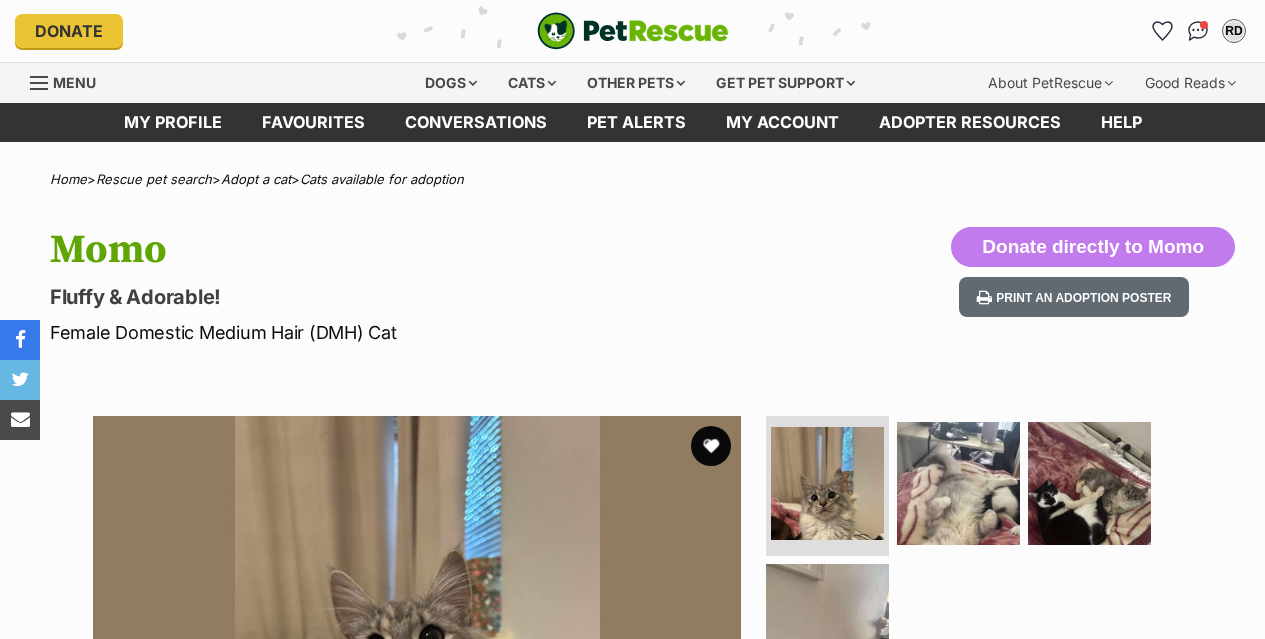 scroll, scrollTop: 0, scrollLeft: 0, axis: both 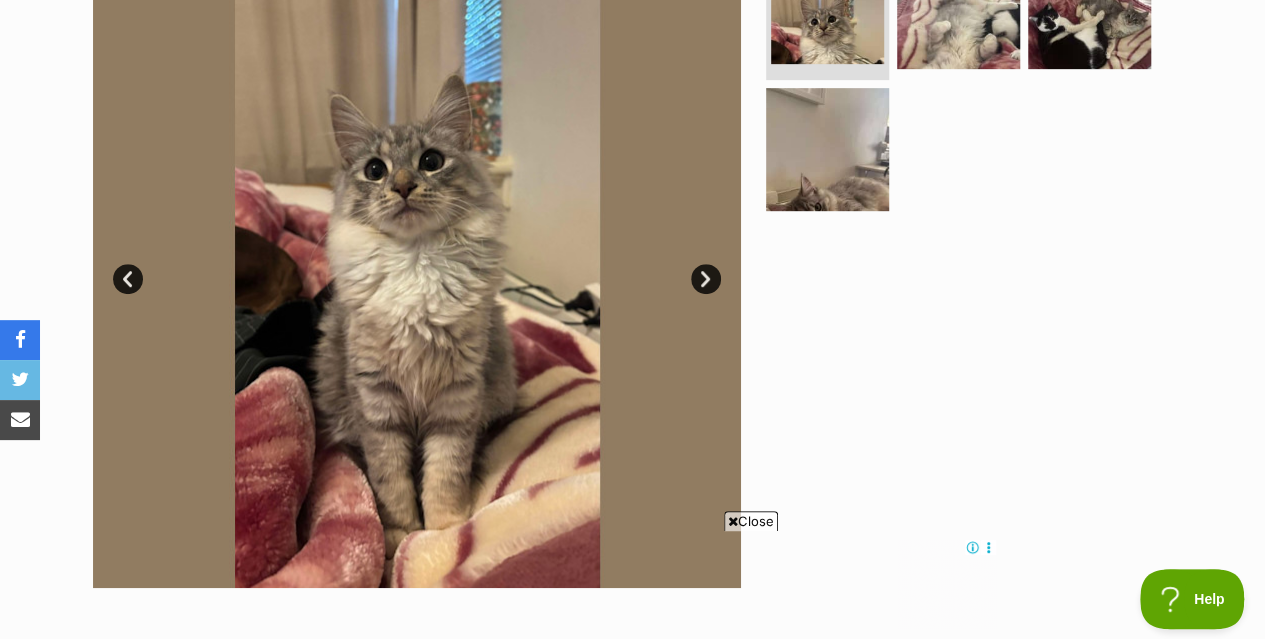 click on "Next" at bounding box center (706, 279) 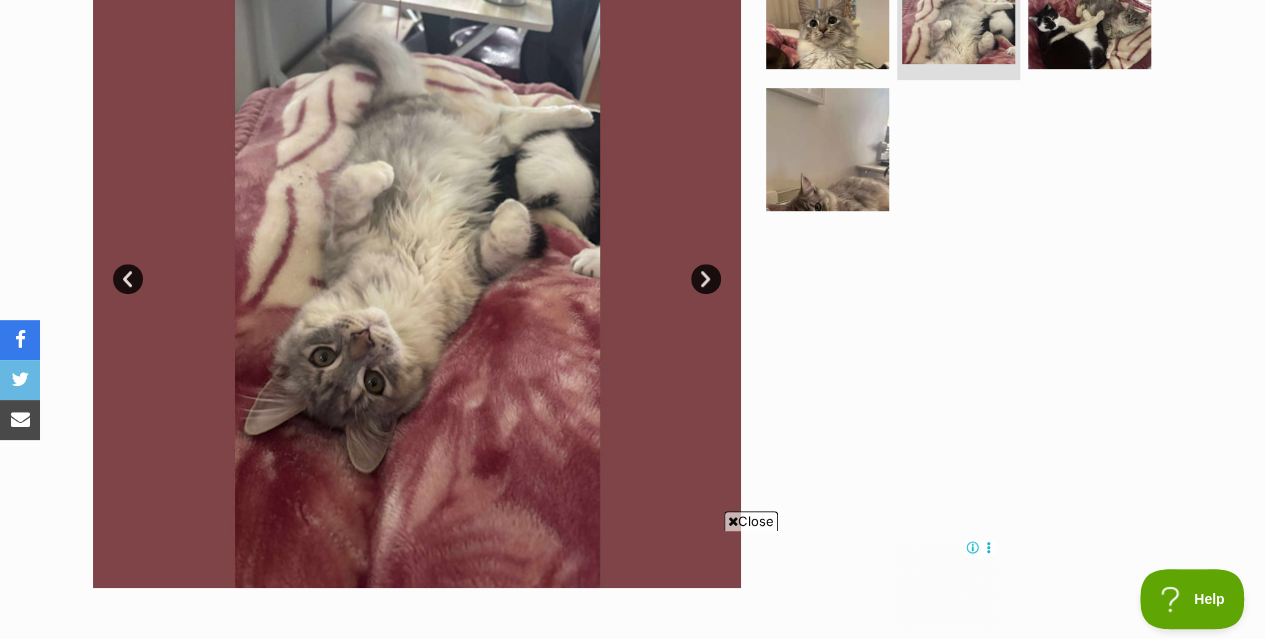 click on "Next" at bounding box center (706, 279) 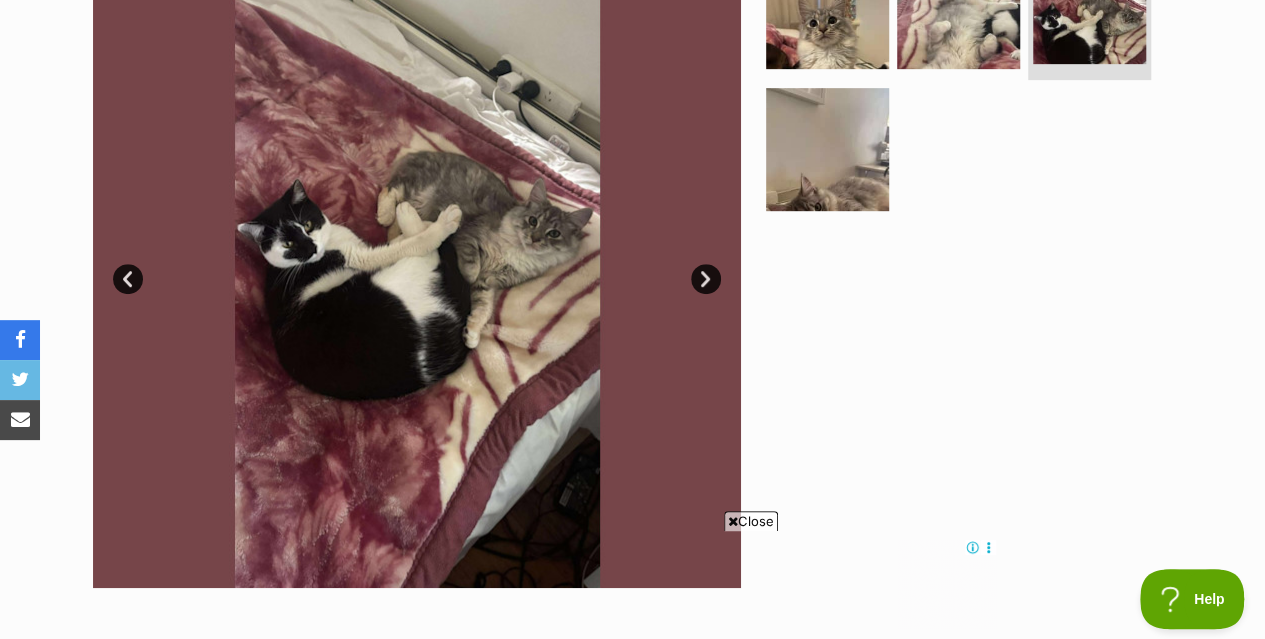 click on "Next" at bounding box center (706, 279) 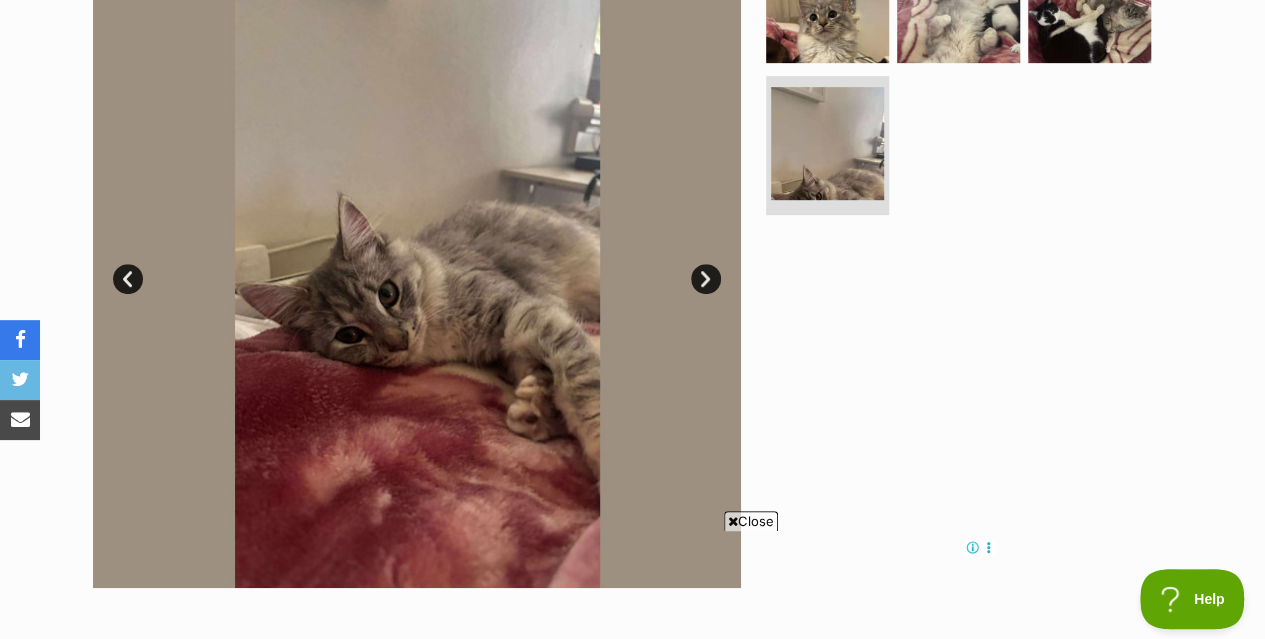 click on "Next" at bounding box center [706, 279] 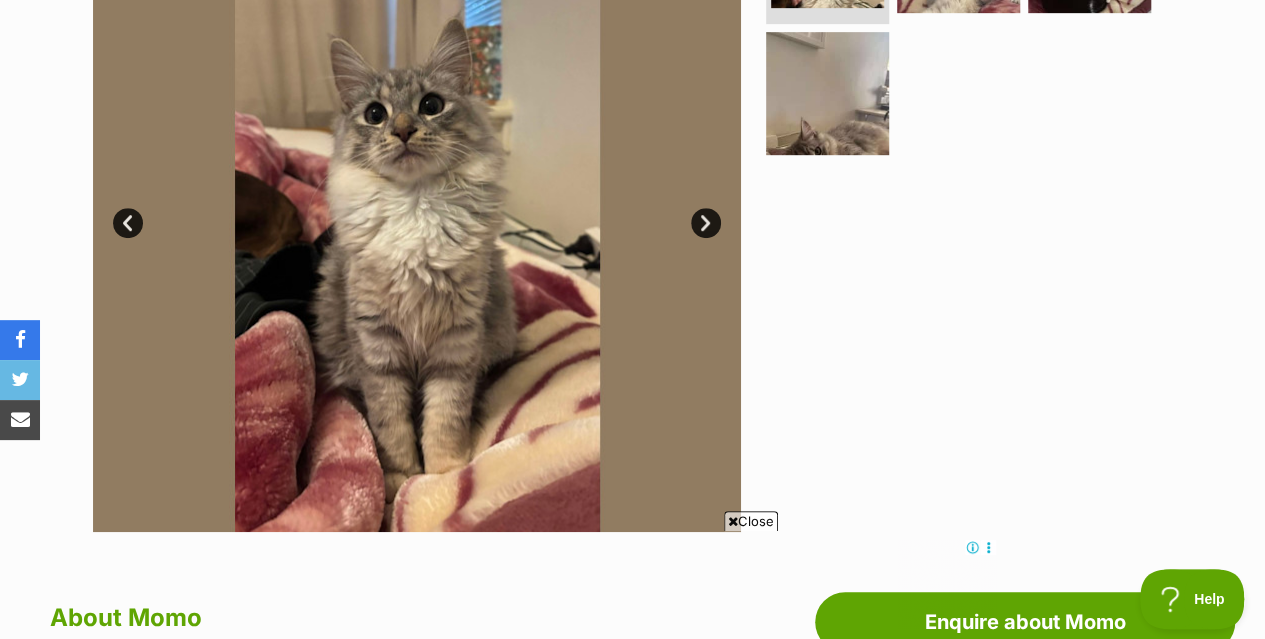 scroll, scrollTop: 376, scrollLeft: 0, axis: vertical 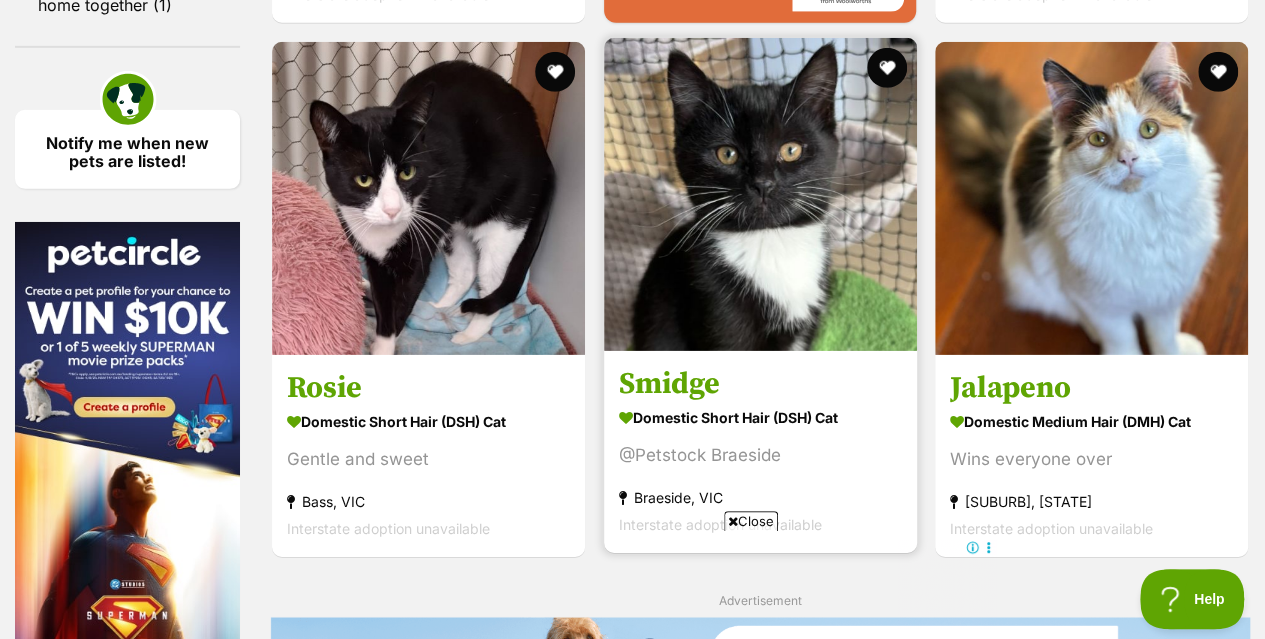click at bounding box center [760, 194] 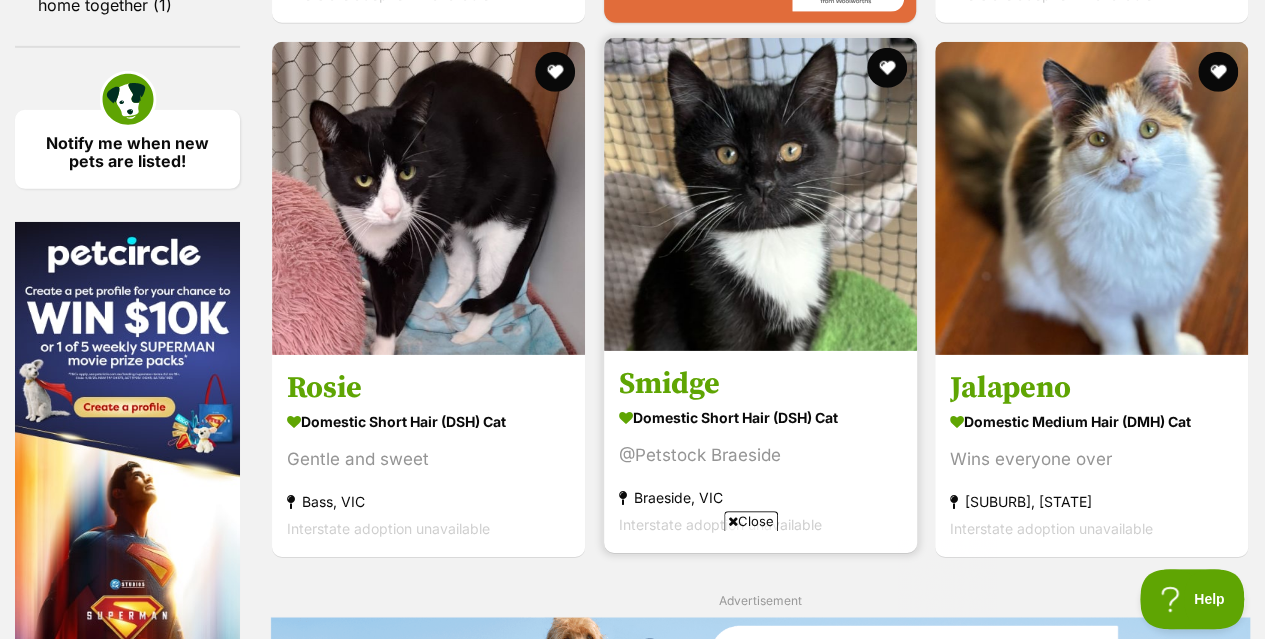 scroll, scrollTop: 0, scrollLeft: 0, axis: both 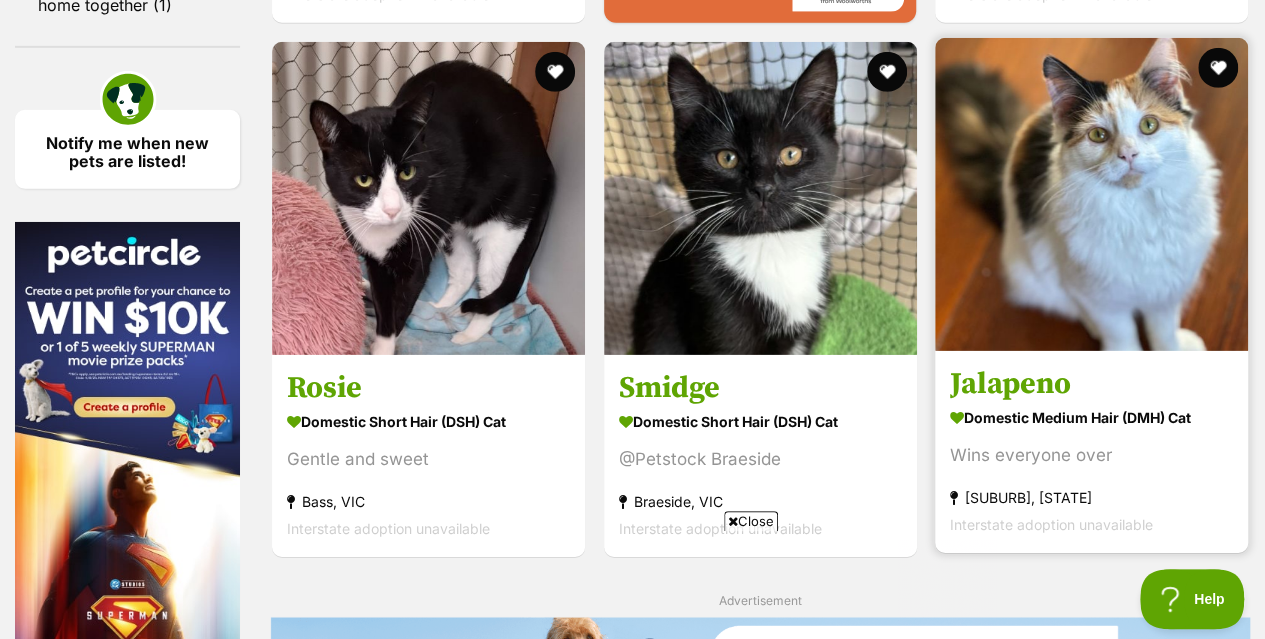 click at bounding box center [1091, 194] 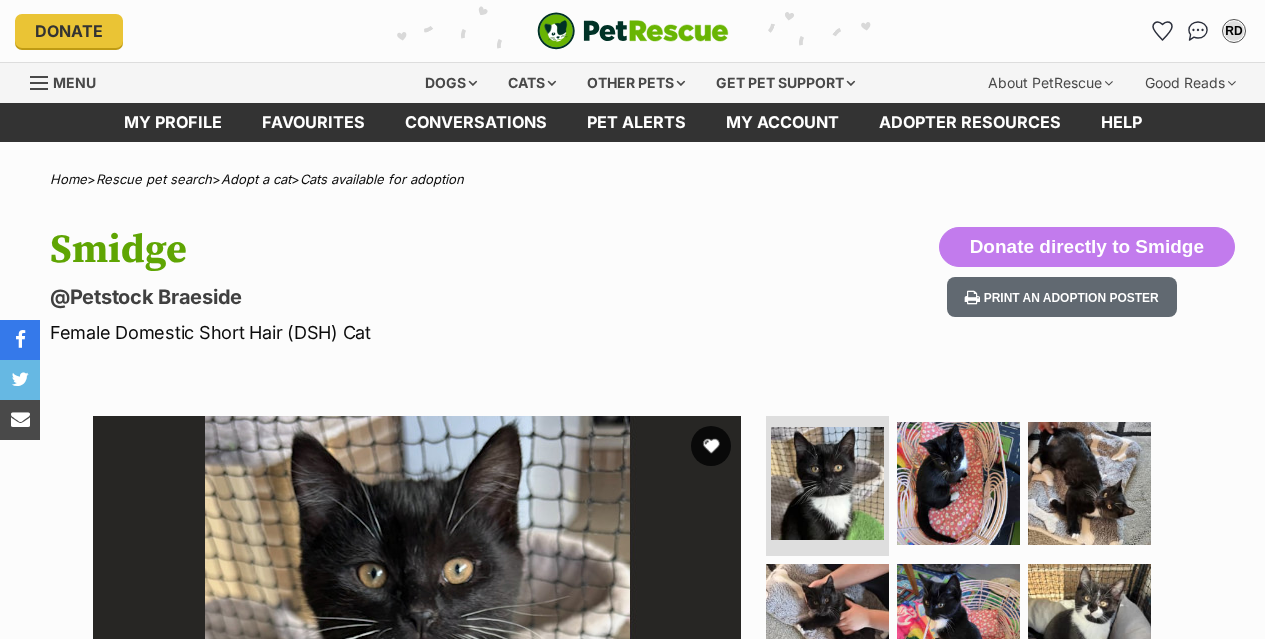 scroll, scrollTop: 0, scrollLeft: 0, axis: both 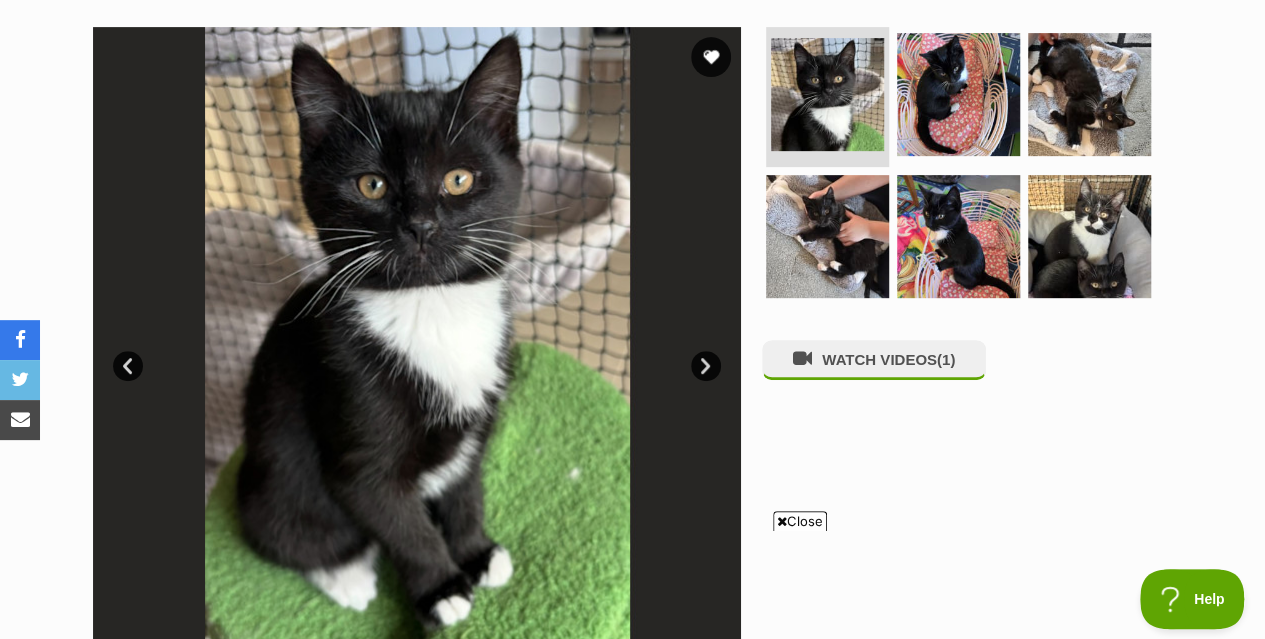 click on "Next" at bounding box center [706, 366] 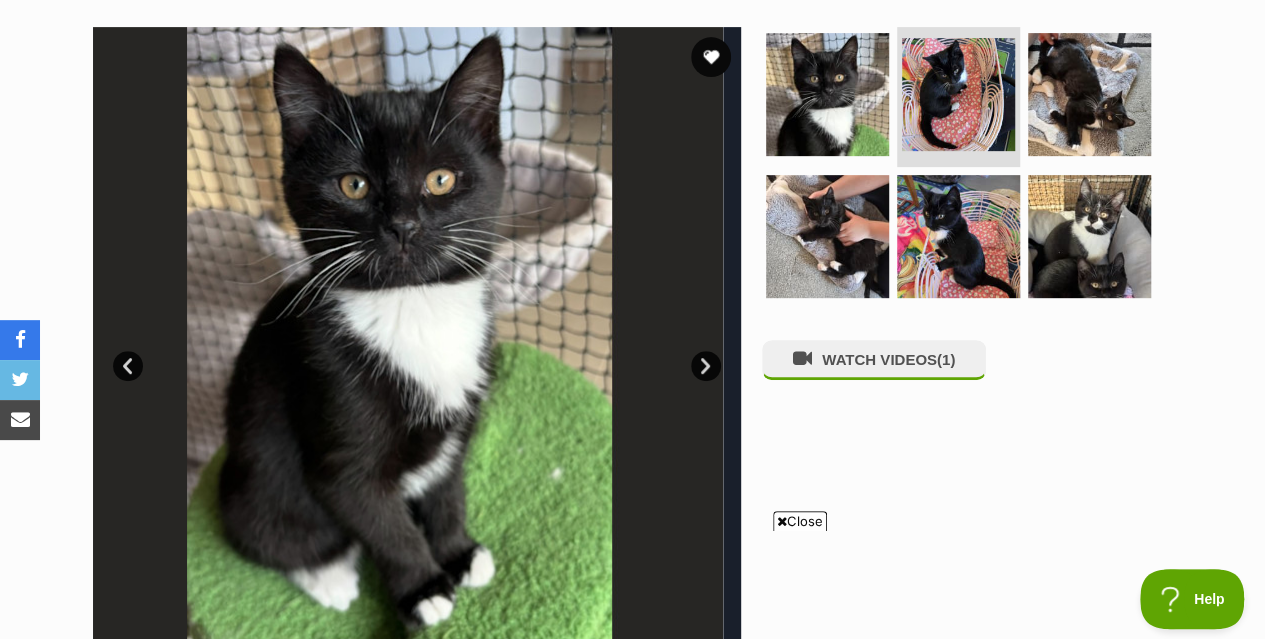 scroll, scrollTop: 0, scrollLeft: 0, axis: both 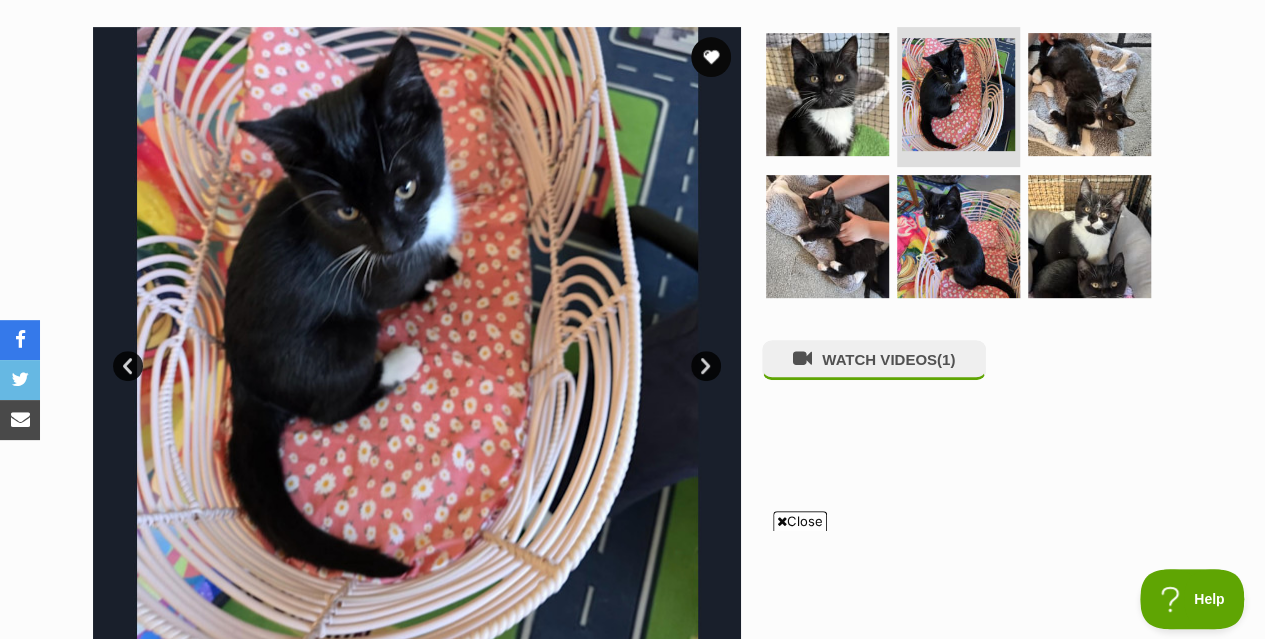 click on "Next" at bounding box center (706, 366) 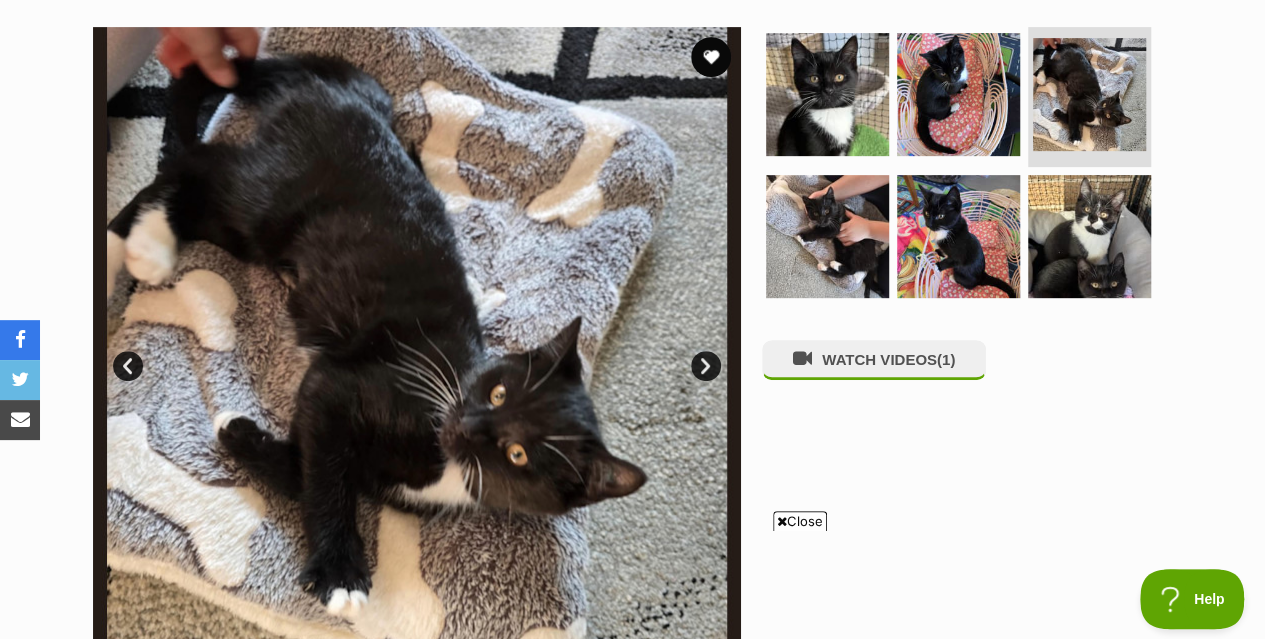 click on "Next" at bounding box center [706, 366] 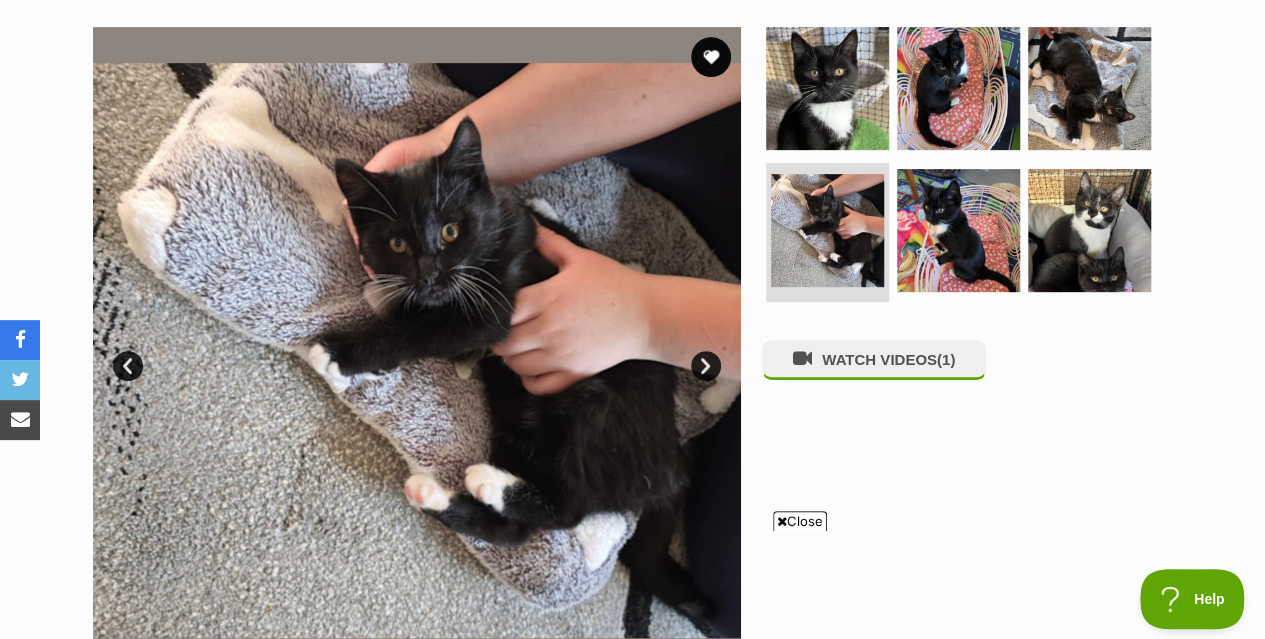 click on "Next" at bounding box center [706, 366] 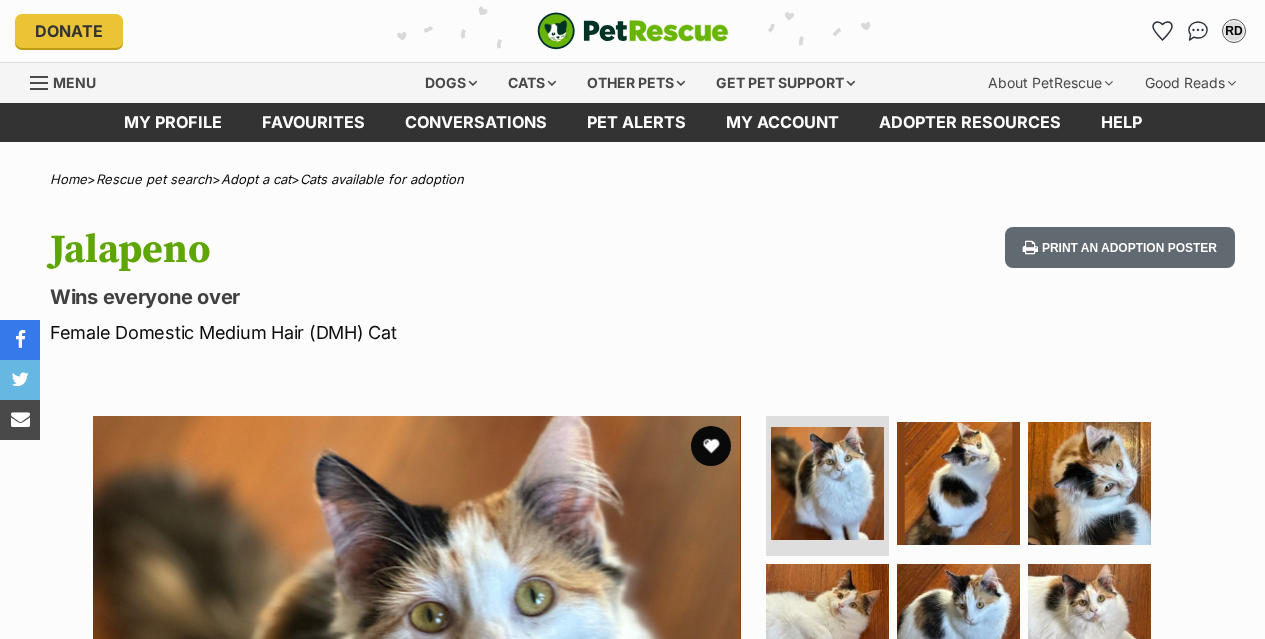 scroll, scrollTop: 0, scrollLeft: 0, axis: both 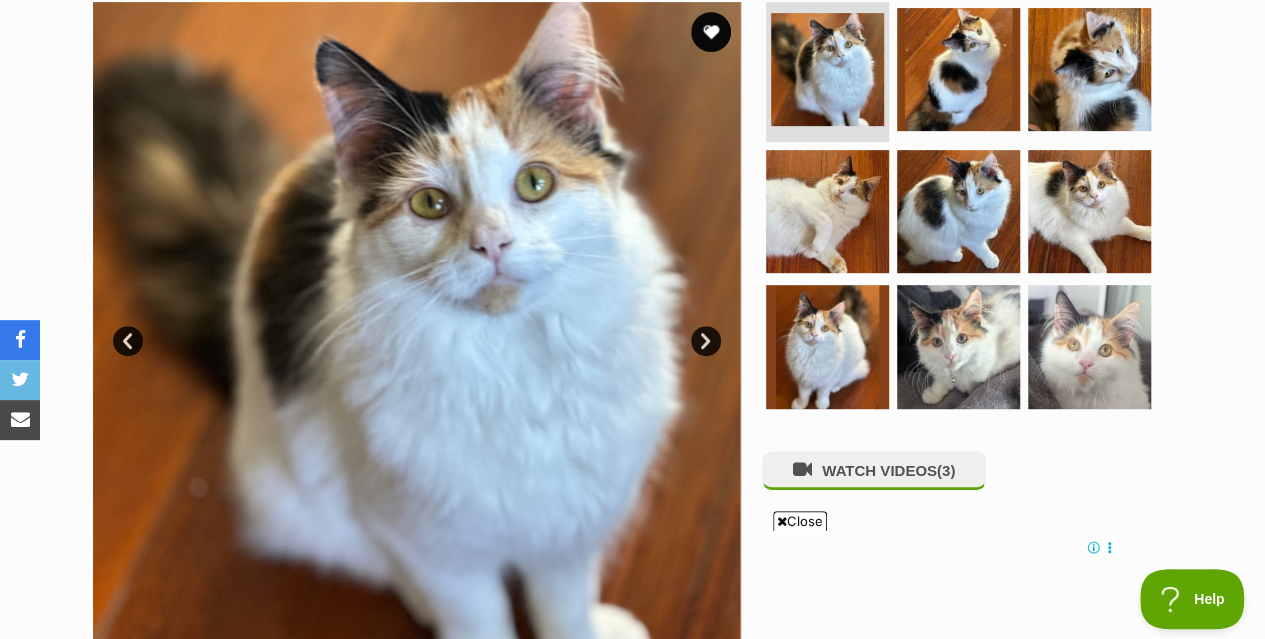 click on "Next" at bounding box center (706, 341) 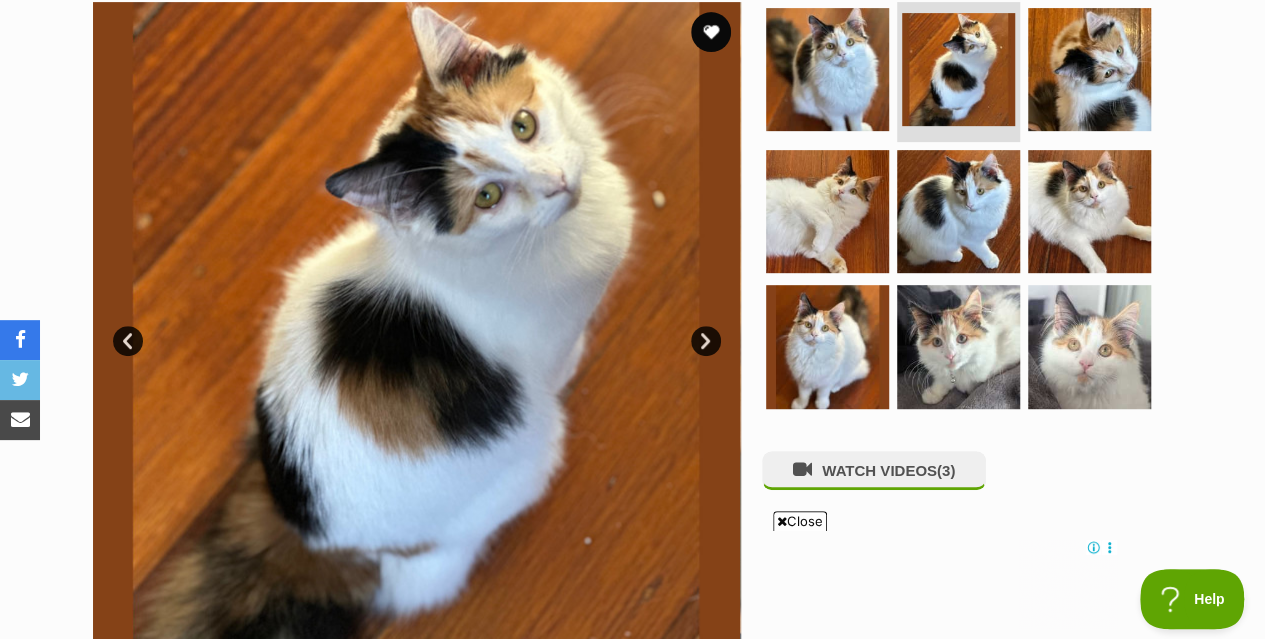 click on "Next" at bounding box center (706, 341) 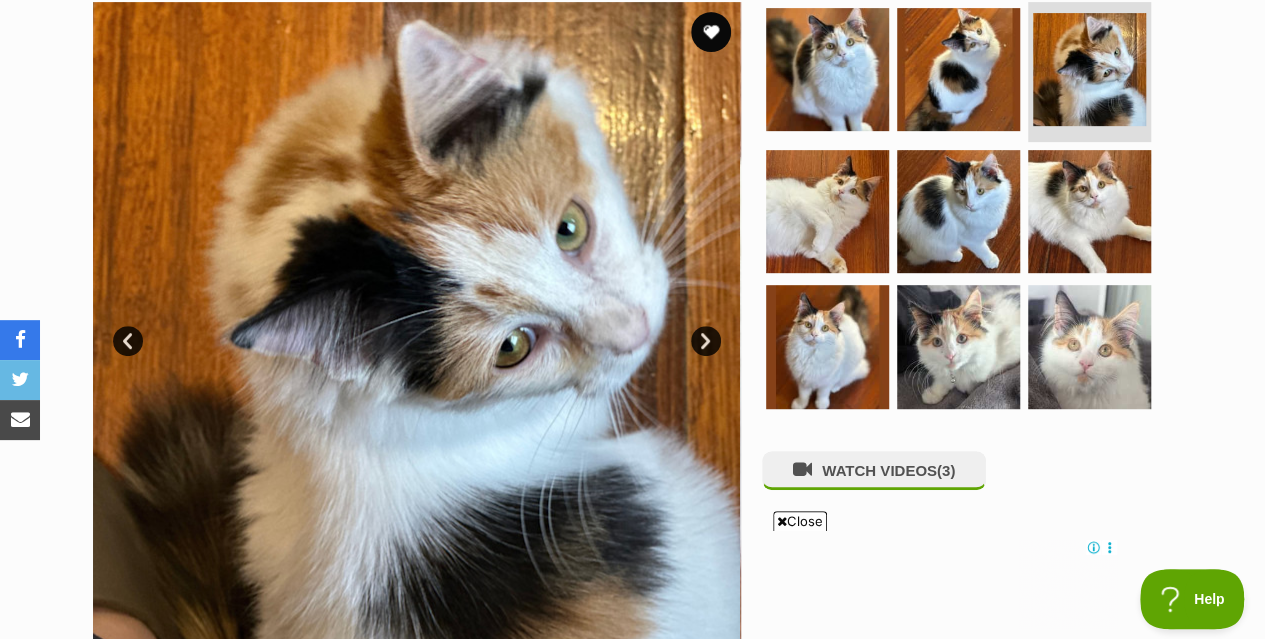 click on "Next" at bounding box center [706, 341] 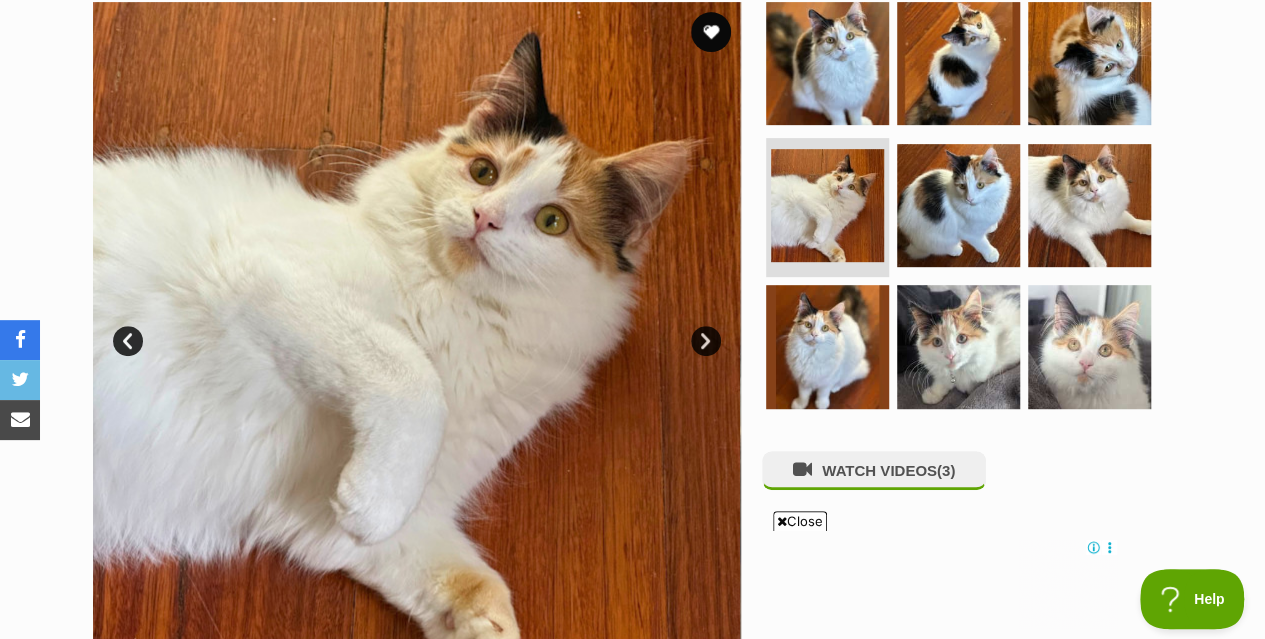 click on "Next" at bounding box center [706, 341] 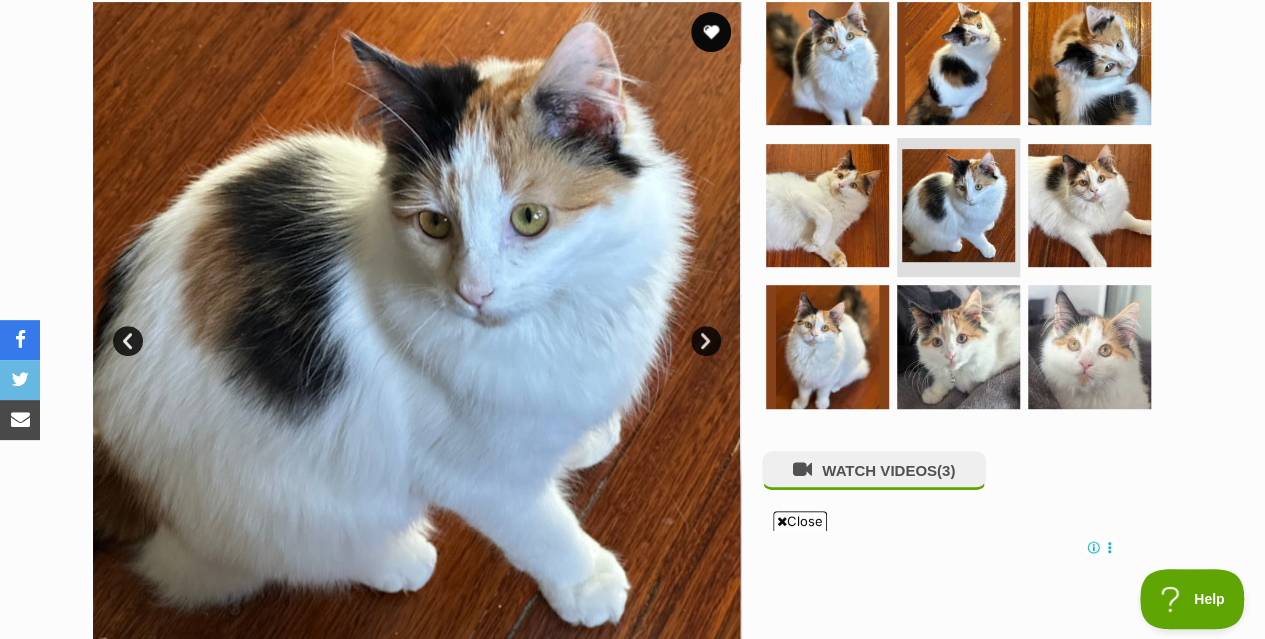 click on "Next" at bounding box center [706, 341] 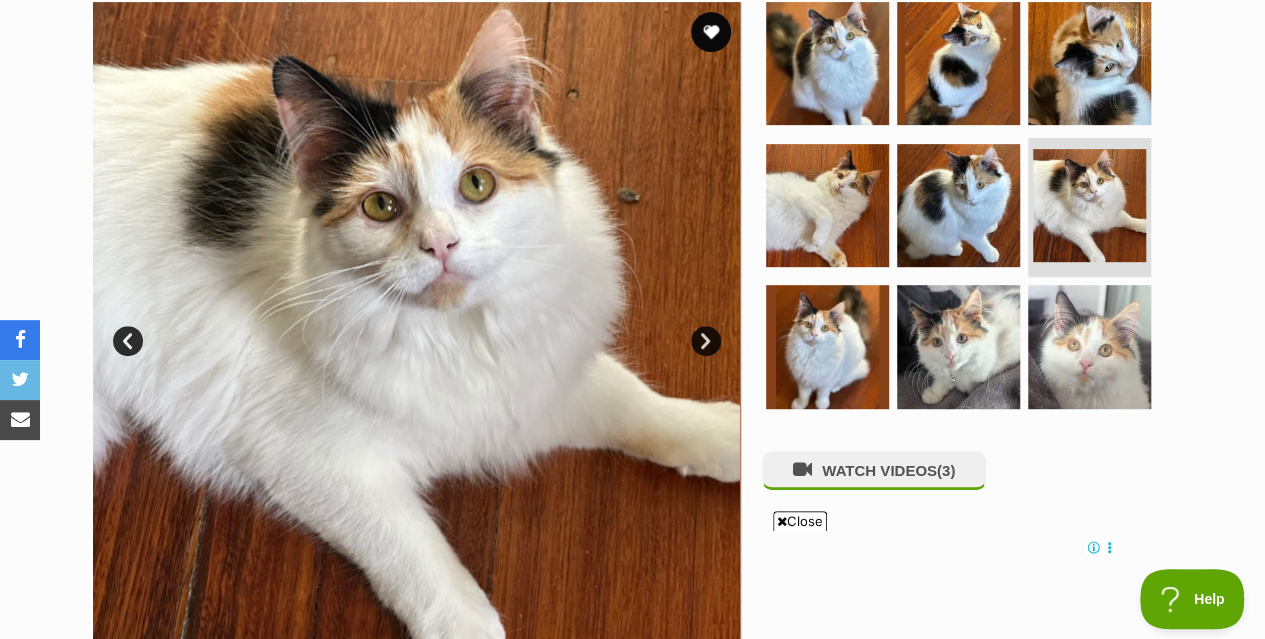 click on "Next" at bounding box center (706, 341) 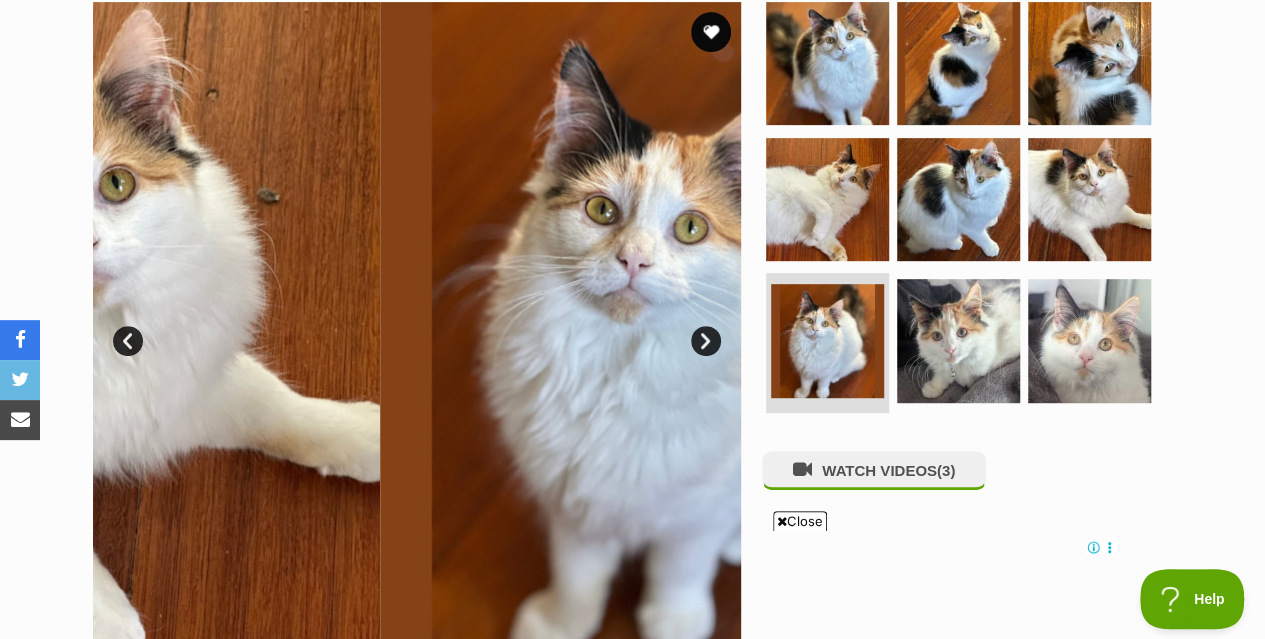 scroll, scrollTop: 0, scrollLeft: 0, axis: both 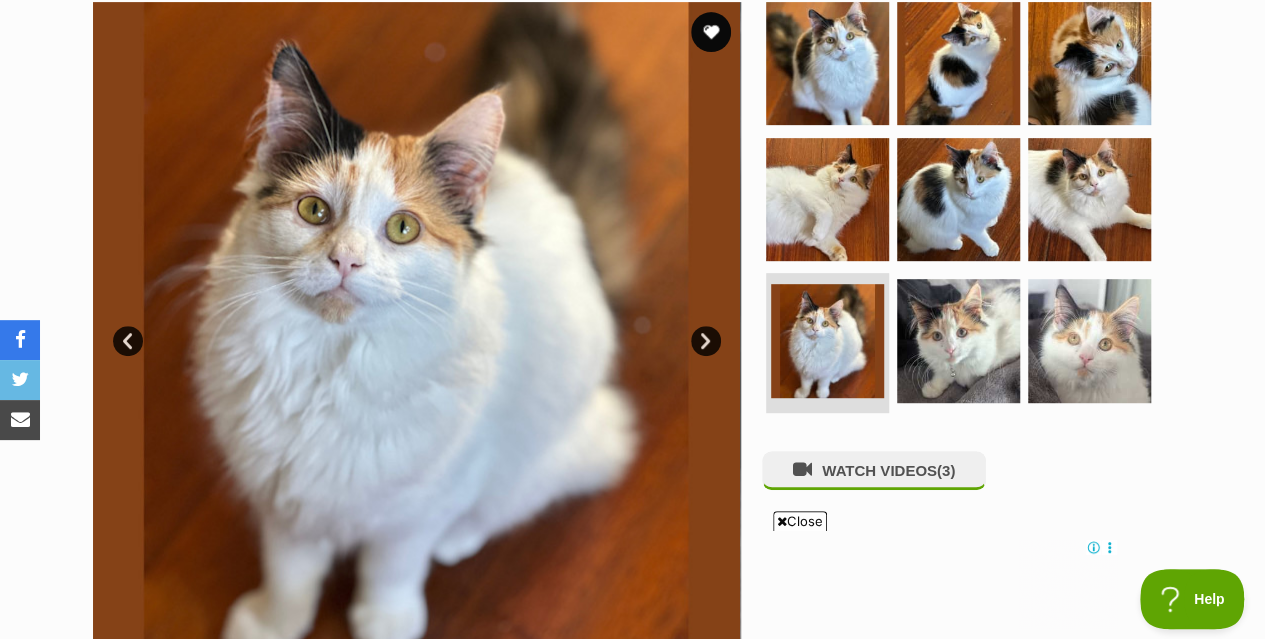 click on "Next" at bounding box center (706, 341) 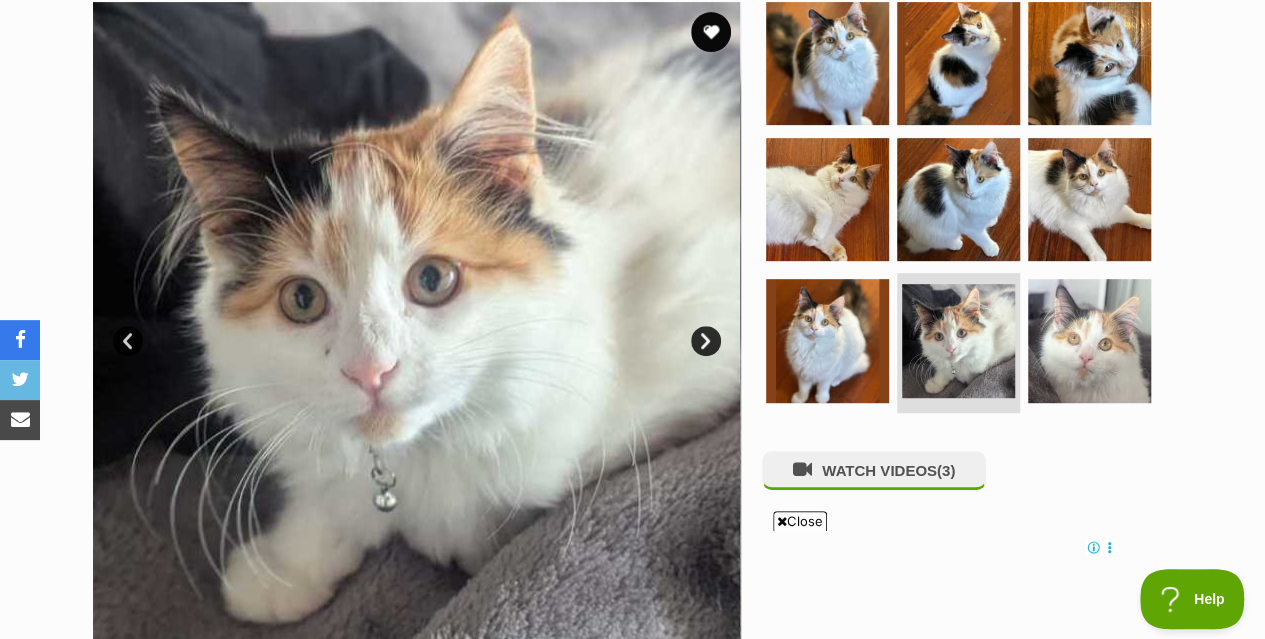 click on "Next" at bounding box center (706, 341) 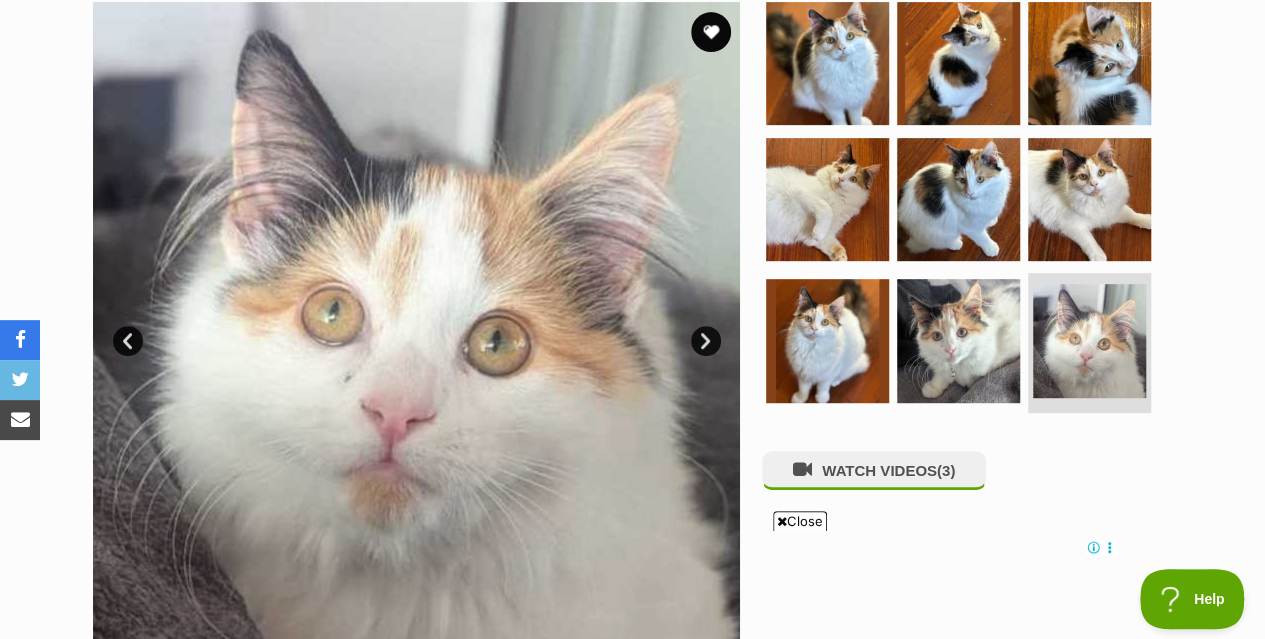click on "Next" at bounding box center [706, 341] 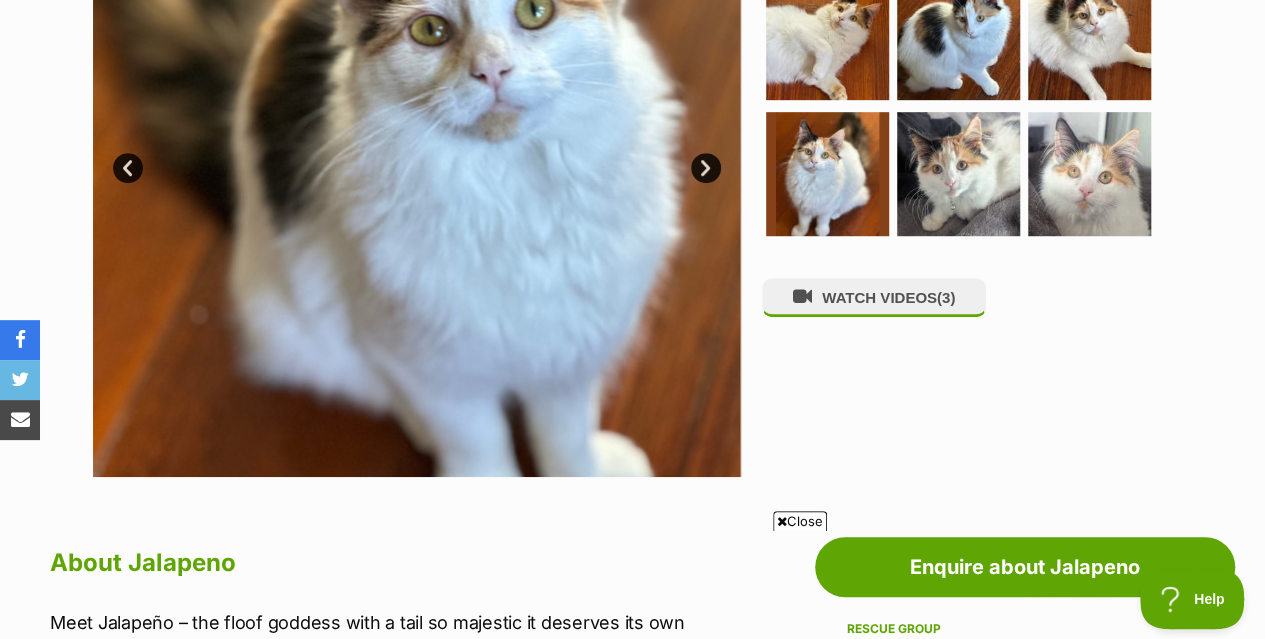 scroll, scrollTop: 0, scrollLeft: 0, axis: both 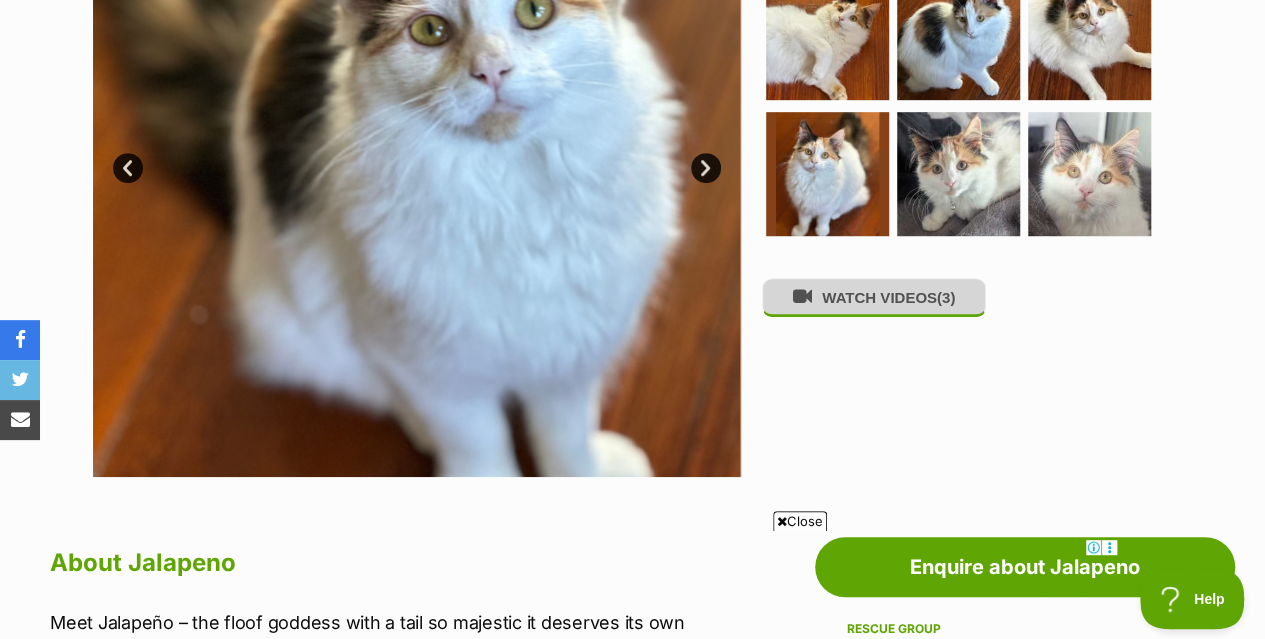 click on "WATCH VIDEOS
(3)" at bounding box center [874, 297] 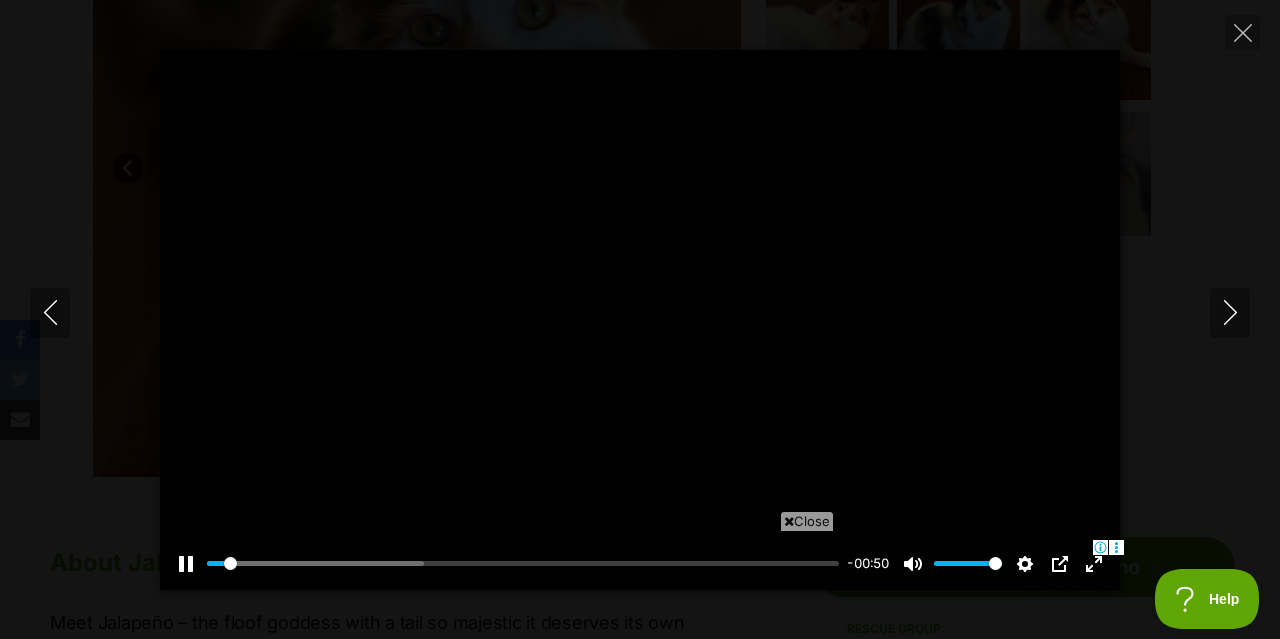 scroll, scrollTop: 0, scrollLeft: 0, axis: both 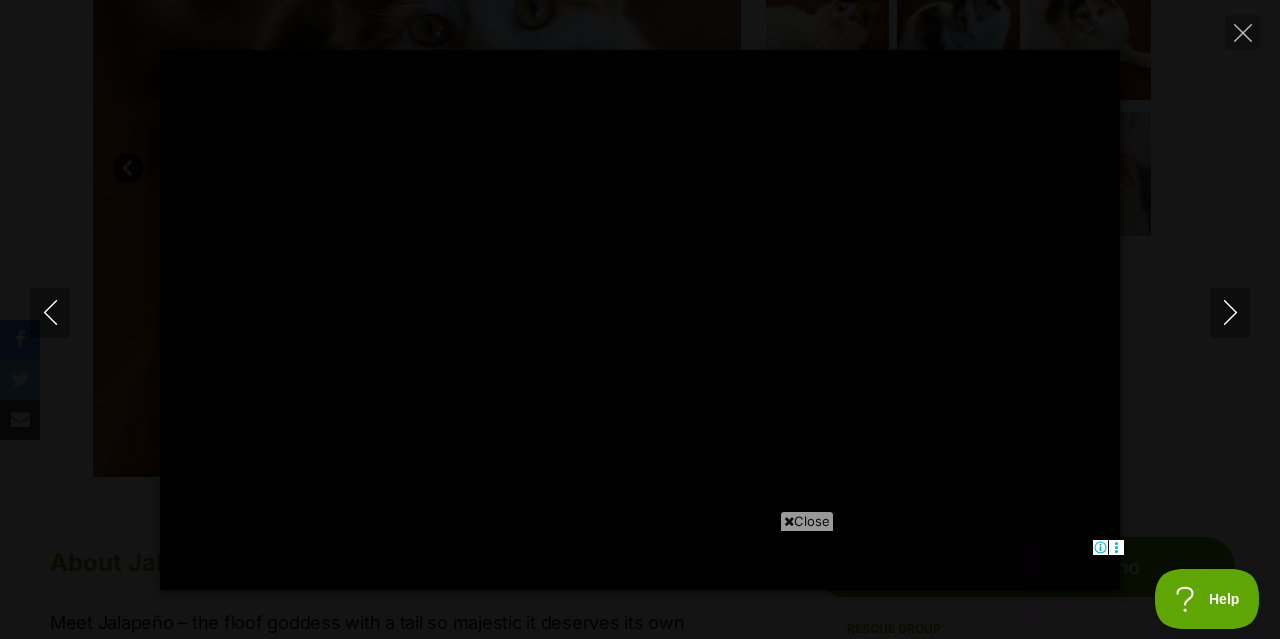 click at bounding box center (789, 521) 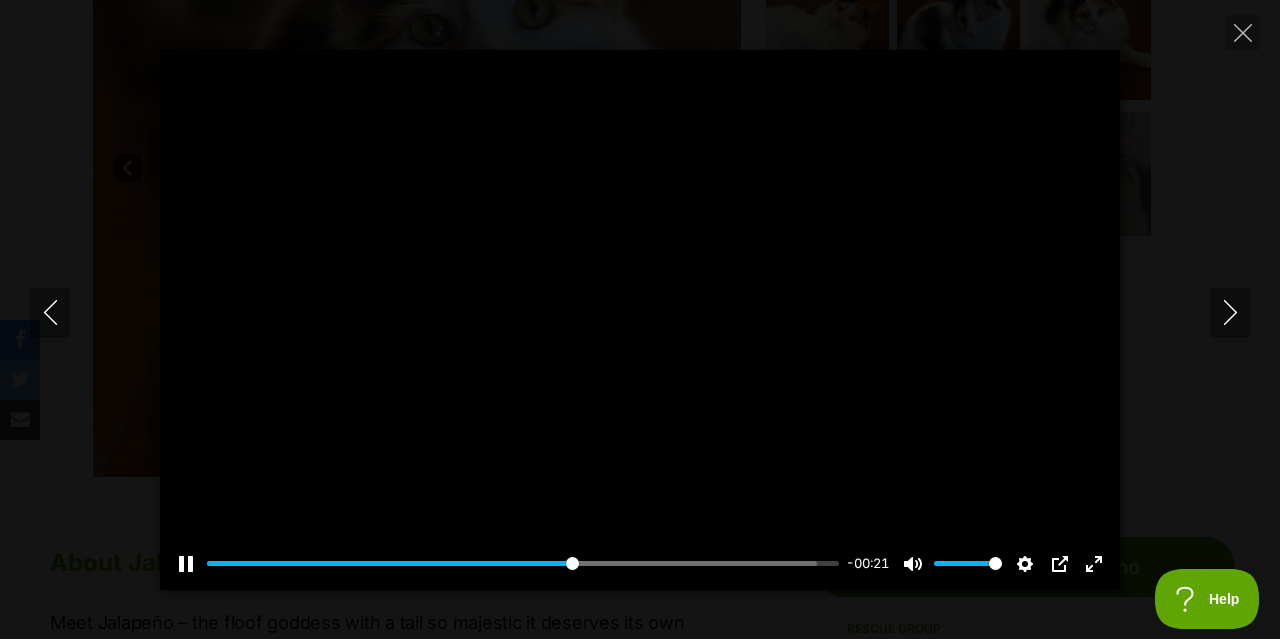 scroll, scrollTop: 0, scrollLeft: 0, axis: both 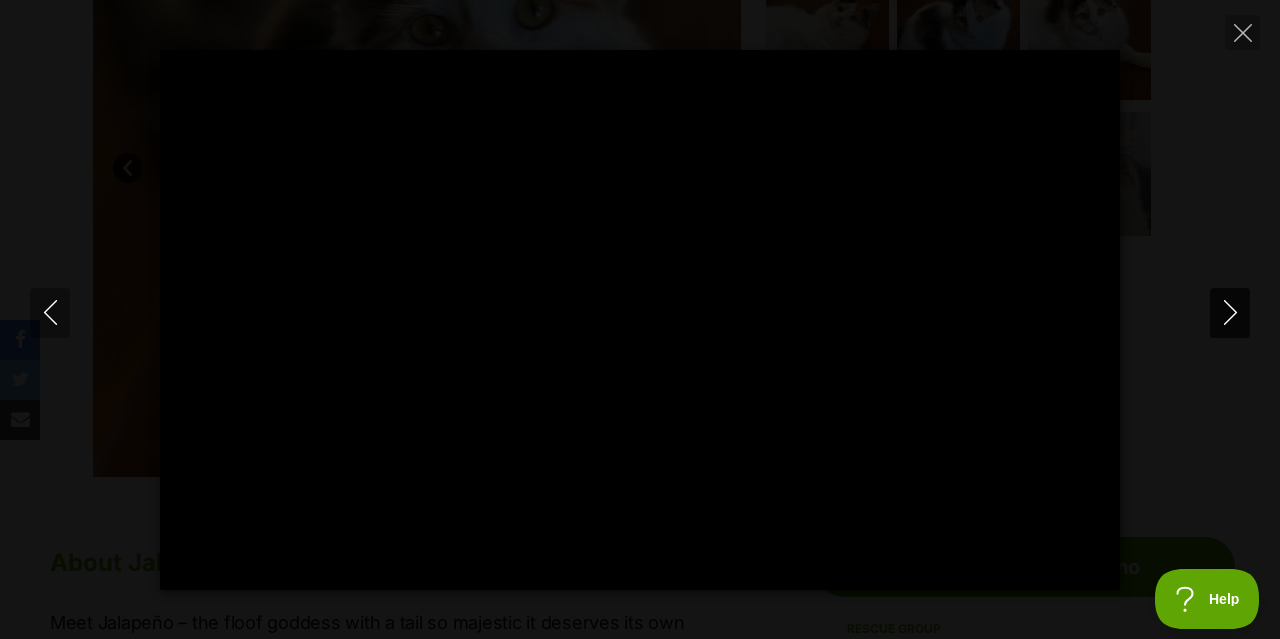 type on "100" 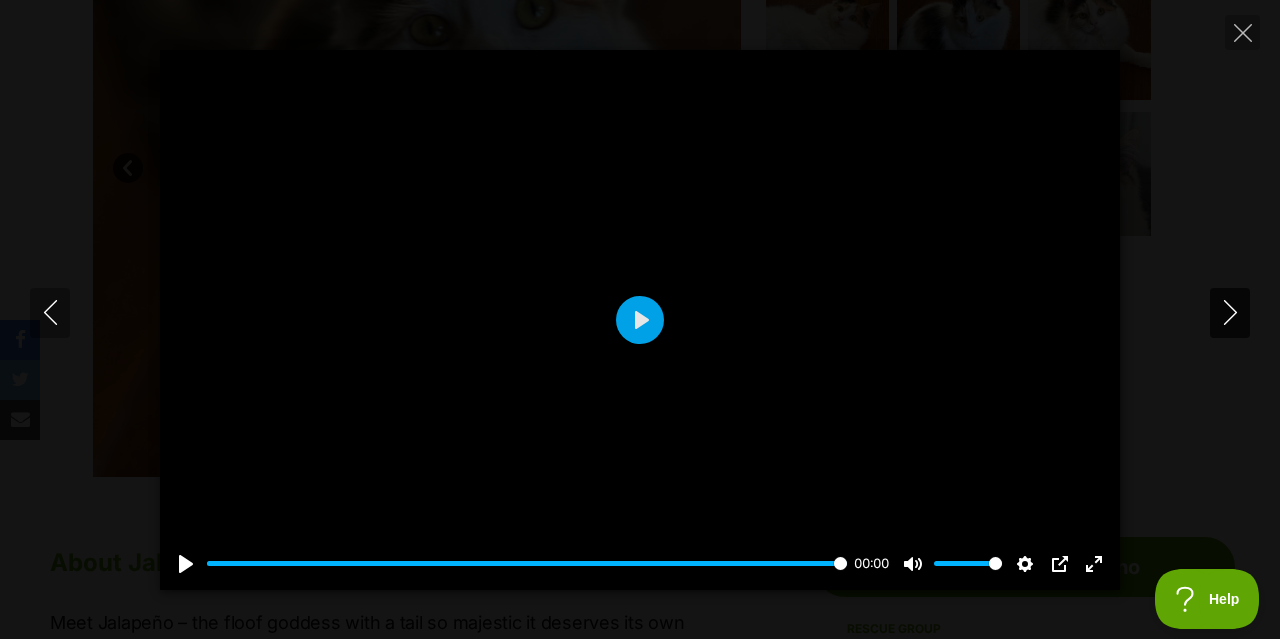 click 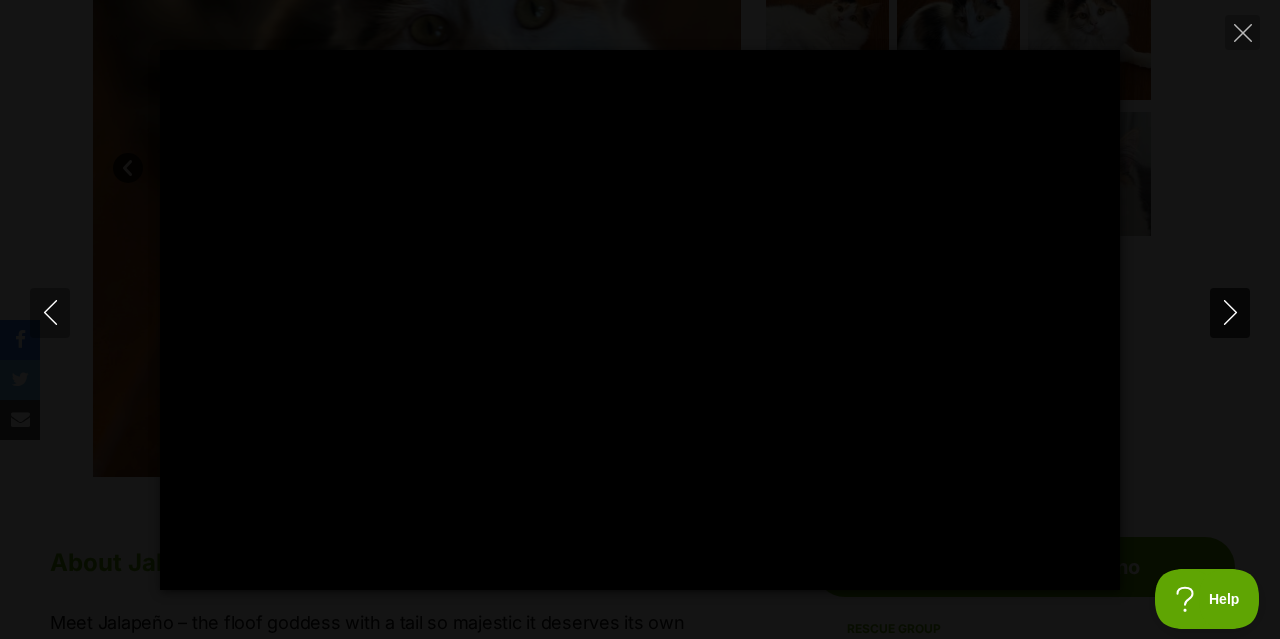 scroll, scrollTop: 0, scrollLeft: 0, axis: both 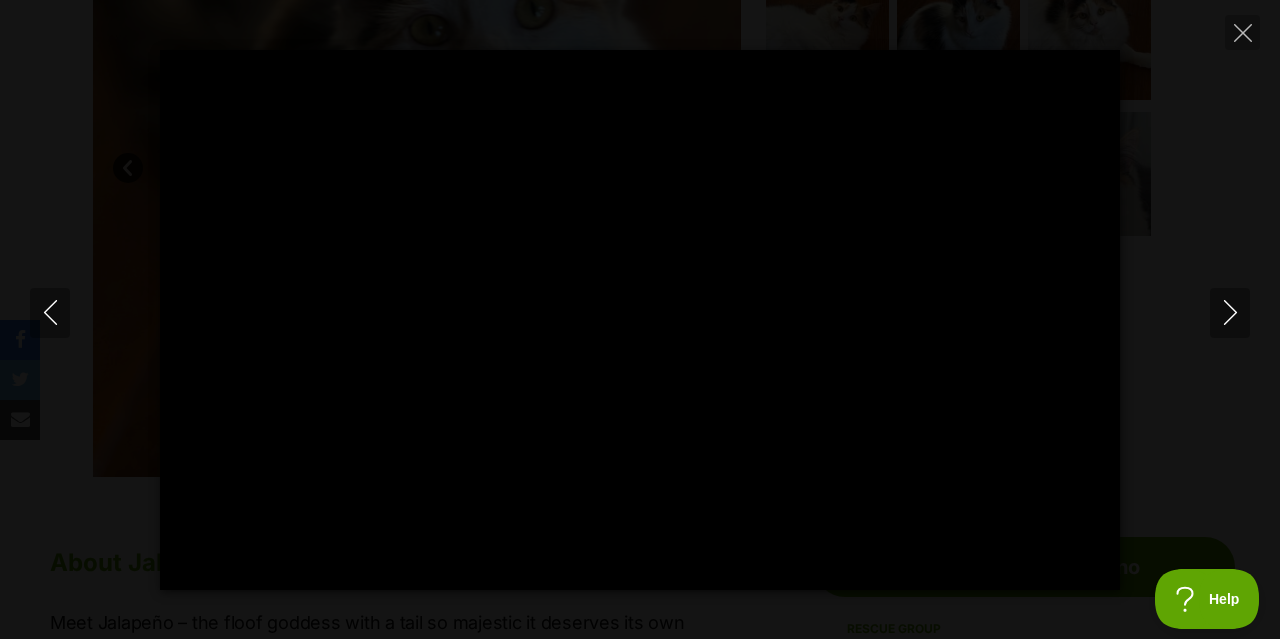 type on "100" 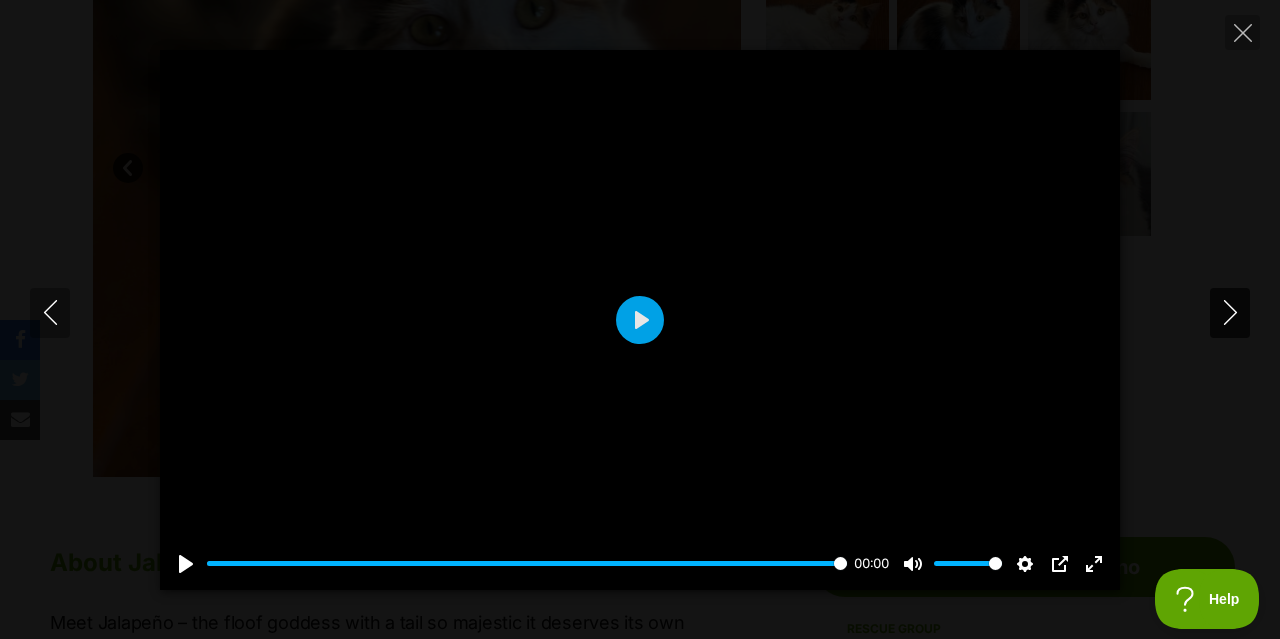 click 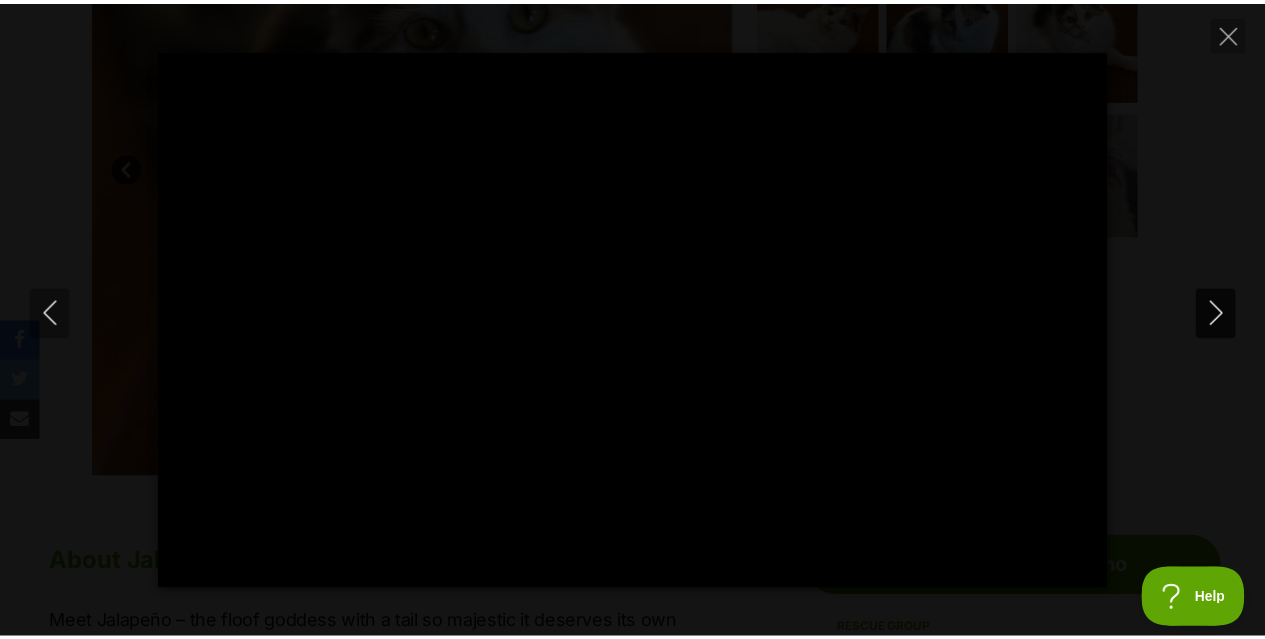scroll, scrollTop: 0, scrollLeft: 0, axis: both 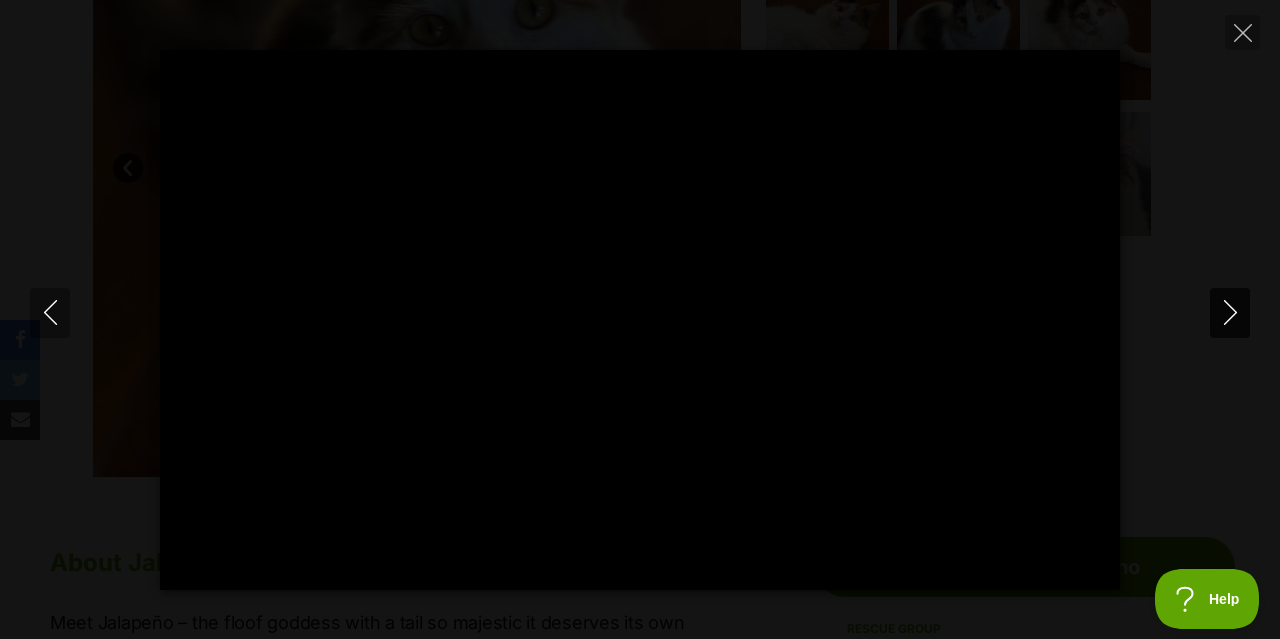 type on "100" 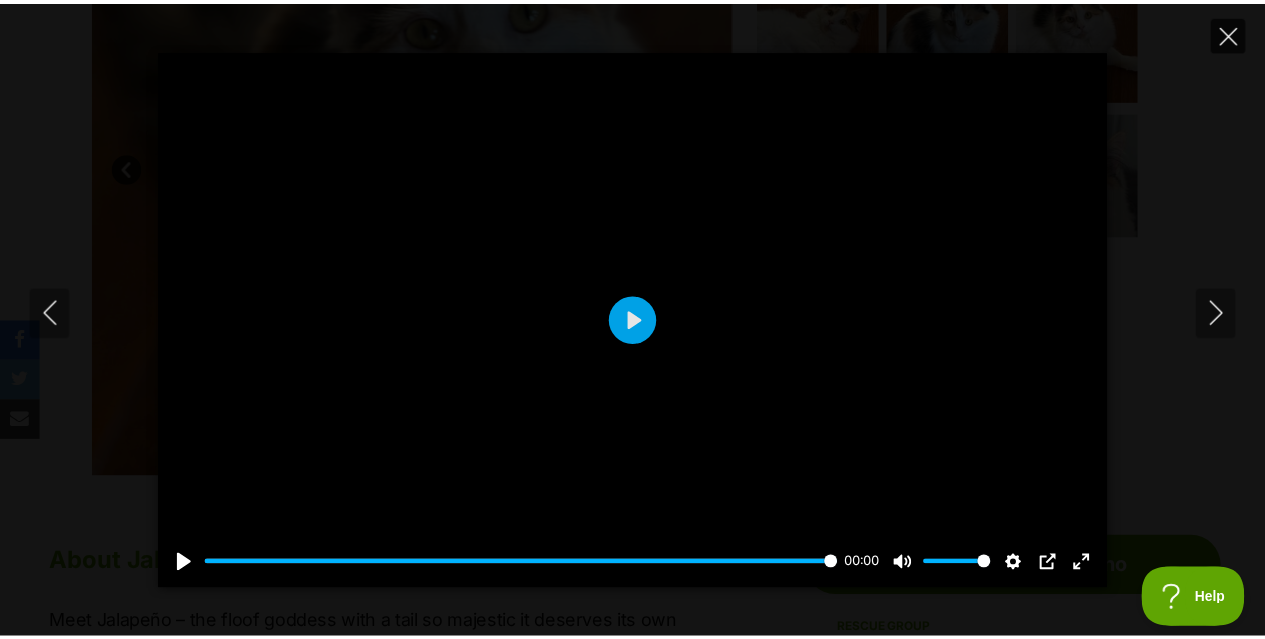 scroll, scrollTop: 0, scrollLeft: 0, axis: both 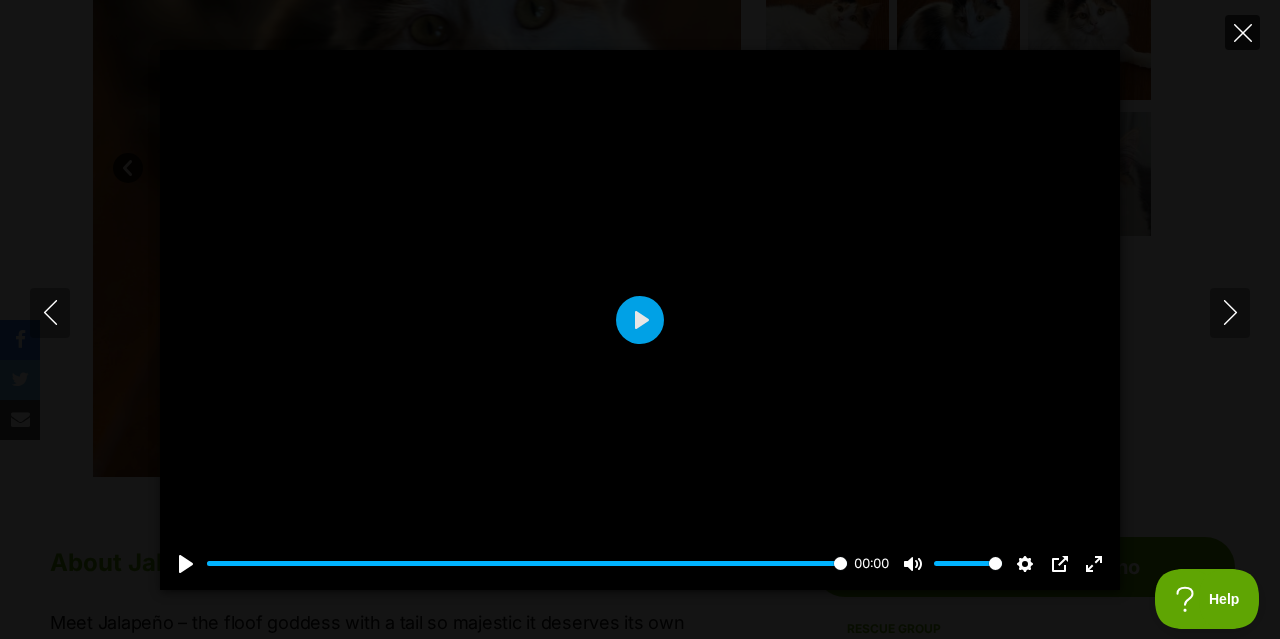 click 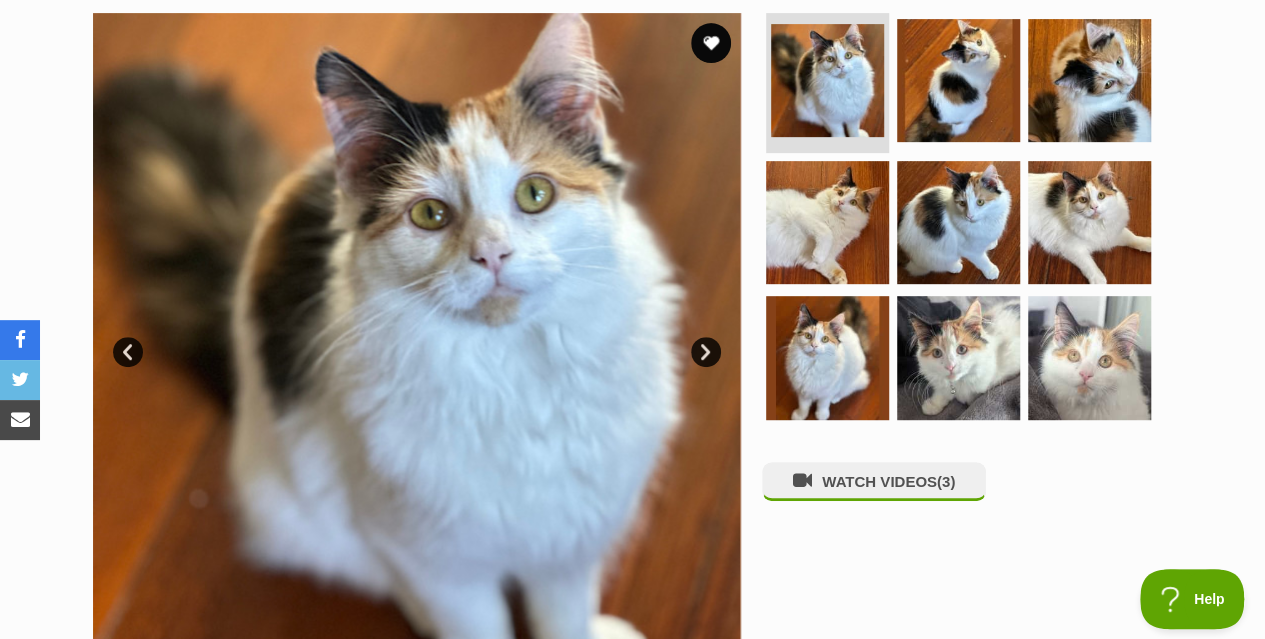 scroll, scrollTop: 402, scrollLeft: 0, axis: vertical 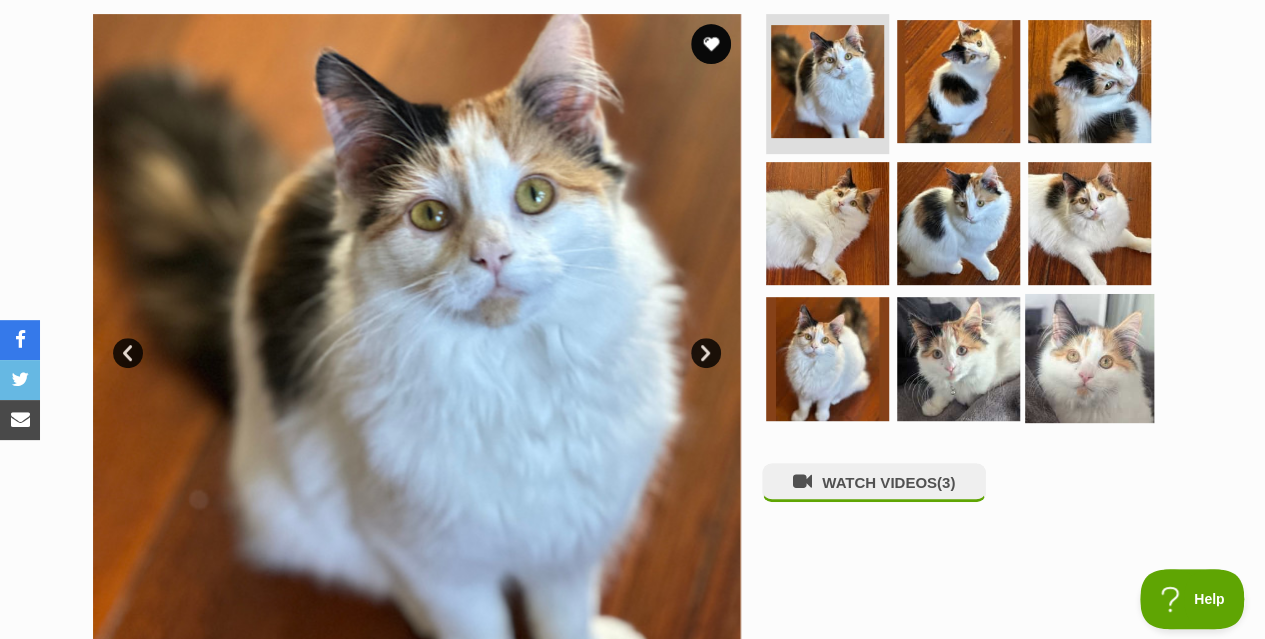 click at bounding box center (1089, 358) 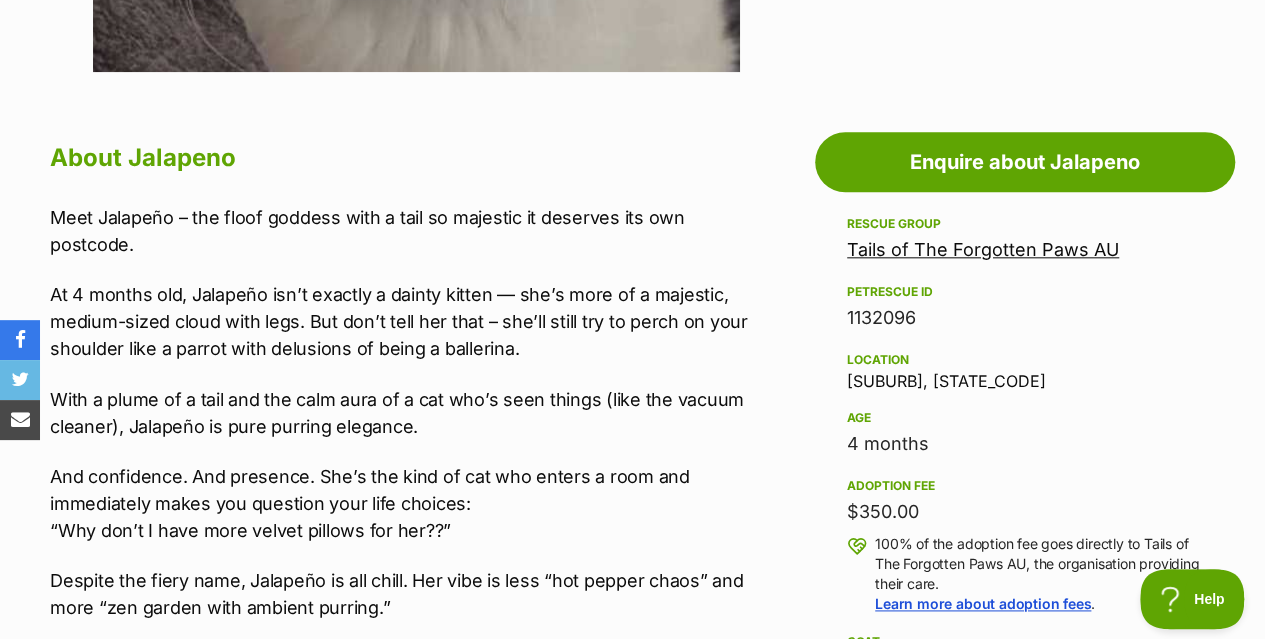 scroll, scrollTop: 1093, scrollLeft: 0, axis: vertical 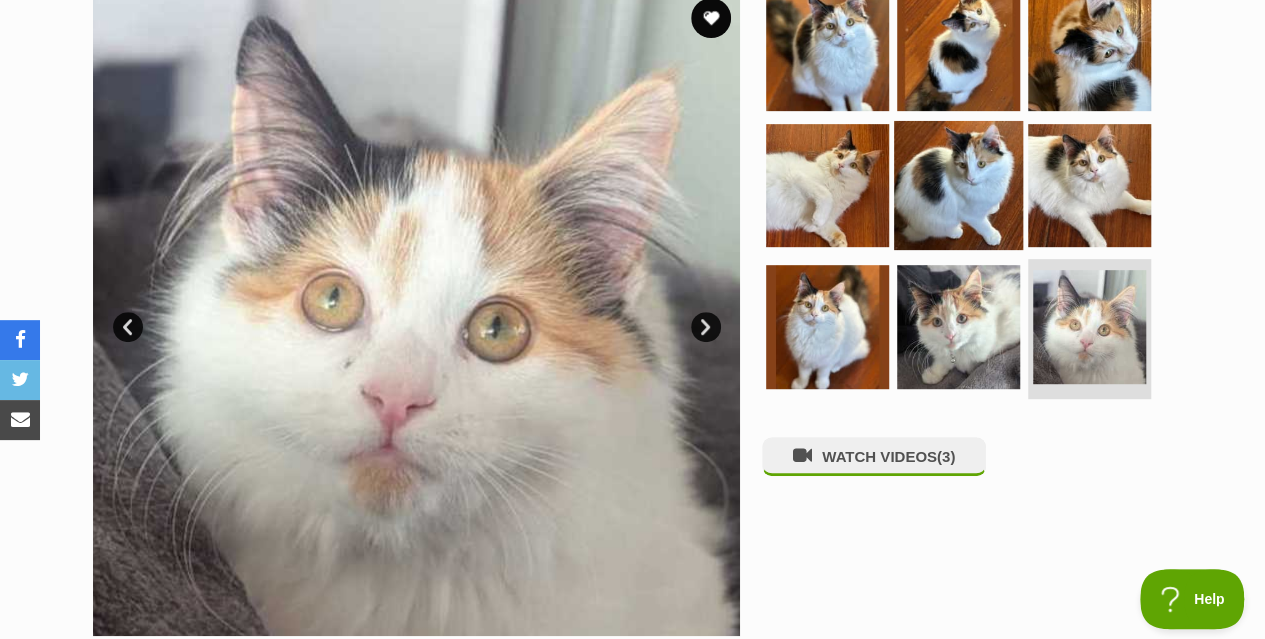 click at bounding box center [958, 184] 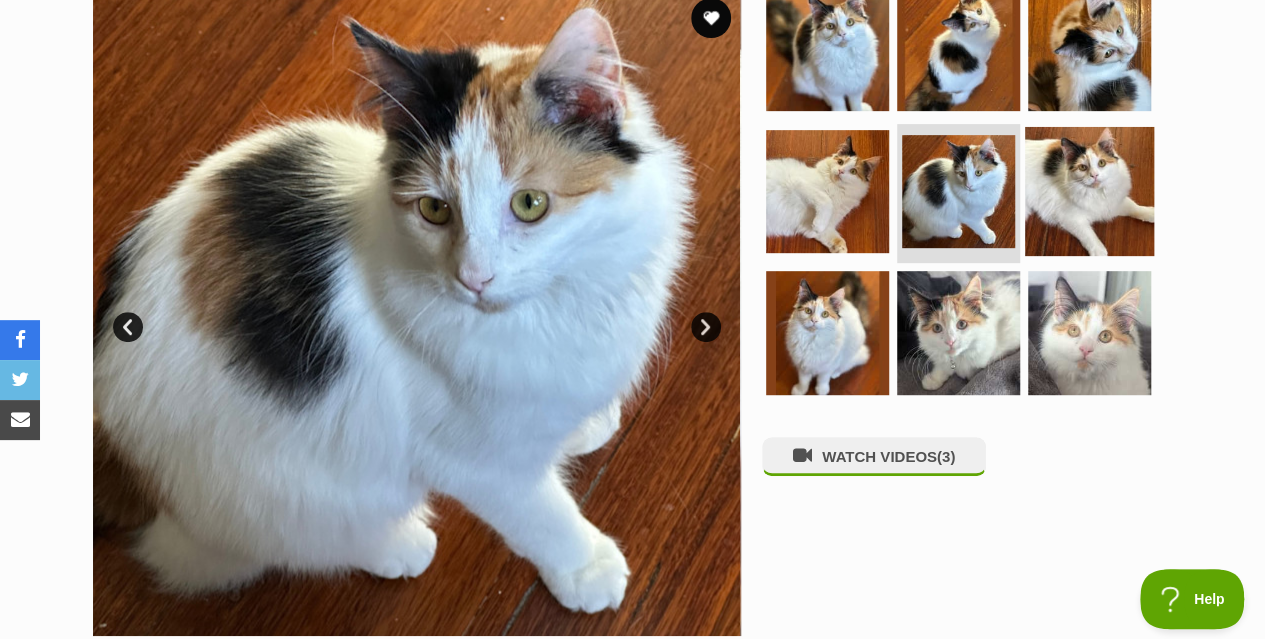 click at bounding box center (1089, 190) 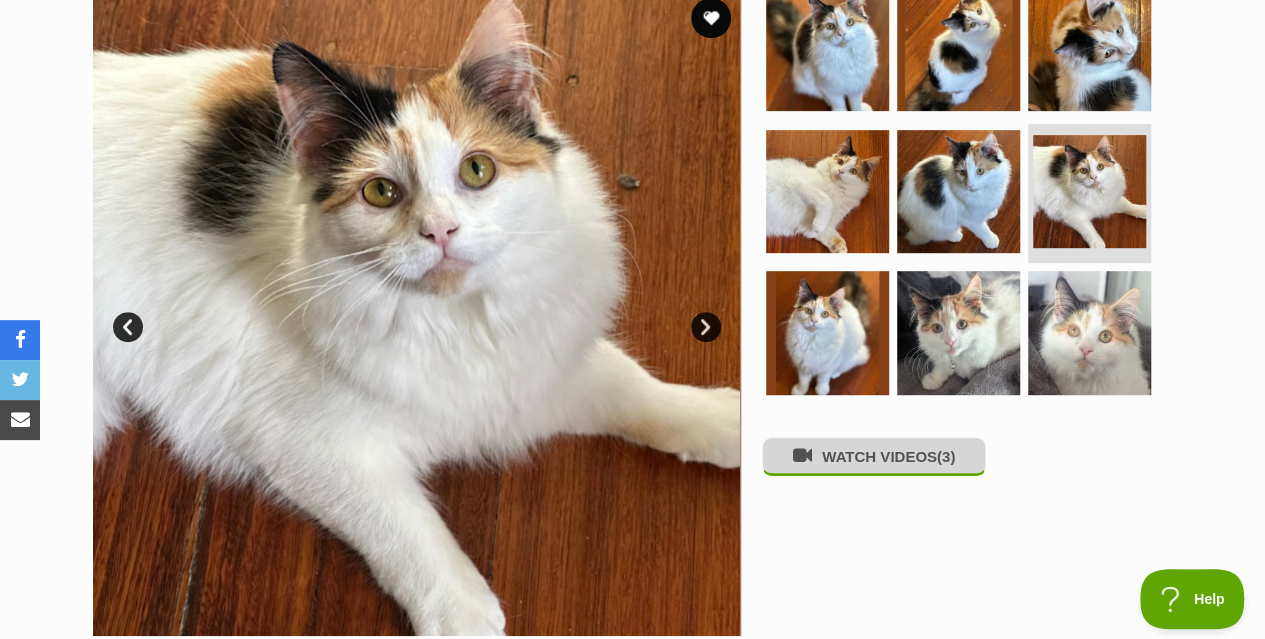 click on "WATCH VIDEOS
(3)" at bounding box center [874, 456] 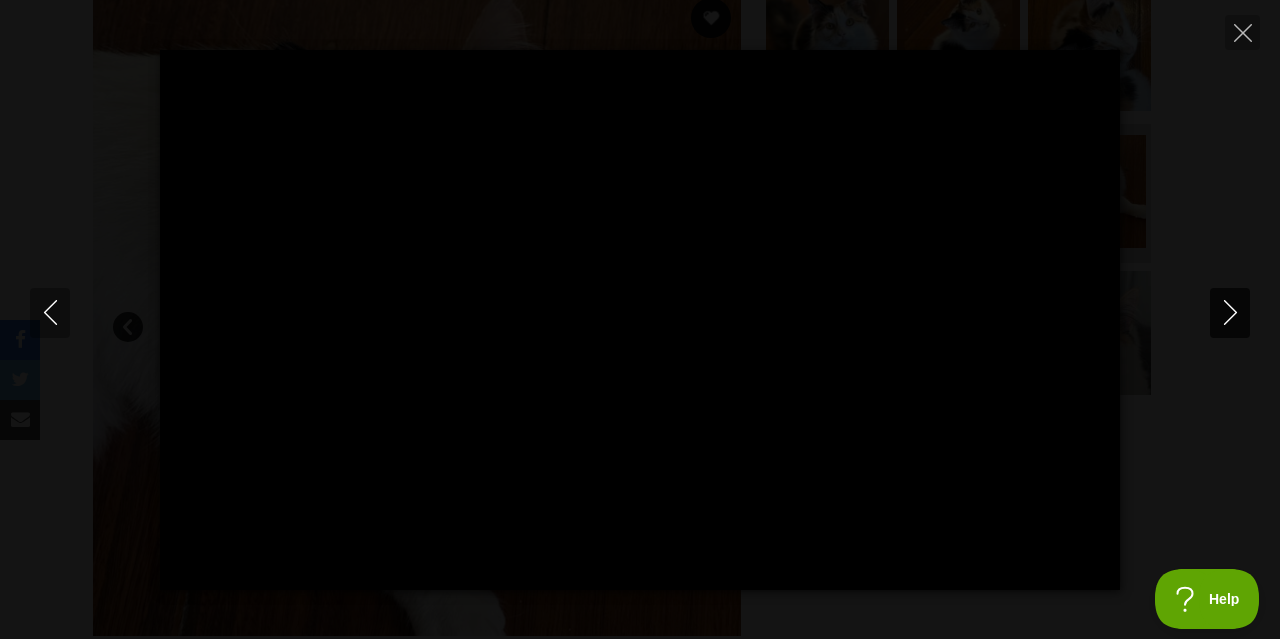 click 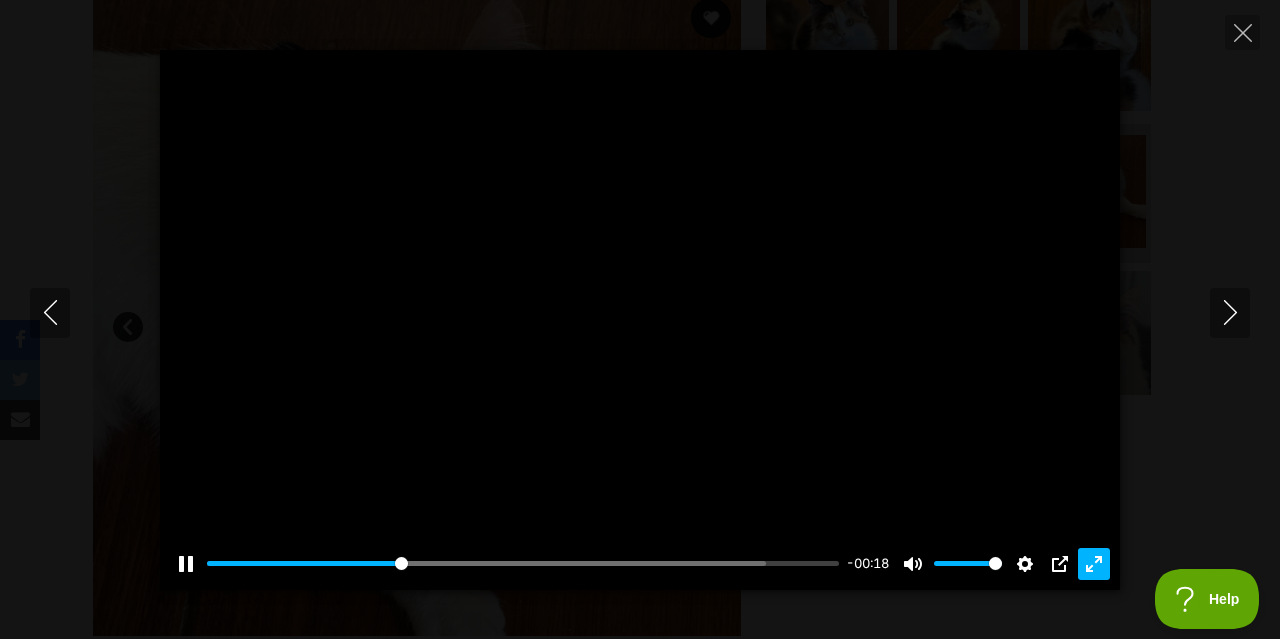 click on "Exit fullscreen Enter fullscreen" at bounding box center [1094, 564] 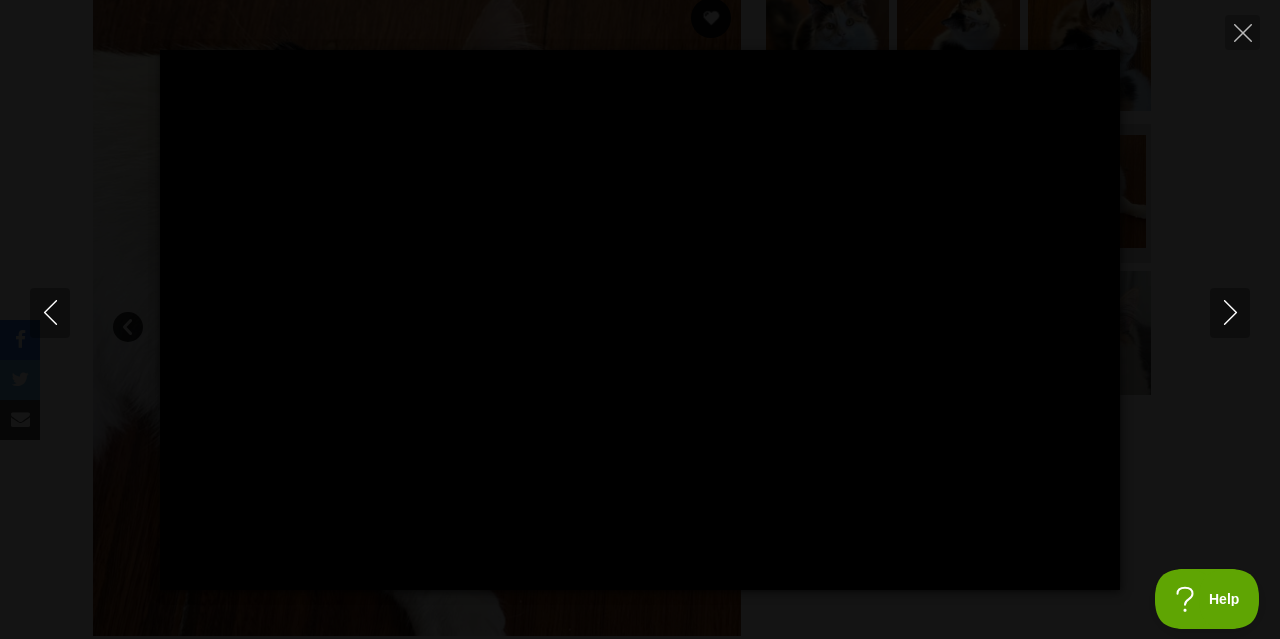 type on "82.79" 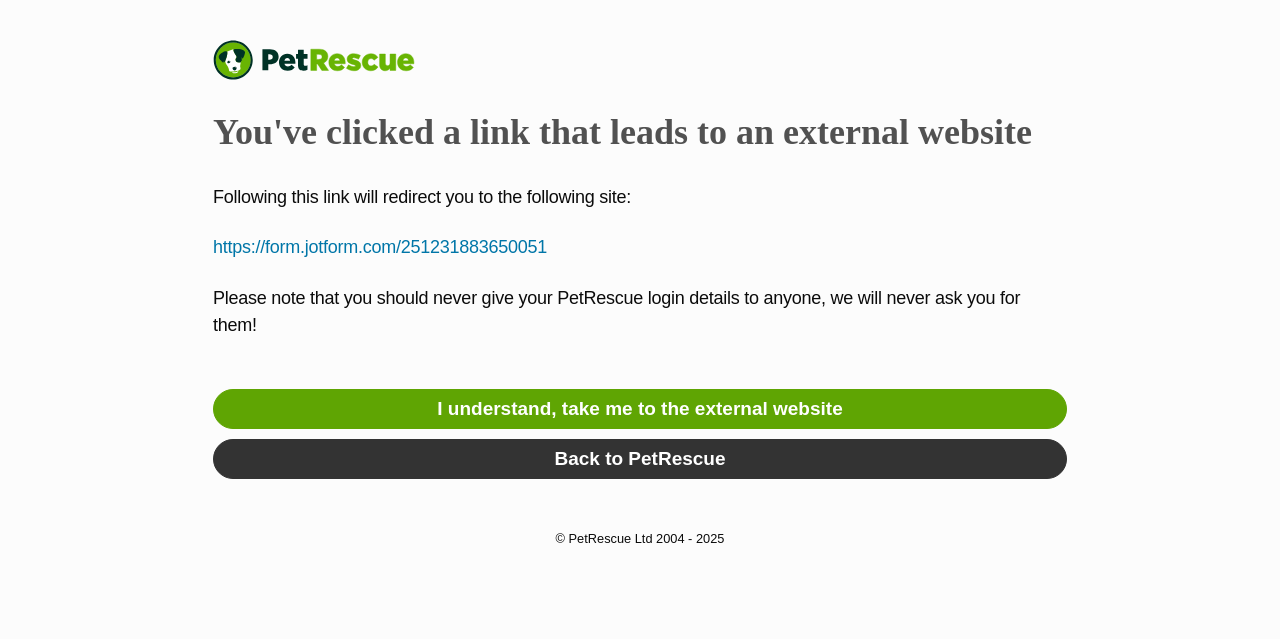 scroll, scrollTop: 0, scrollLeft: 0, axis: both 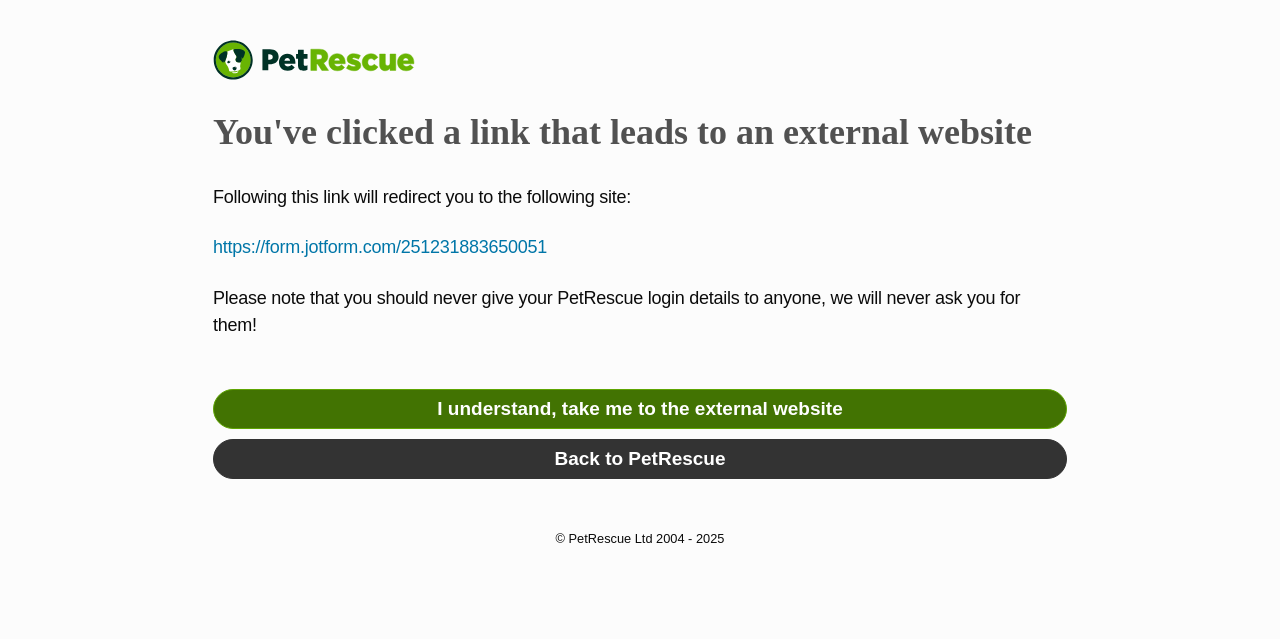 click on "I understand, take me to the external website" at bounding box center [640, 409] 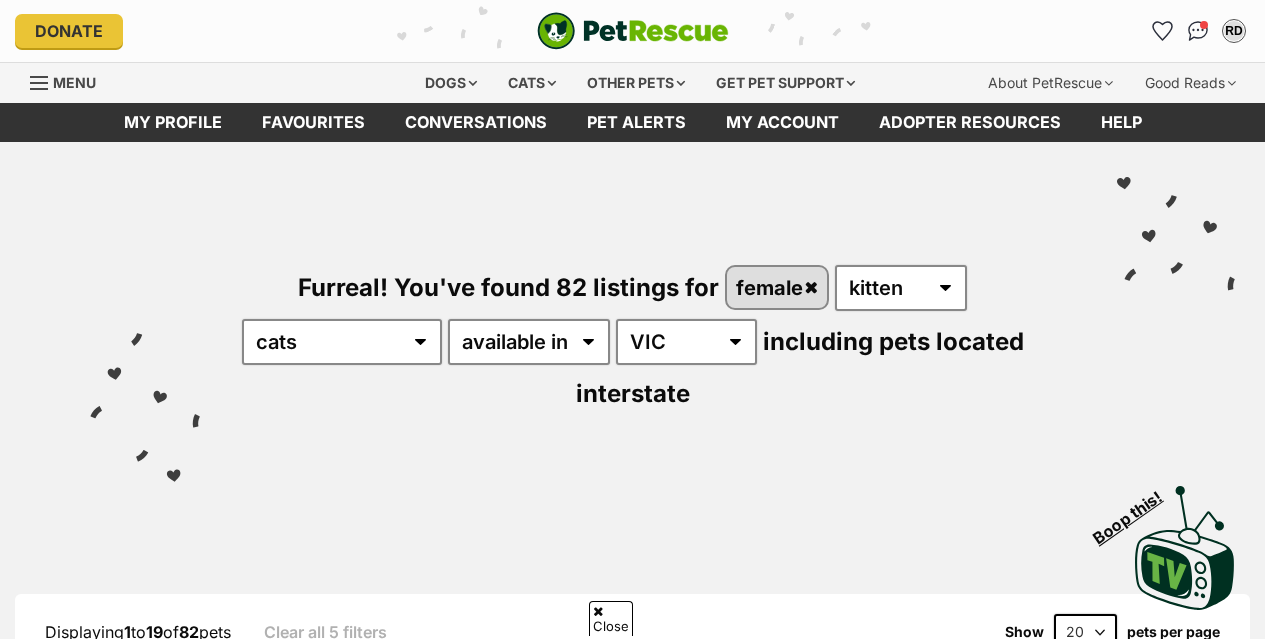 scroll, scrollTop: 2976, scrollLeft: 0, axis: vertical 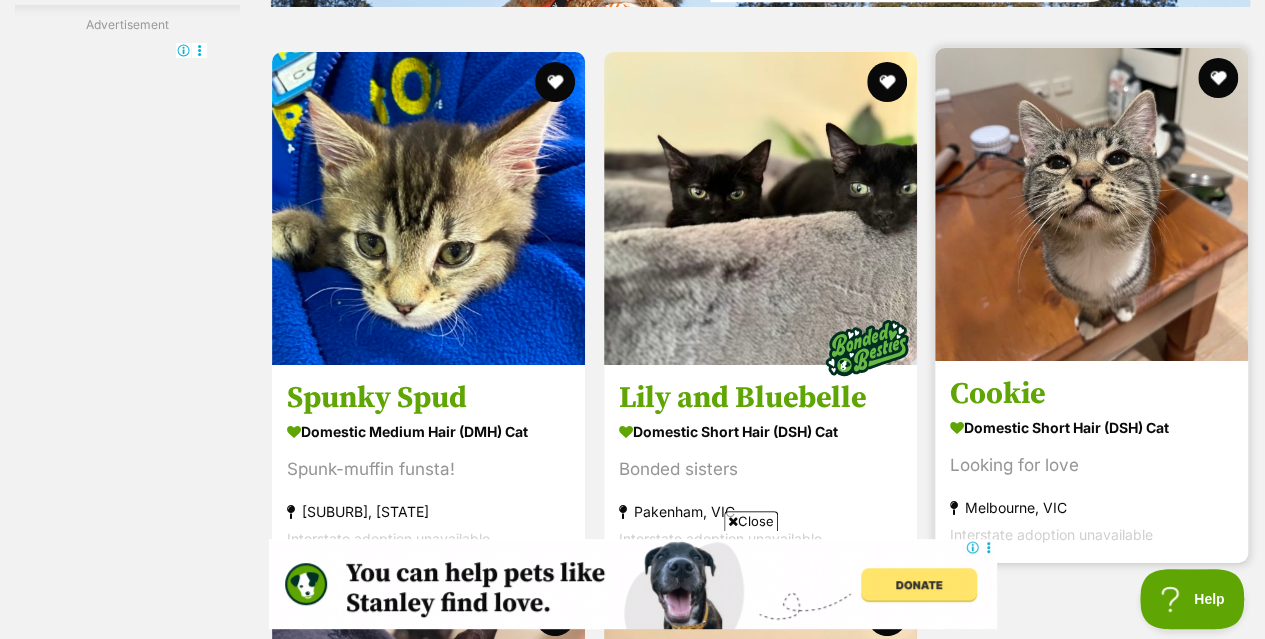 click at bounding box center [1091, 204] 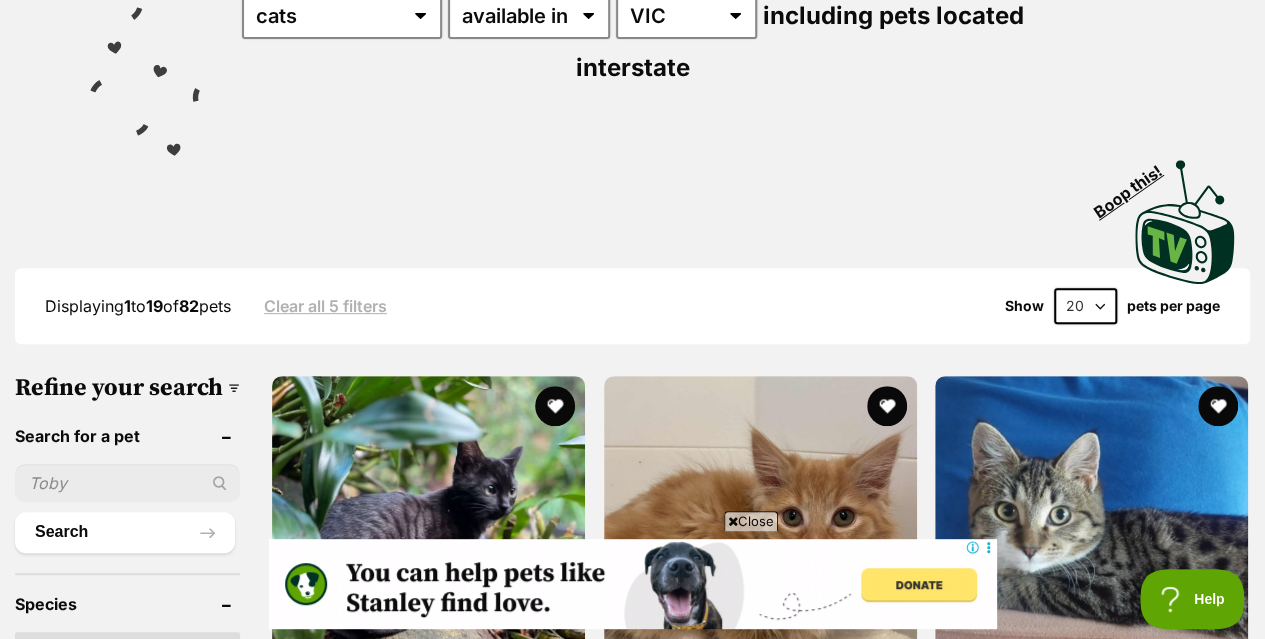 scroll, scrollTop: 327, scrollLeft: 0, axis: vertical 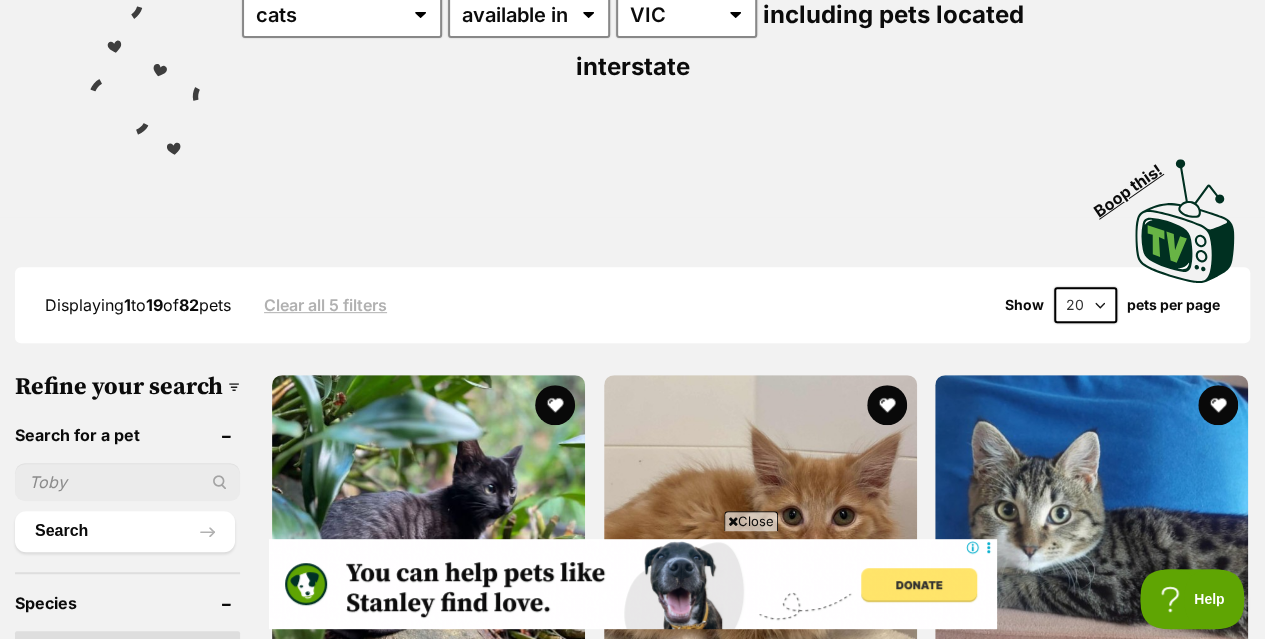 click on "20 40 60" at bounding box center (1085, 305) 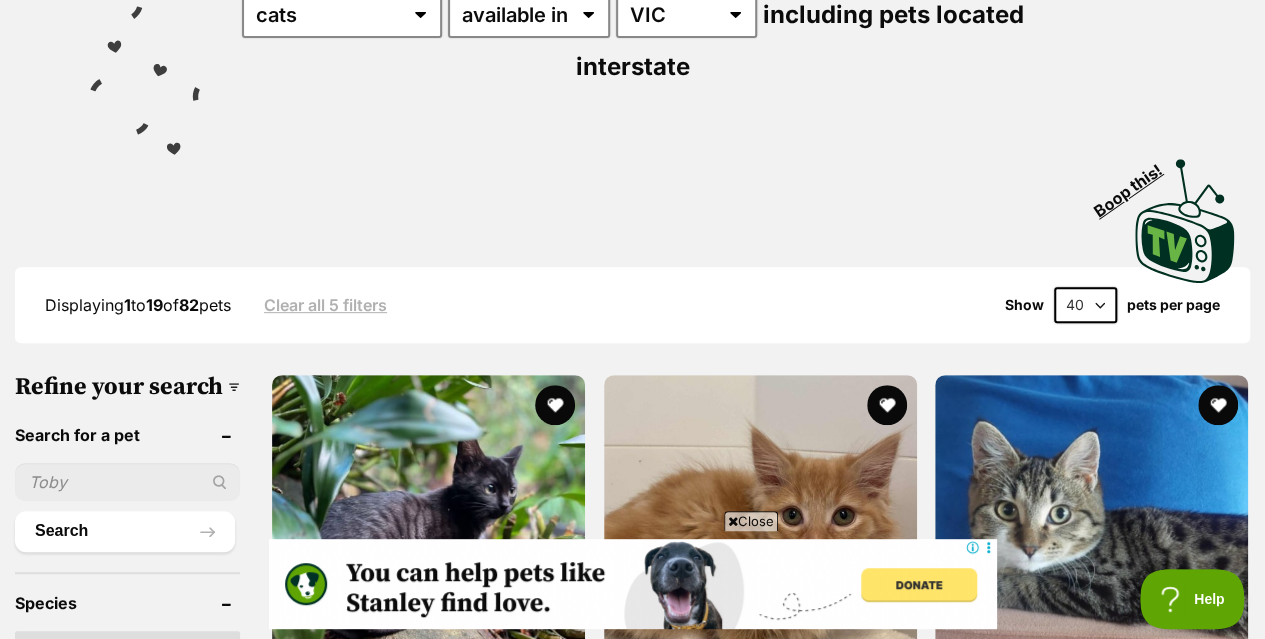 click on "20 40 60" at bounding box center [1085, 305] 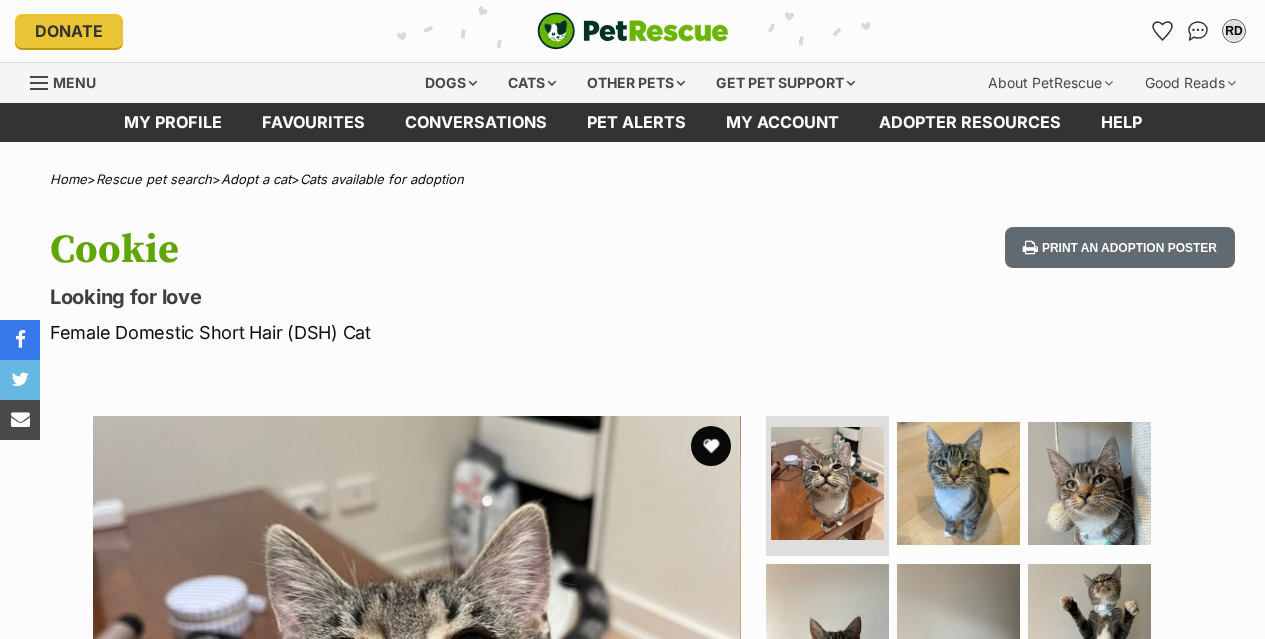 scroll, scrollTop: 0, scrollLeft: 0, axis: both 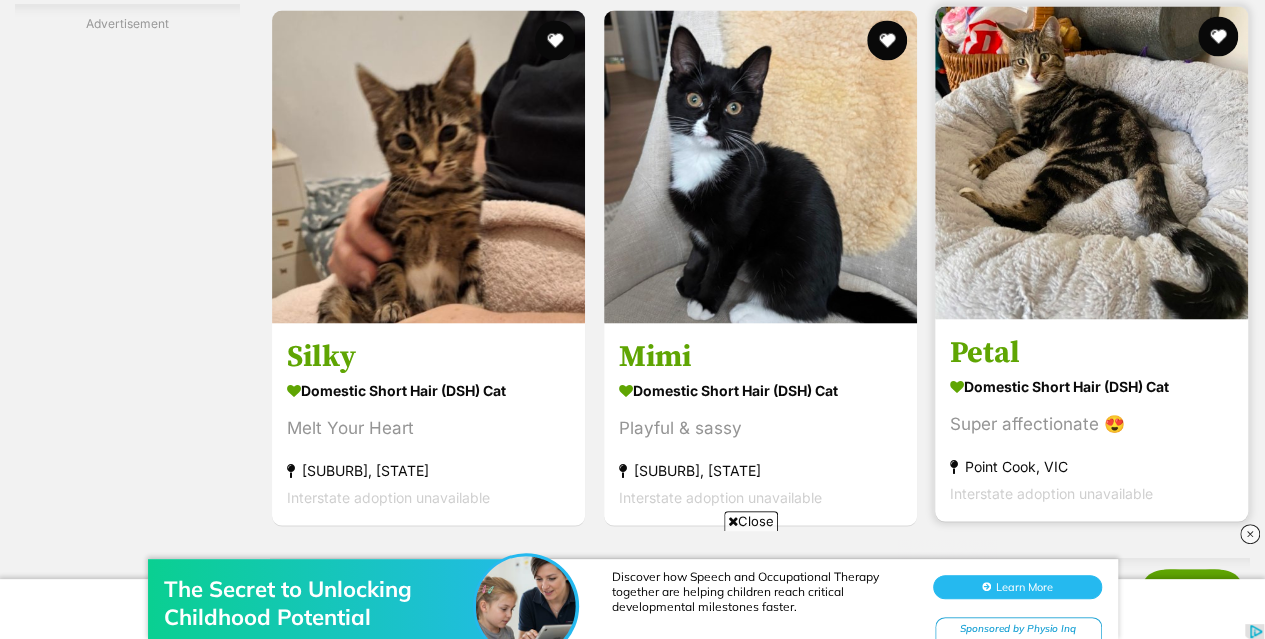 click at bounding box center (1091, 162) 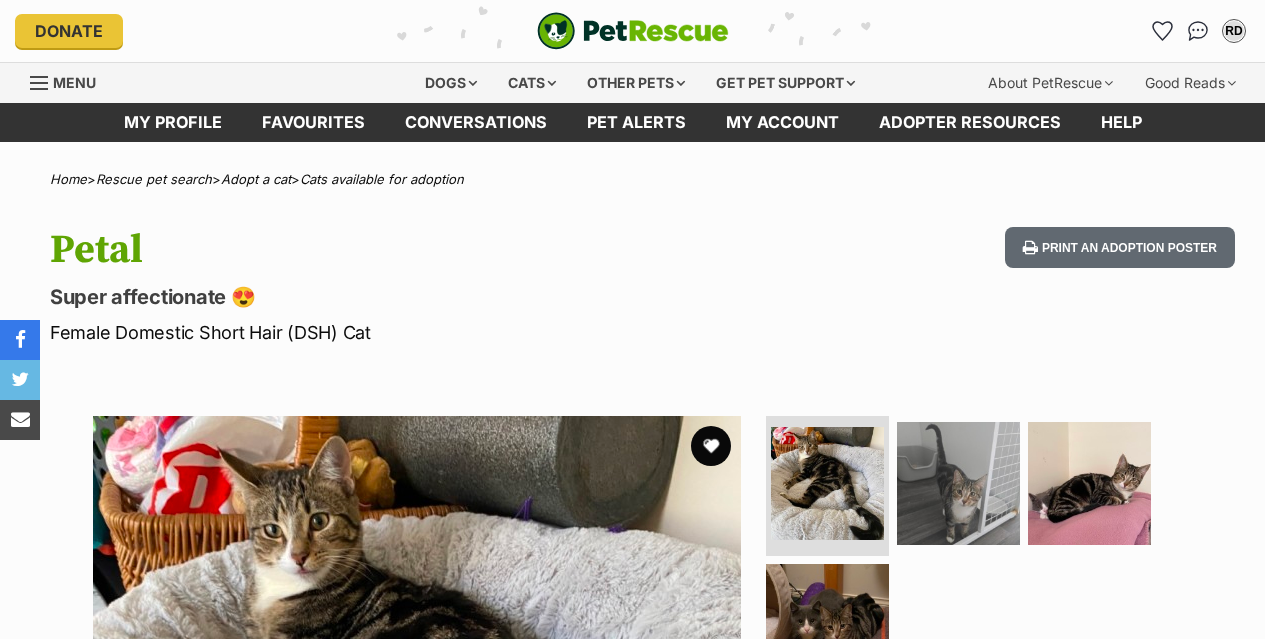 scroll, scrollTop: 0, scrollLeft: 0, axis: both 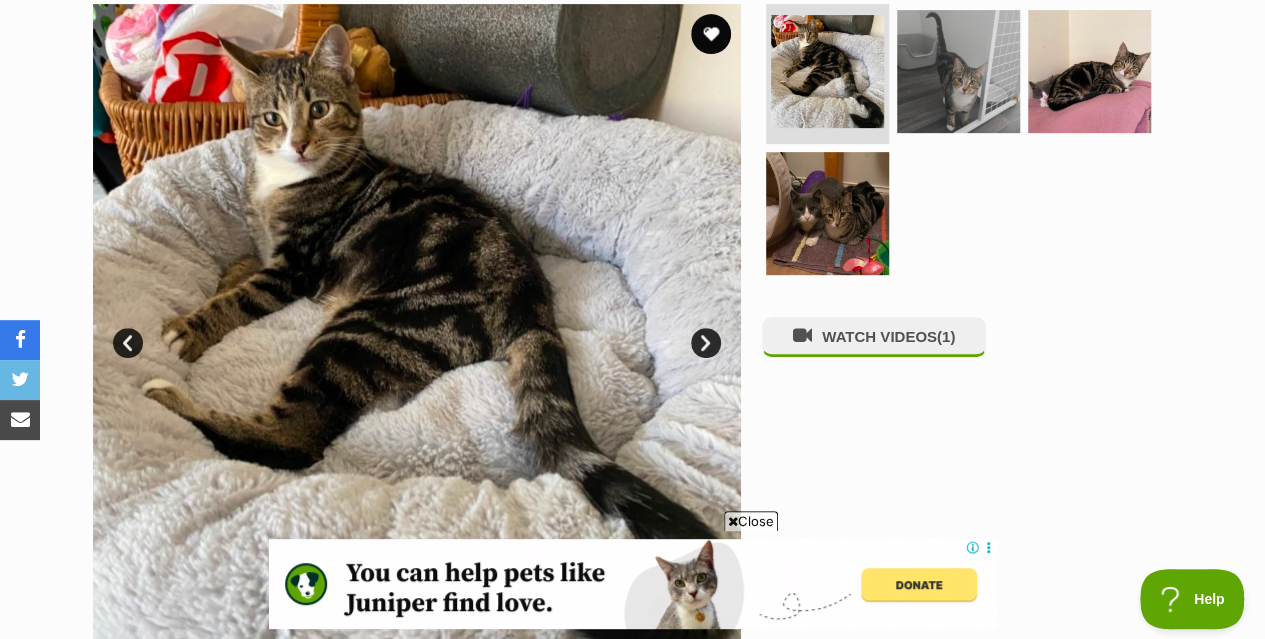 click on "Next" at bounding box center (706, 343) 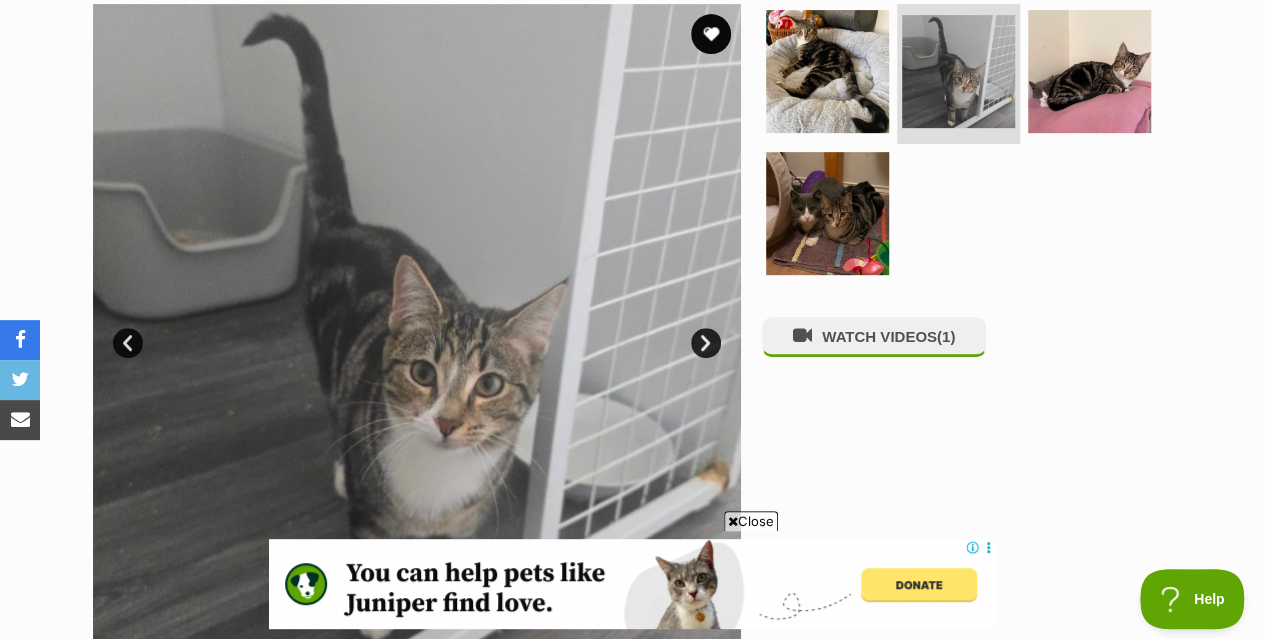click on "Next" at bounding box center [706, 343] 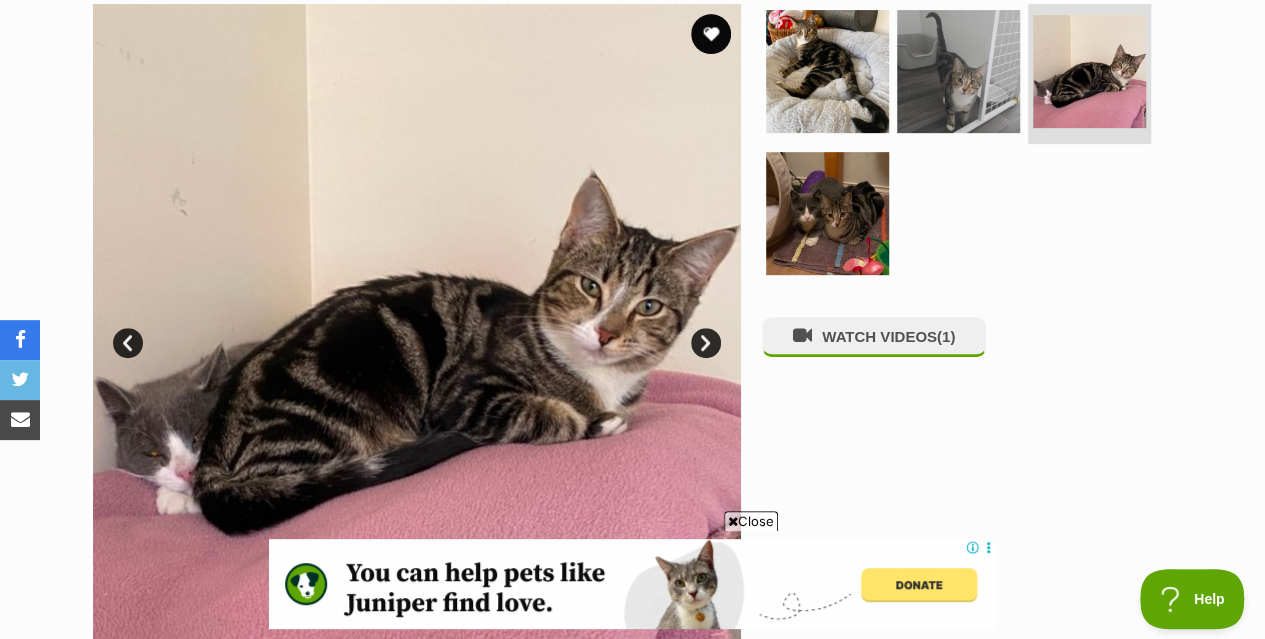 click on "Next" at bounding box center (706, 343) 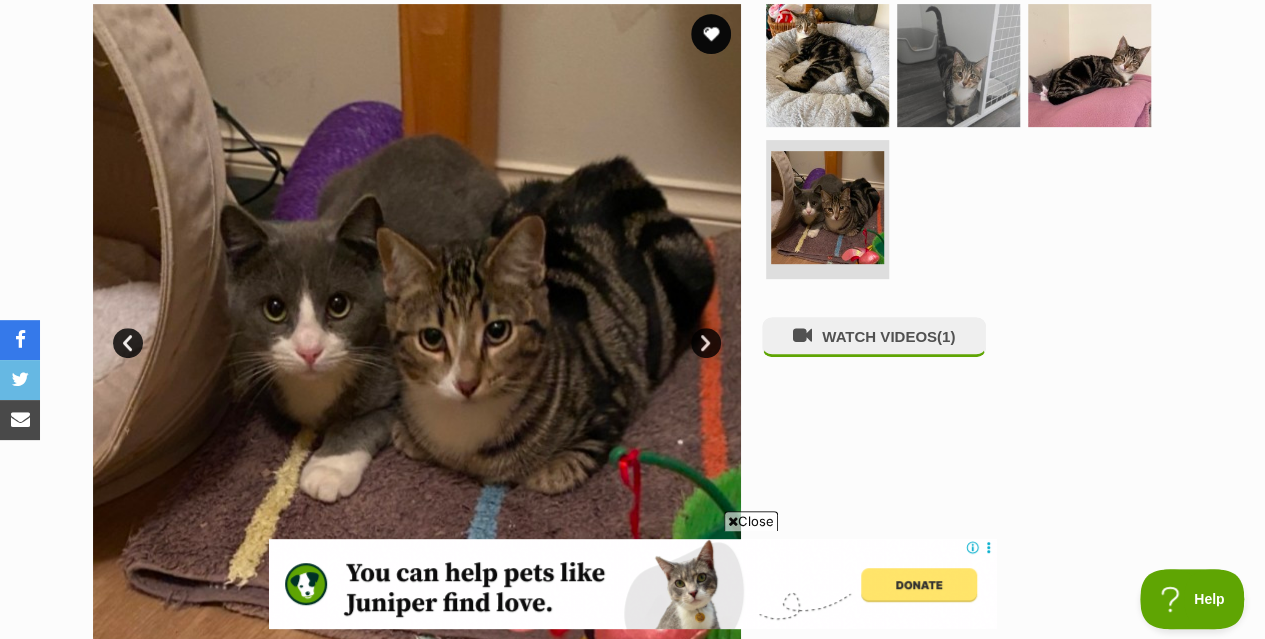 click on "Next" at bounding box center (706, 343) 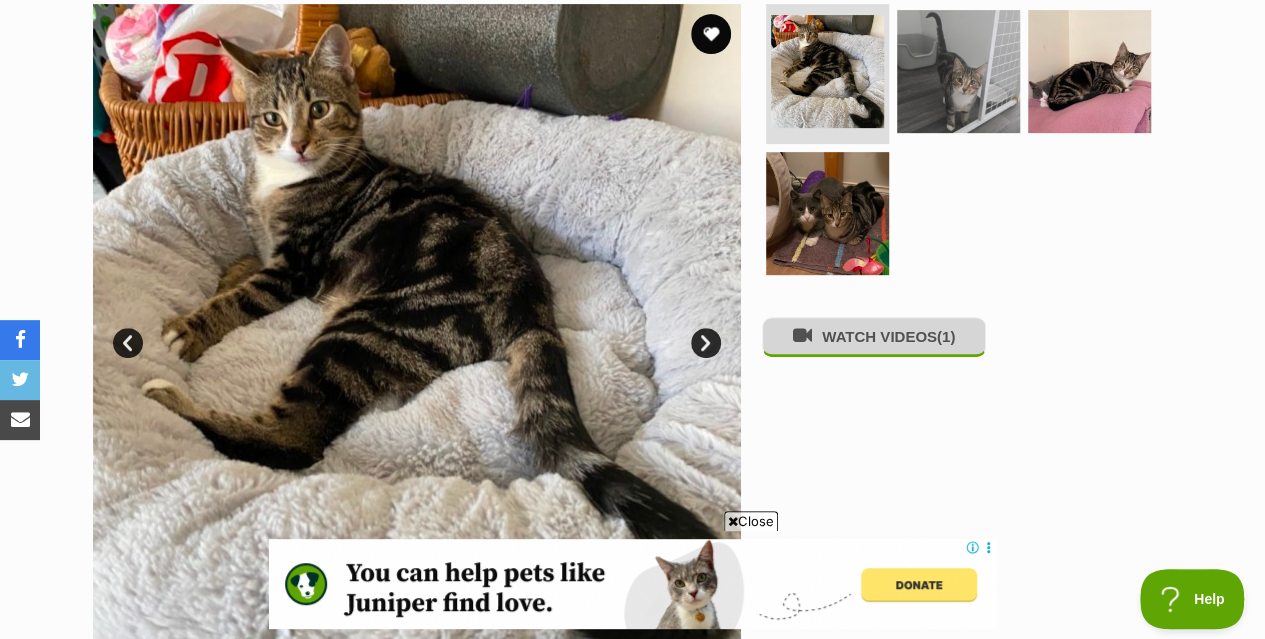 click on "WATCH VIDEOS
(1)" at bounding box center [874, 336] 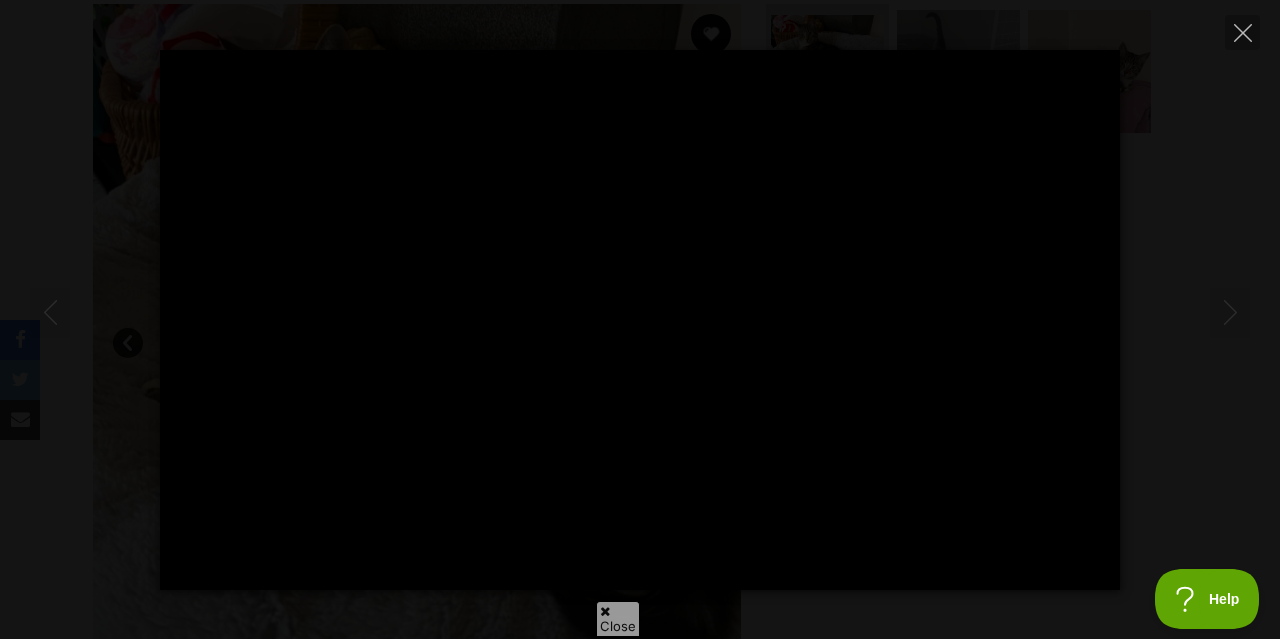 scroll, scrollTop: 0, scrollLeft: 0, axis: both 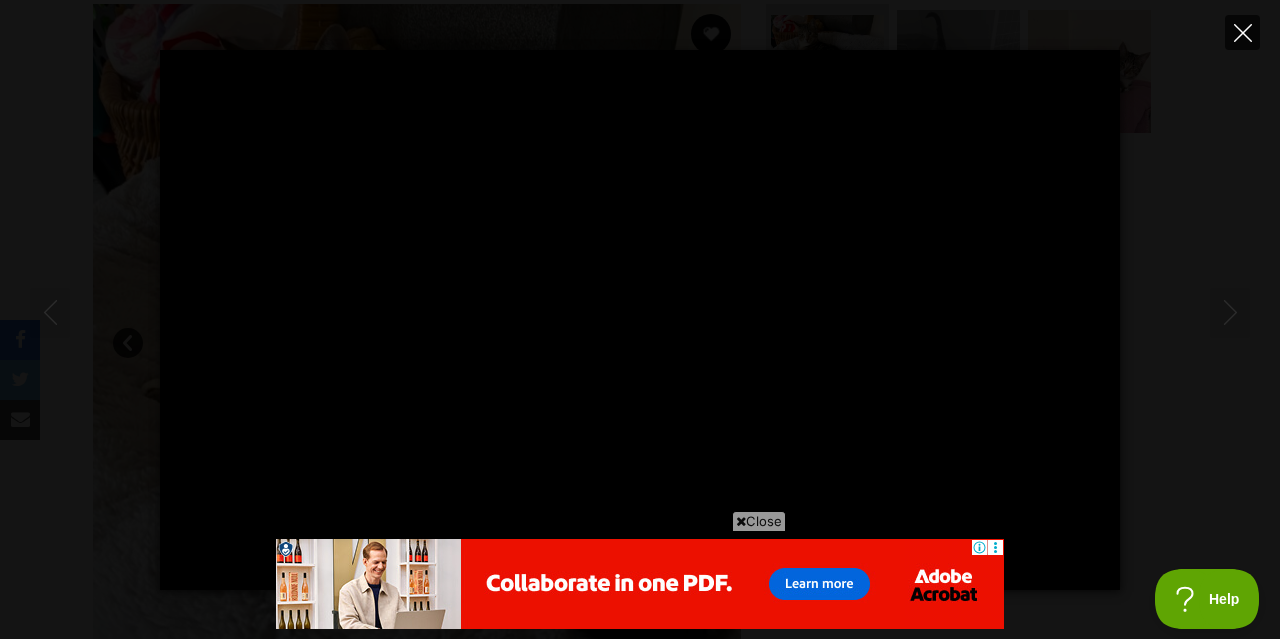 click 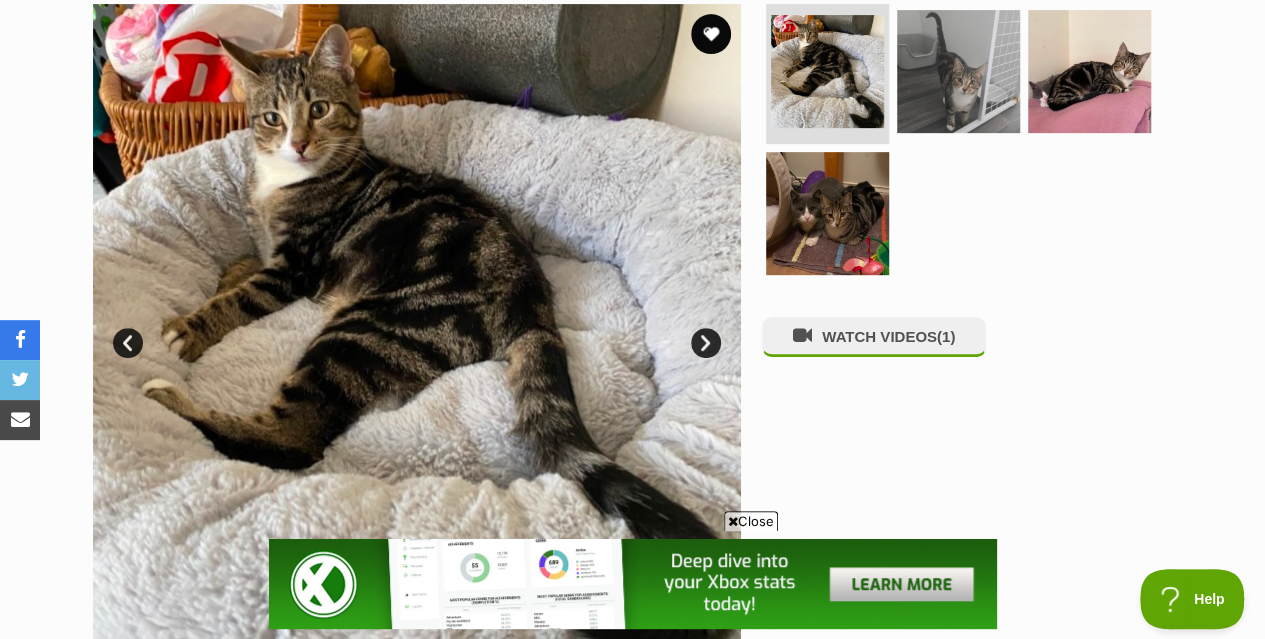 scroll, scrollTop: 0, scrollLeft: 0, axis: both 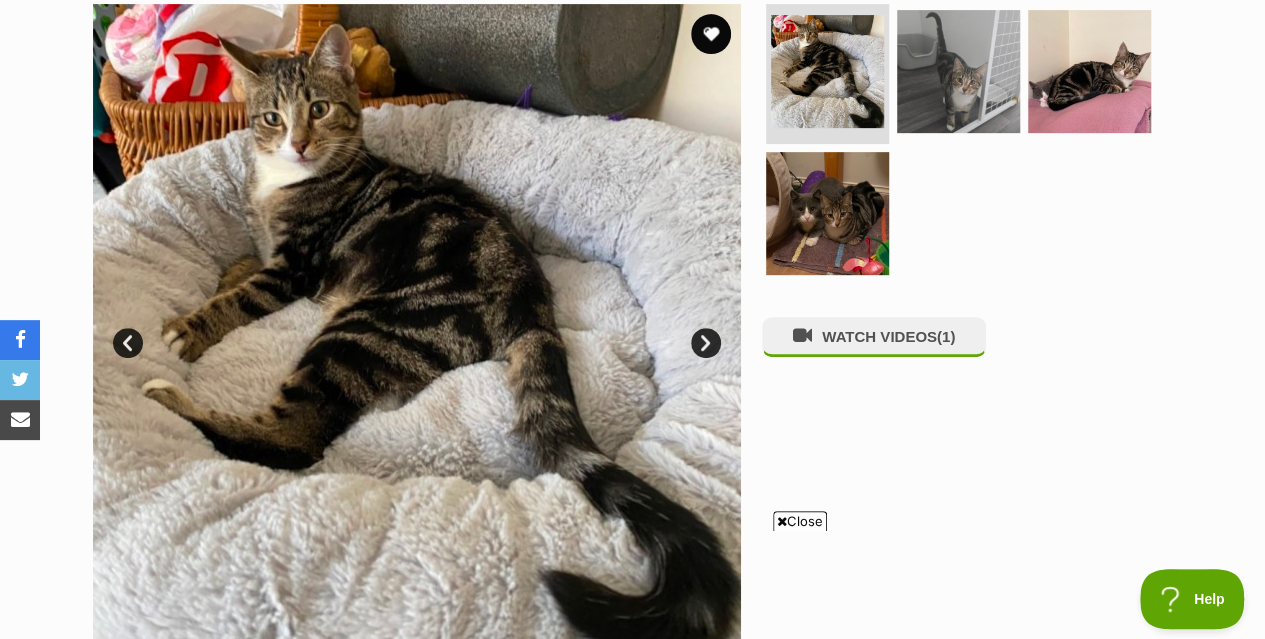 click on "Available
1
of 4 images
1
of 4 images
1
of 4 images
1
of 4 images
Next Prev 1 2 3 4
WATCH VIDEOS
(1)" at bounding box center (633, 313) 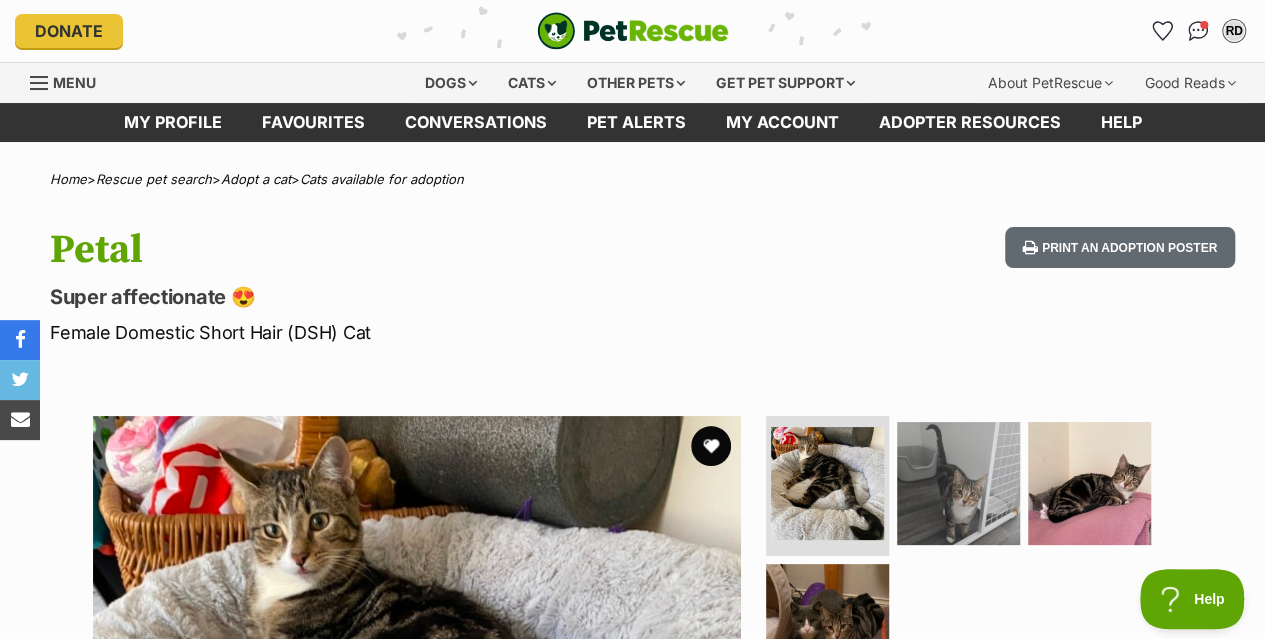 scroll, scrollTop: 0, scrollLeft: 0, axis: both 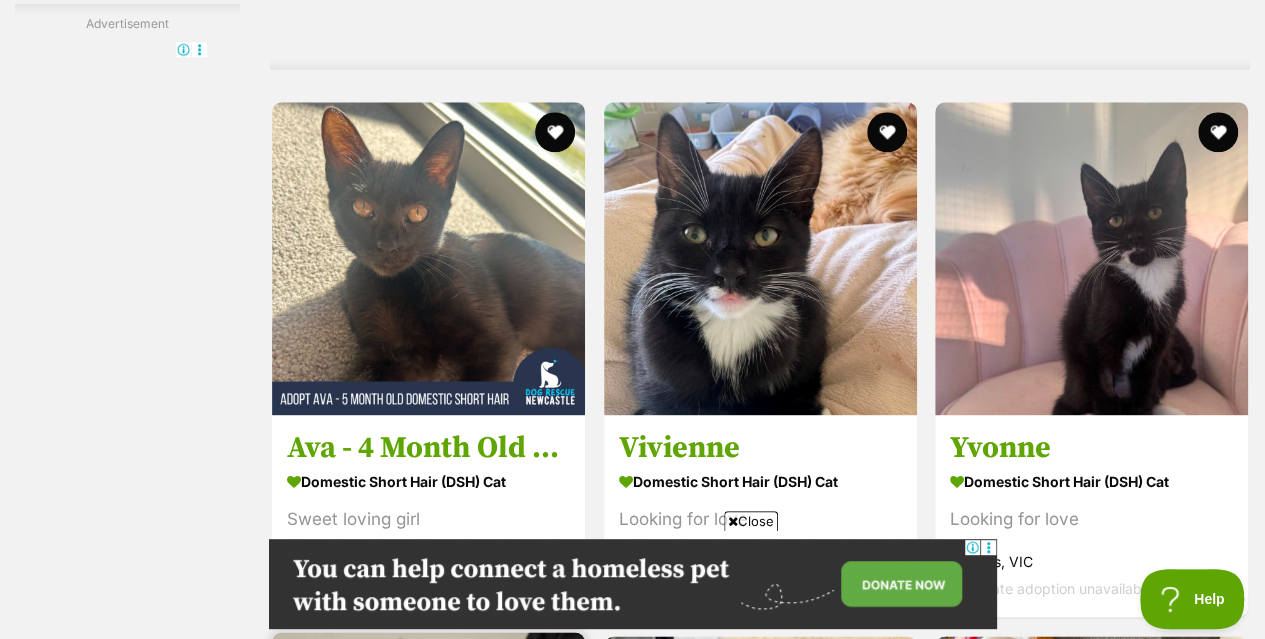 click at bounding box center [428, 788] 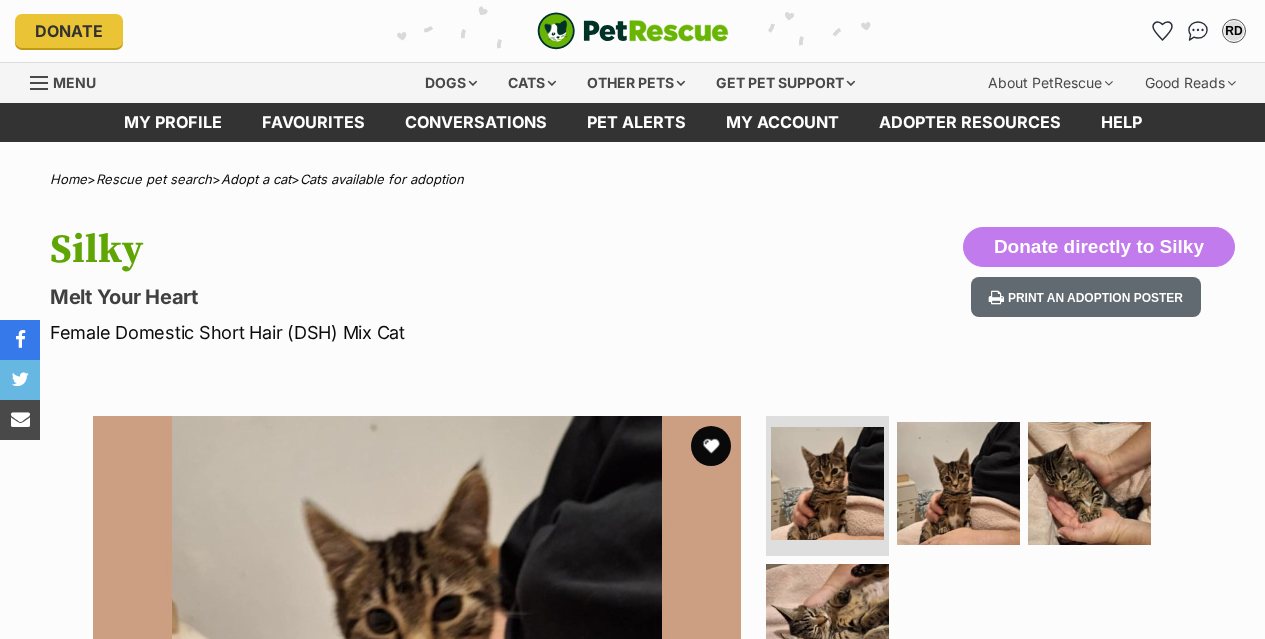 scroll, scrollTop: 0, scrollLeft: 0, axis: both 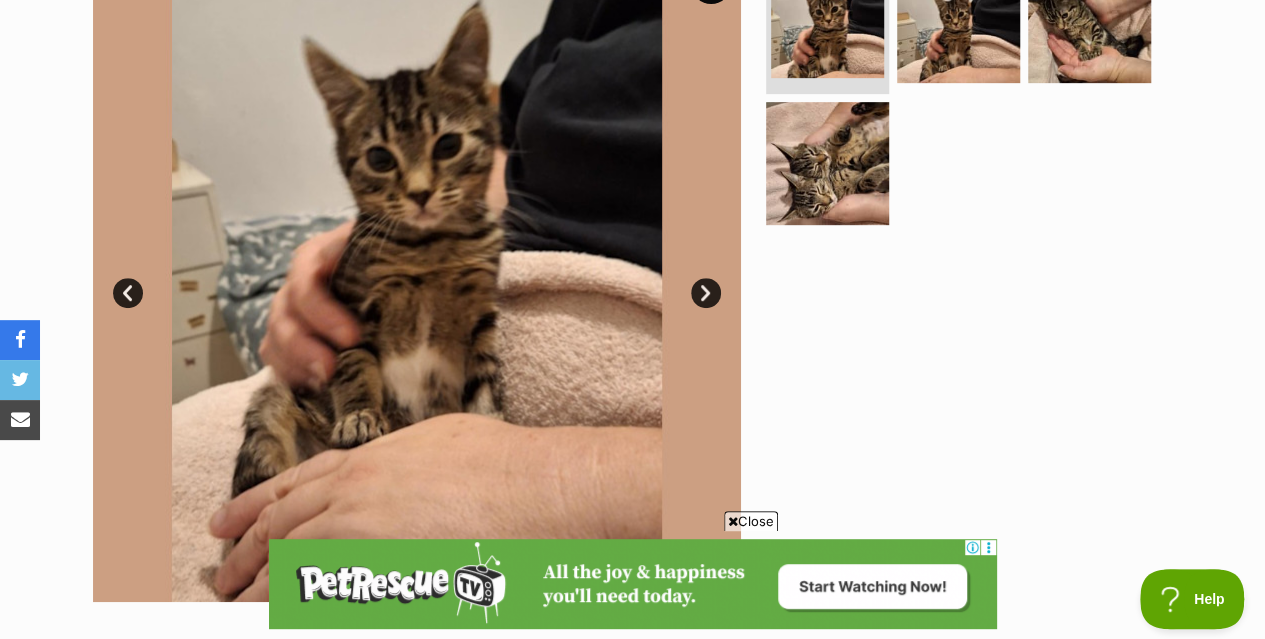 click on "Next" at bounding box center (706, 293) 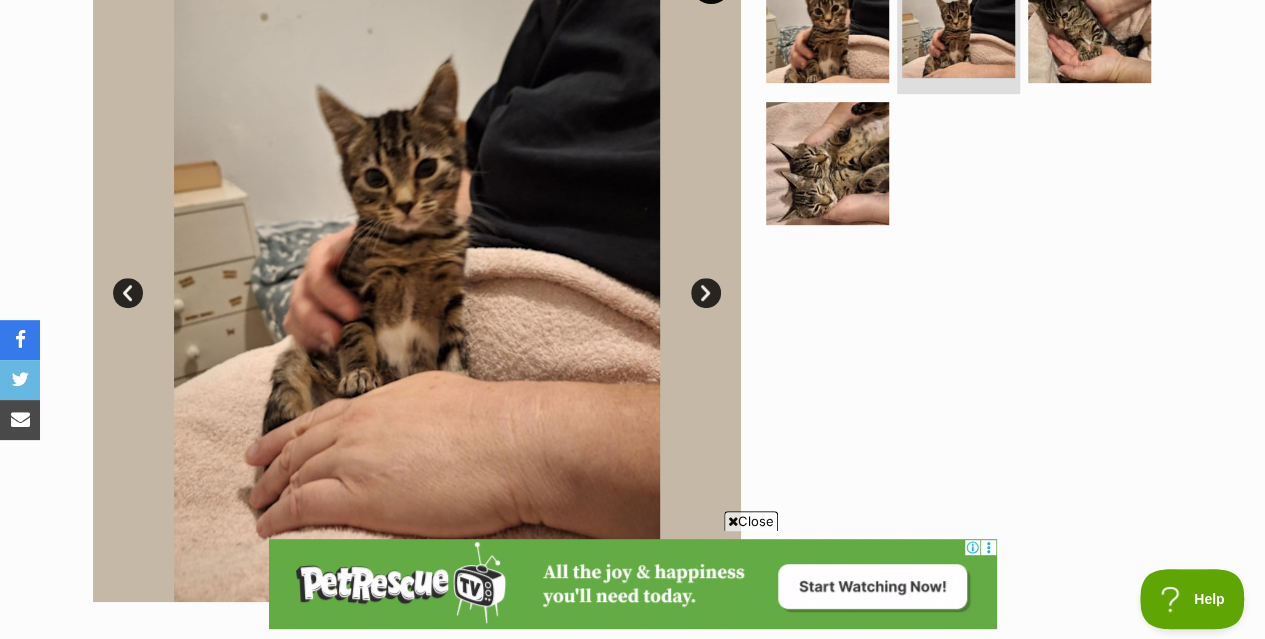 click on "Next" at bounding box center (706, 293) 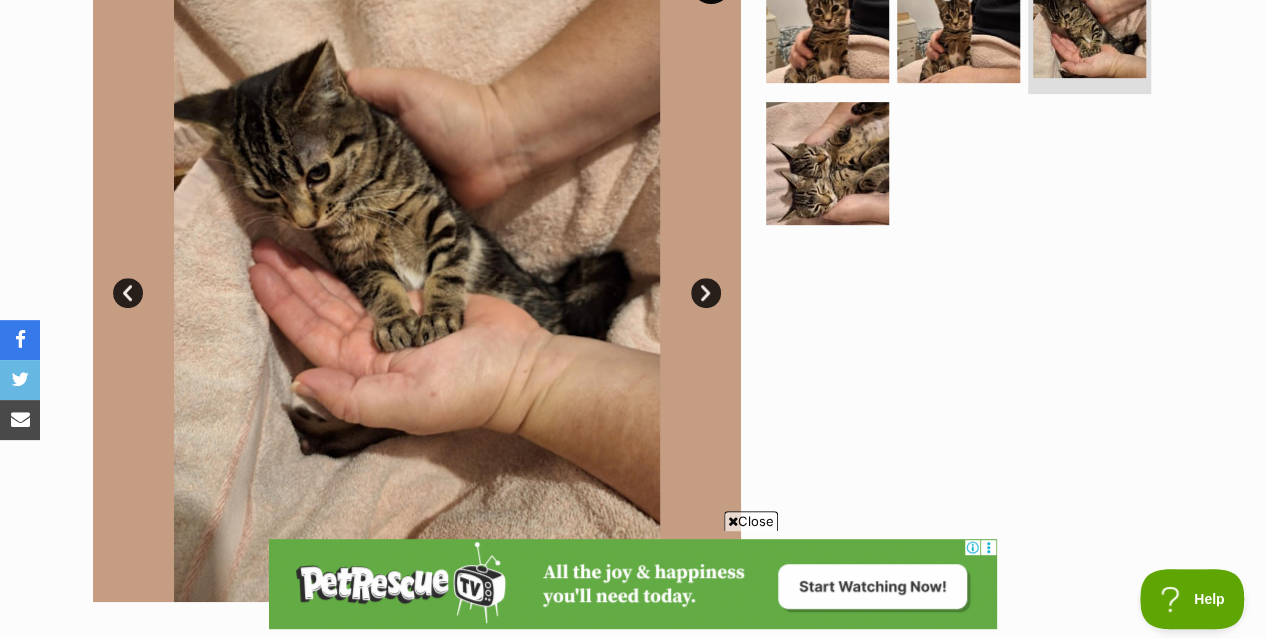 click on "Next" at bounding box center (706, 293) 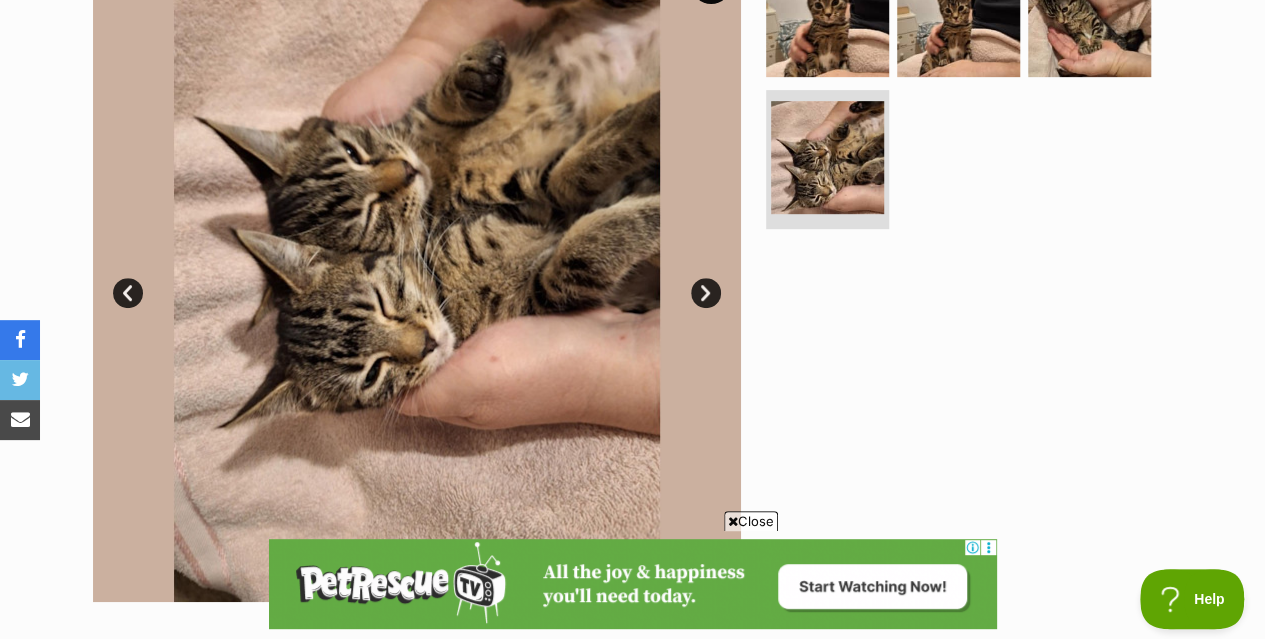 click on "Next" at bounding box center [706, 293] 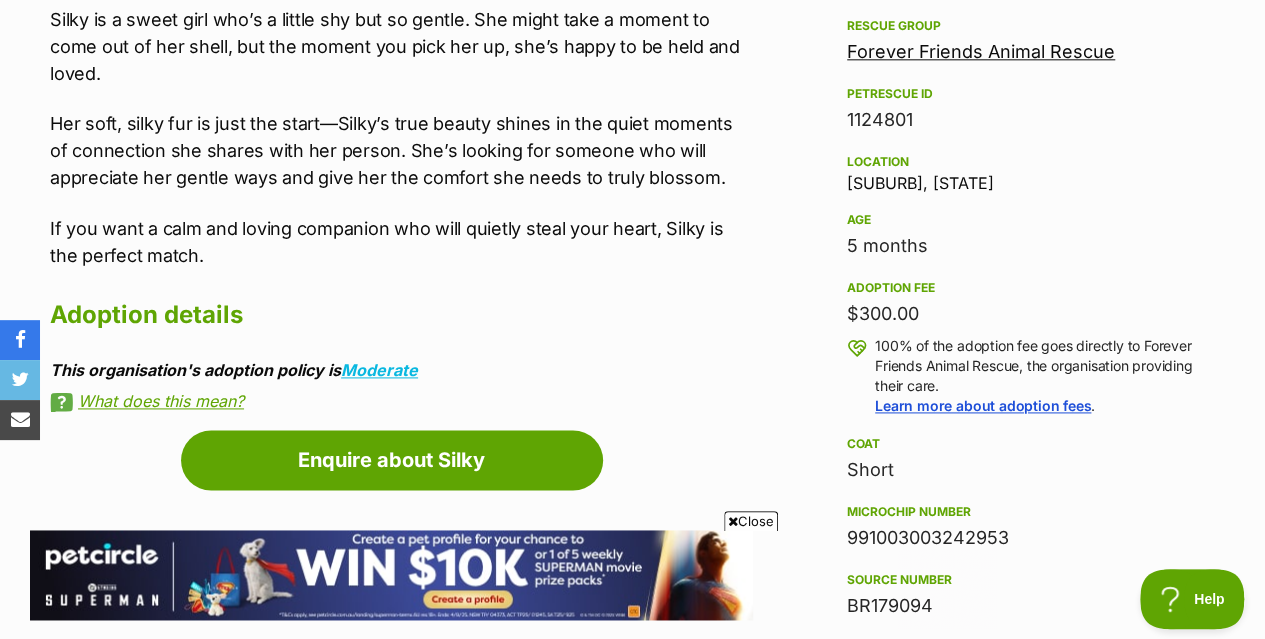 scroll, scrollTop: 0, scrollLeft: 0, axis: both 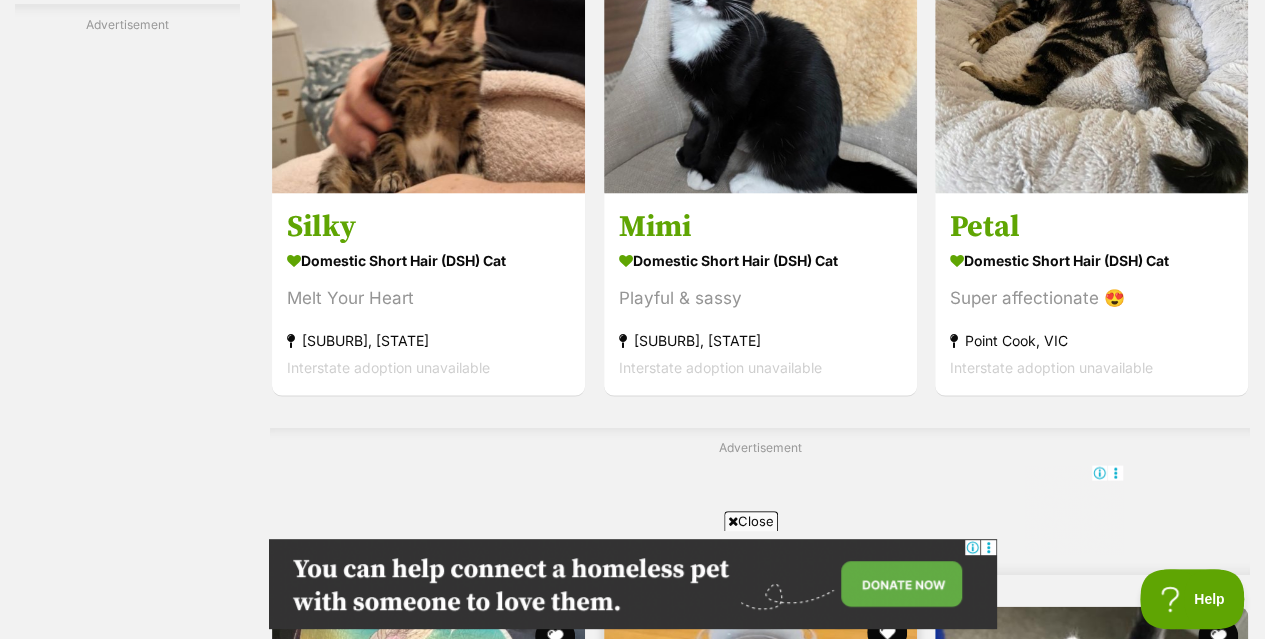 click at bounding box center (760, 758) 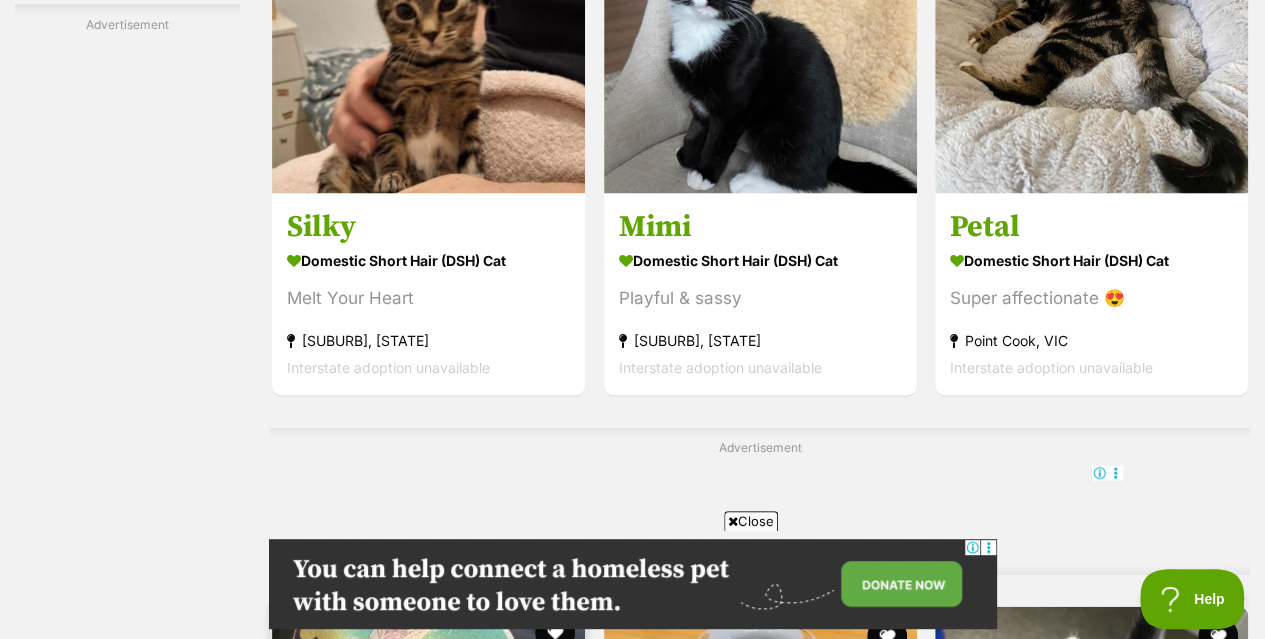 scroll, scrollTop: 0, scrollLeft: 0, axis: both 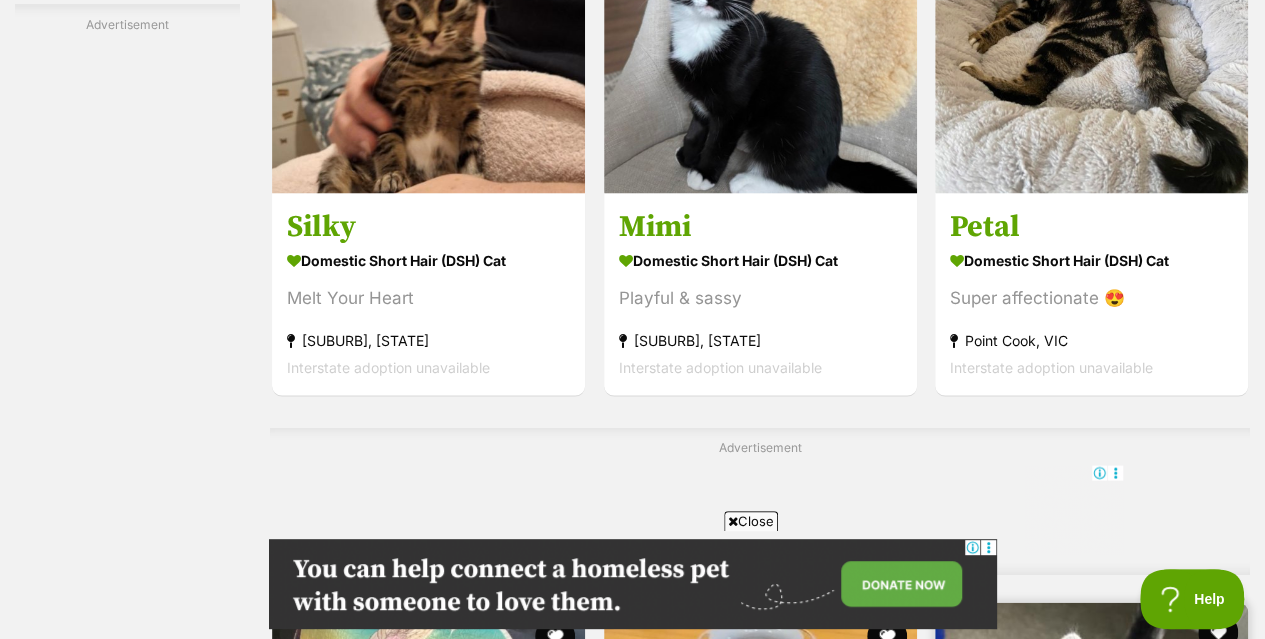 click at bounding box center [1091, 758] 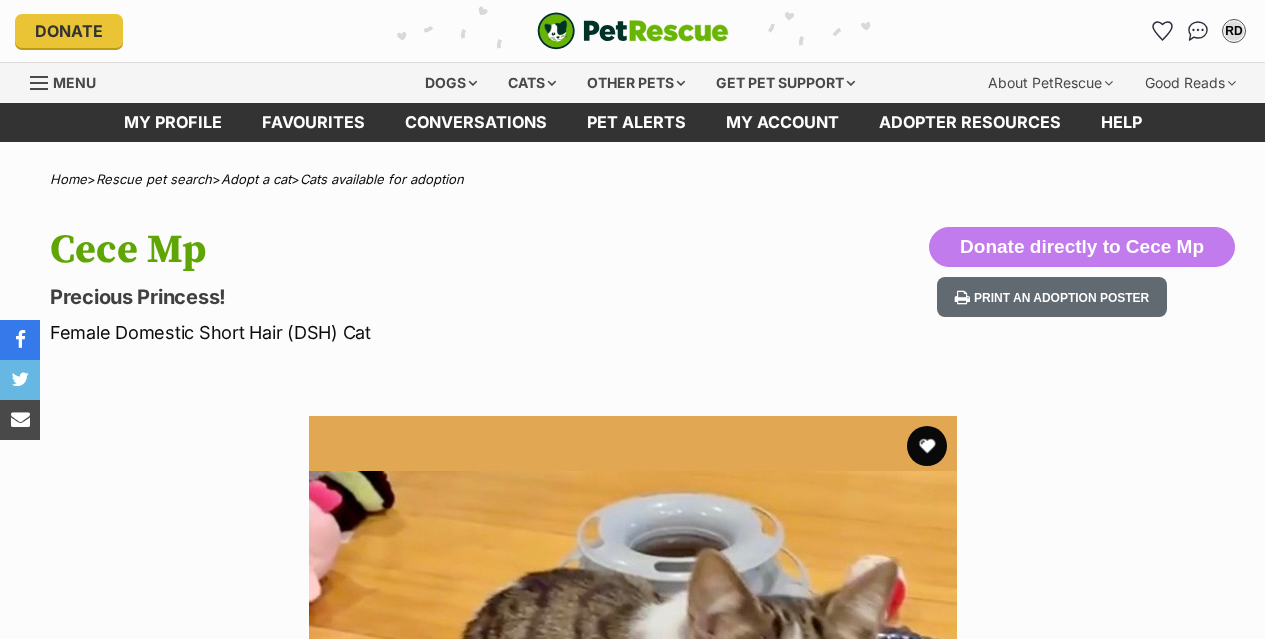 scroll, scrollTop: 0, scrollLeft: 0, axis: both 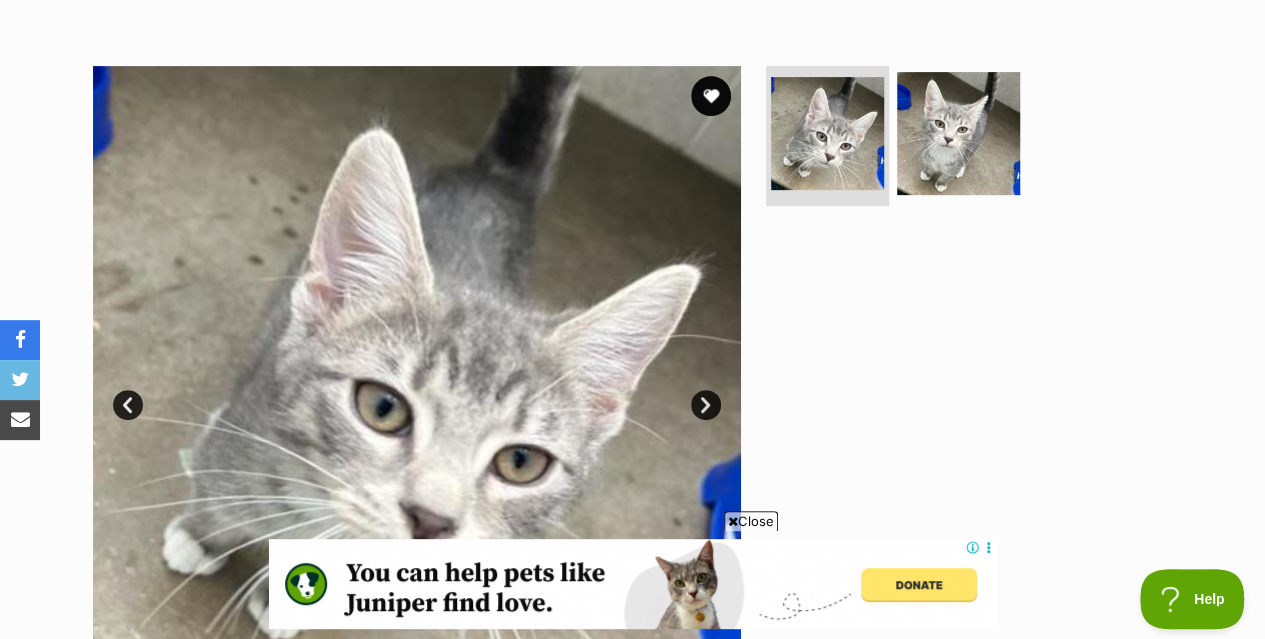 click on "Next" at bounding box center (706, 405) 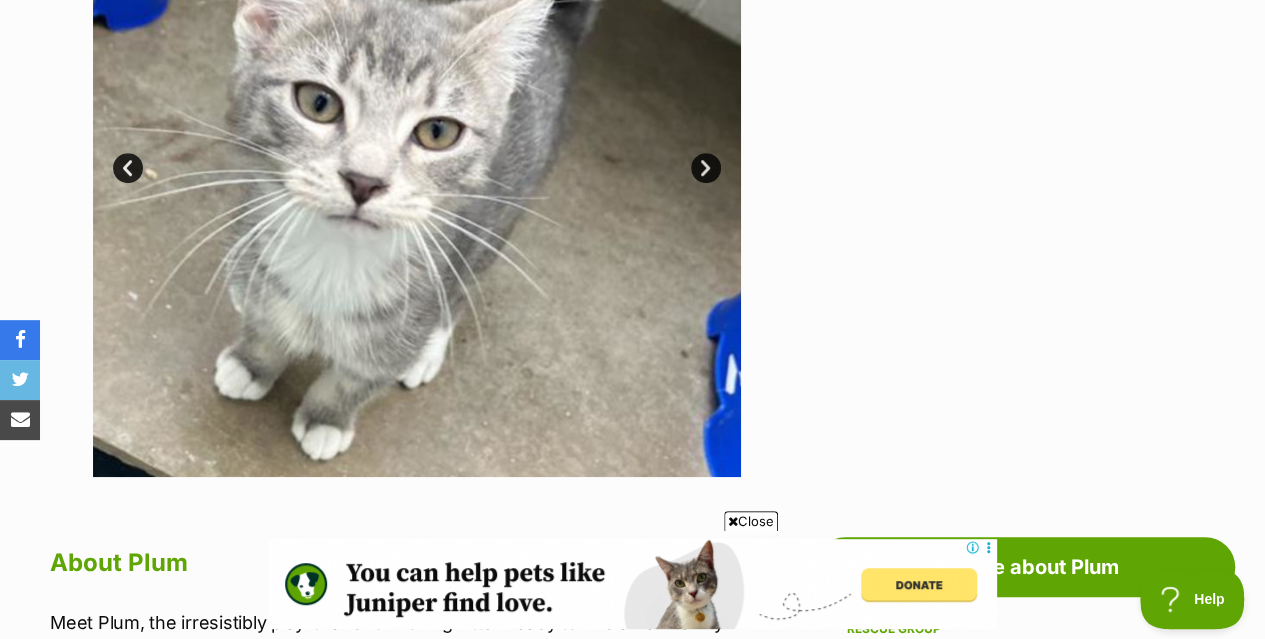 scroll, scrollTop: 588, scrollLeft: 0, axis: vertical 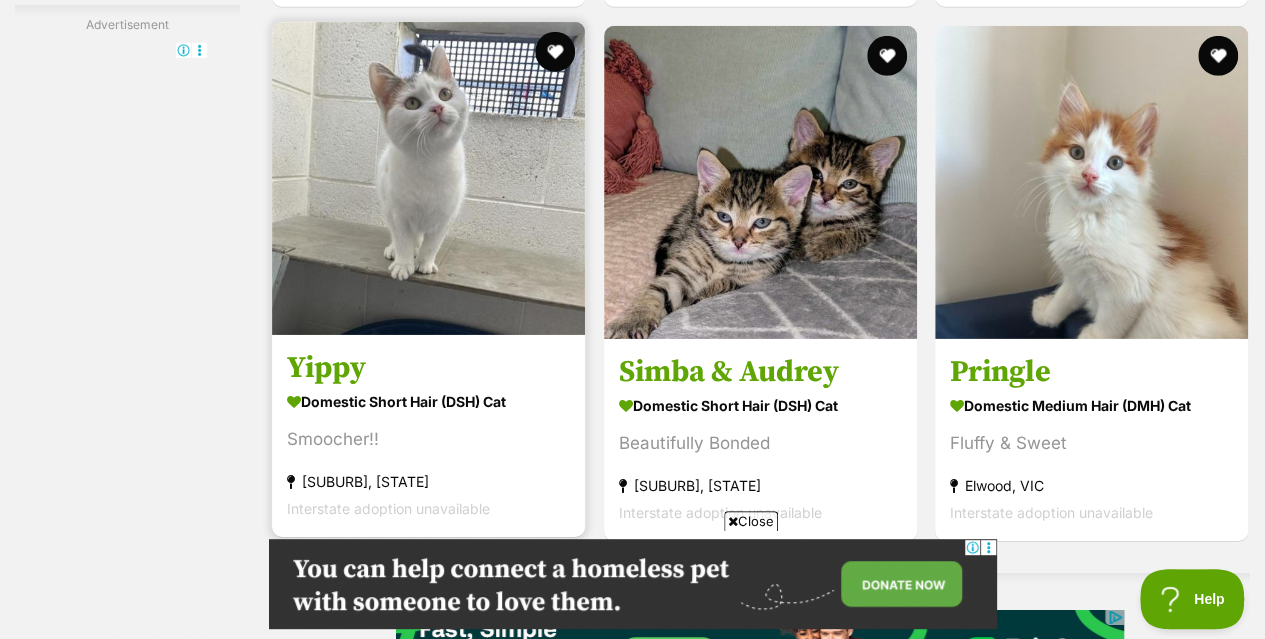 click at bounding box center (428, 178) 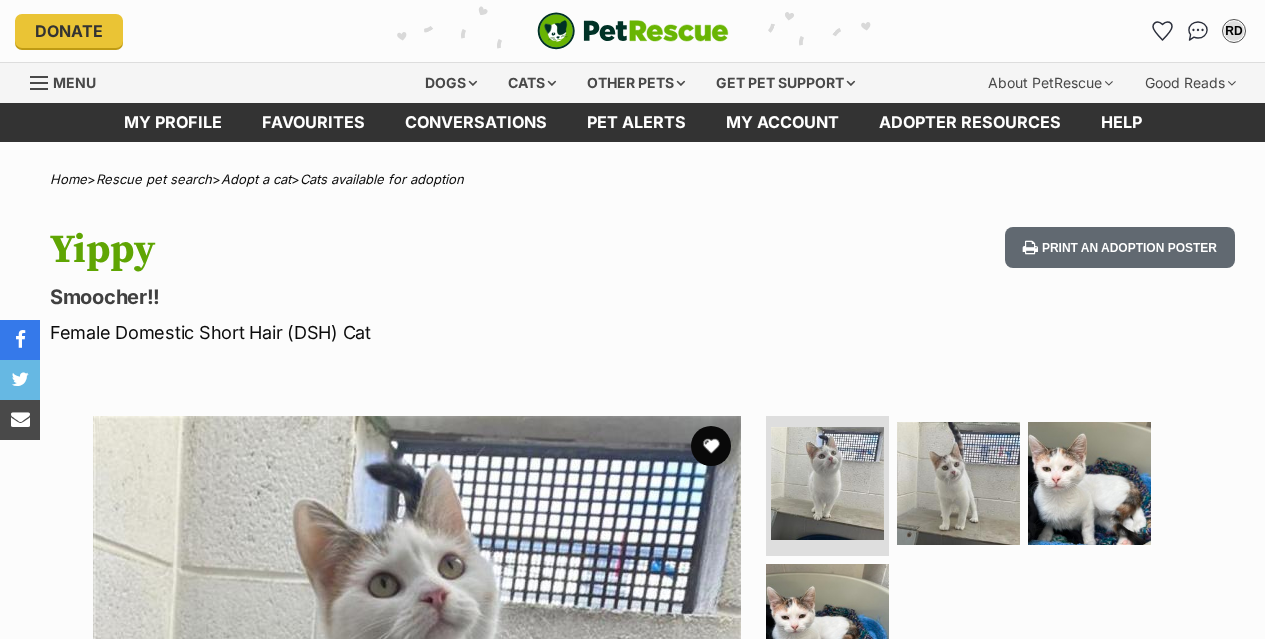 scroll, scrollTop: 0, scrollLeft: 0, axis: both 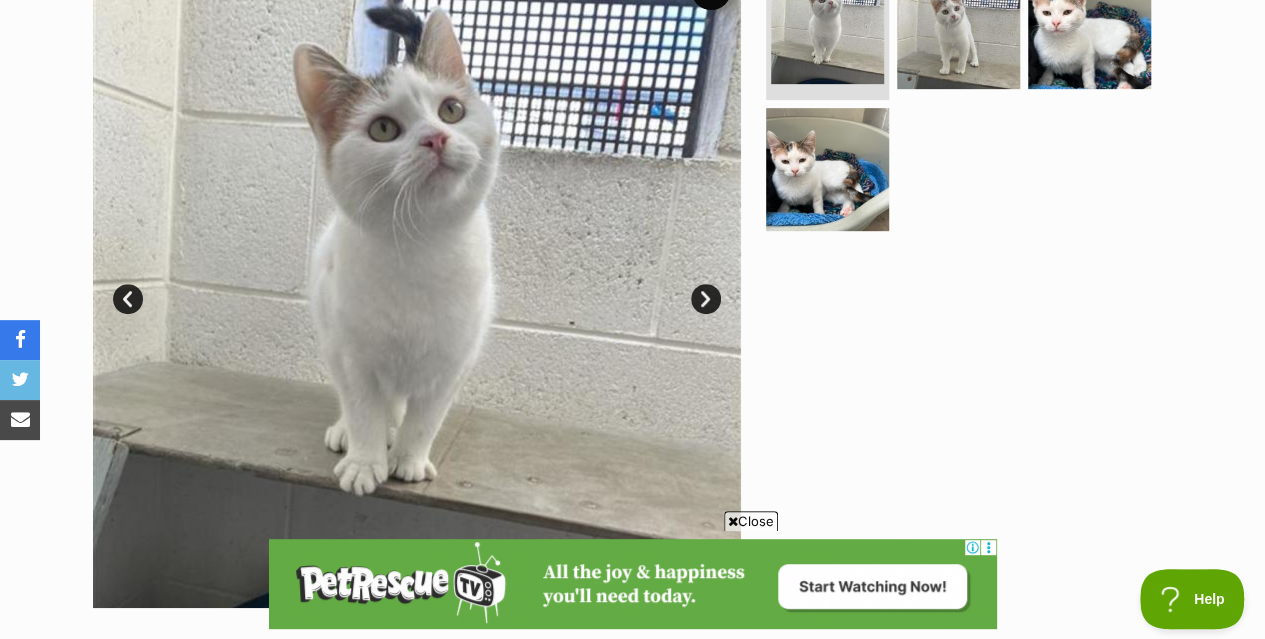 click on "Next" at bounding box center [706, 299] 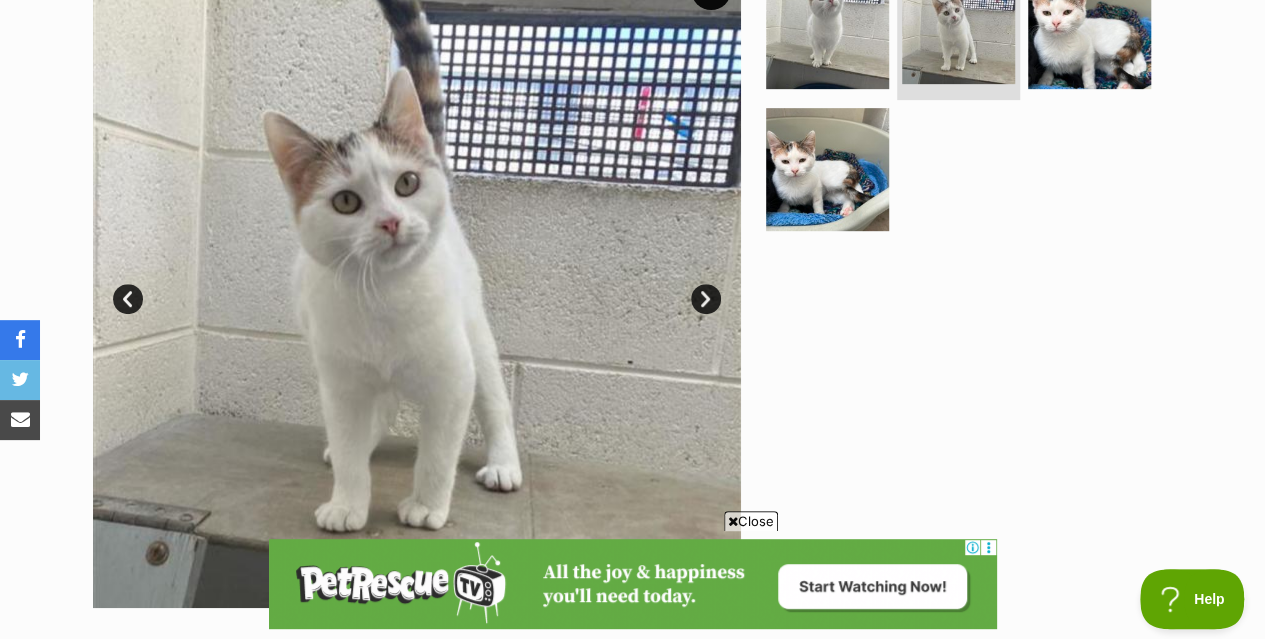 click on "Next" at bounding box center (706, 299) 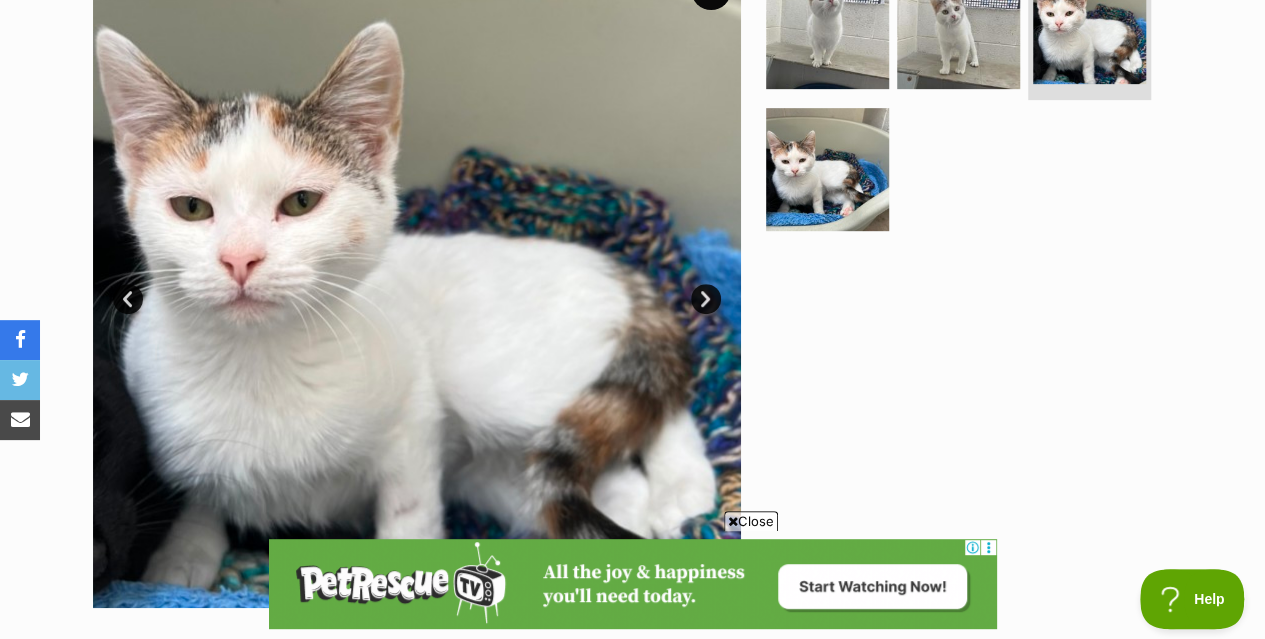 click on "Next" at bounding box center [706, 299] 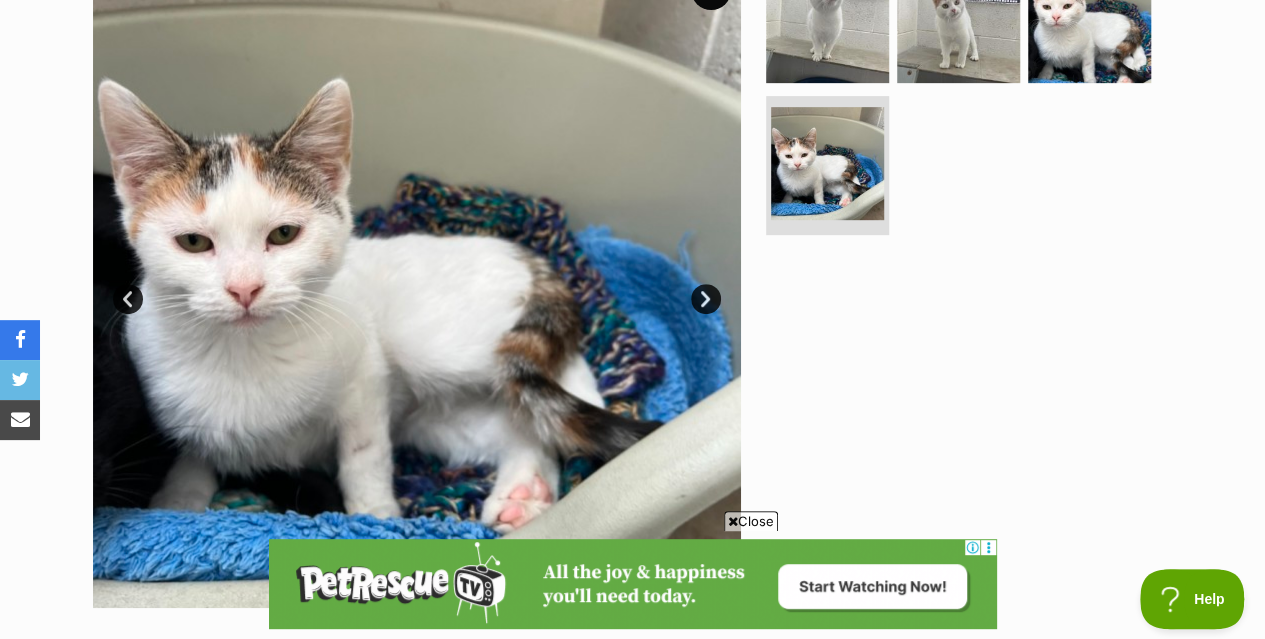 click on "Next" at bounding box center [706, 299] 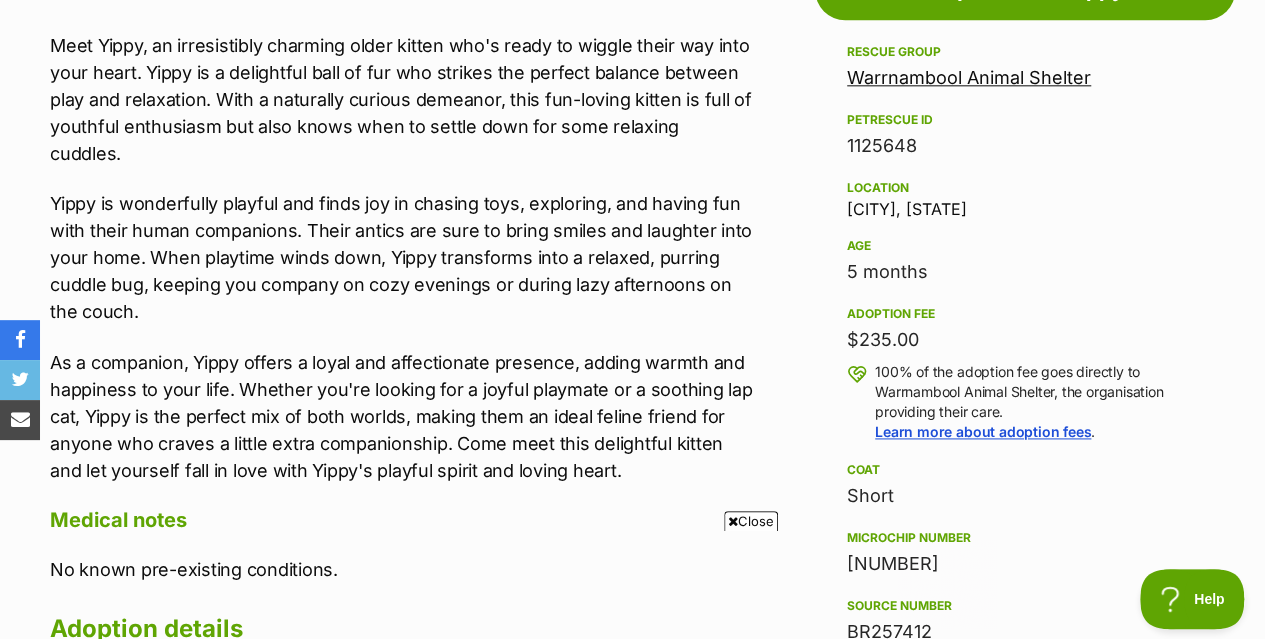 scroll, scrollTop: 0, scrollLeft: 0, axis: both 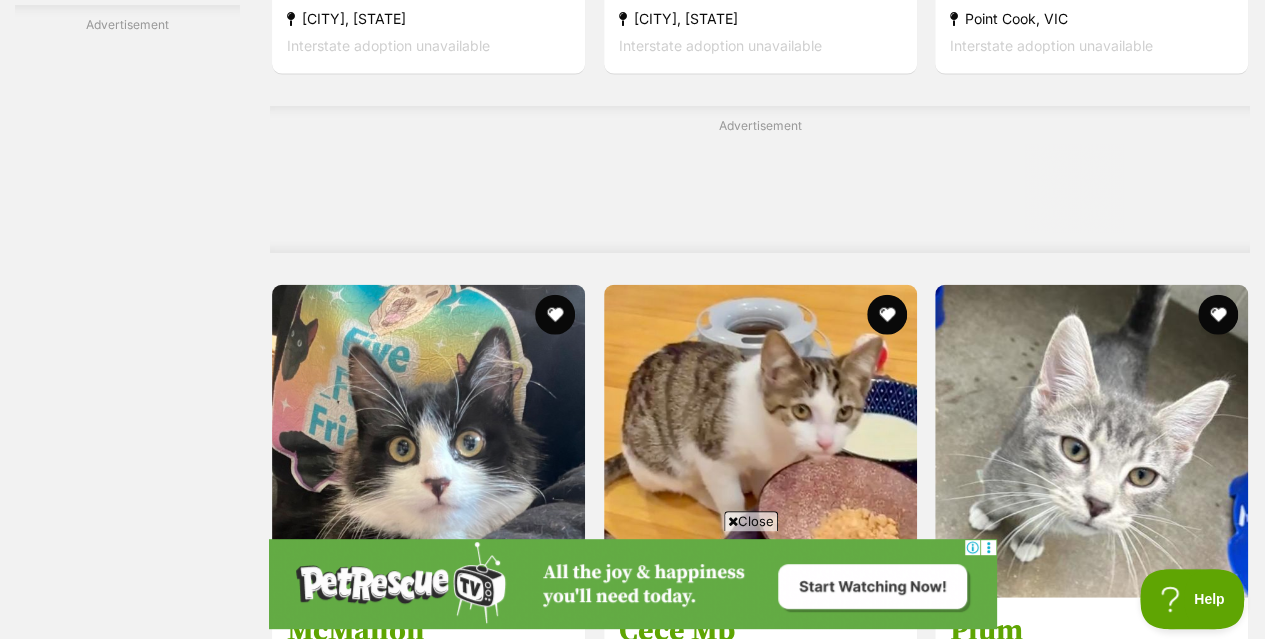click at bounding box center (1091, 971) 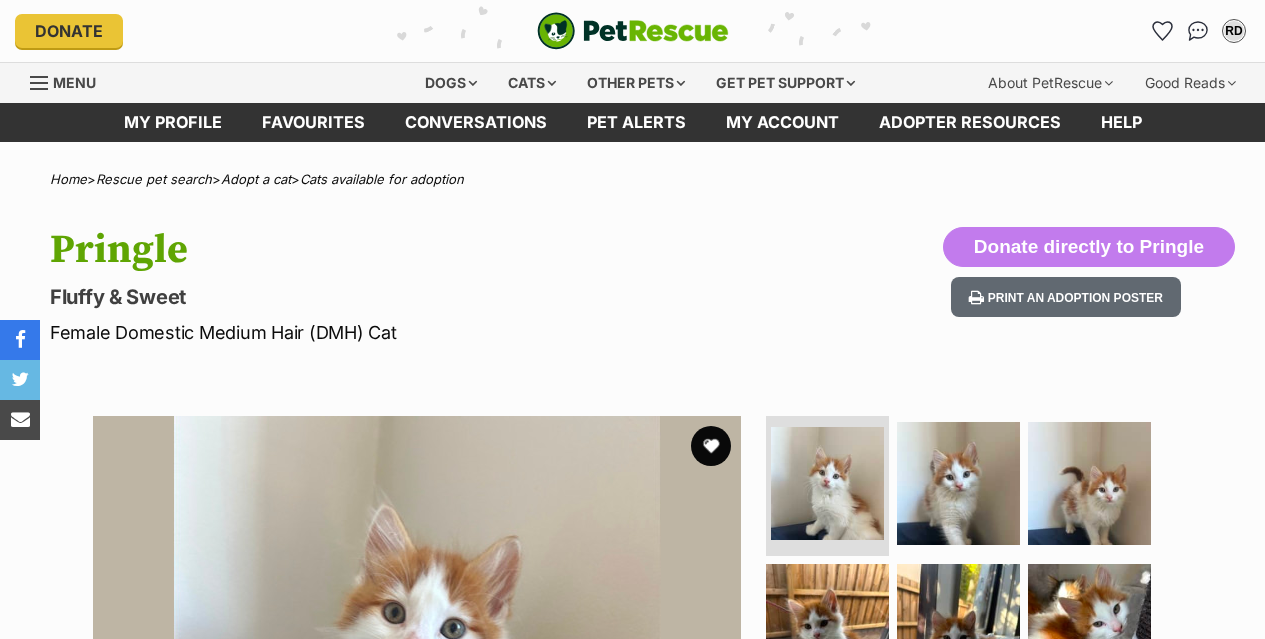 scroll, scrollTop: 0, scrollLeft: 0, axis: both 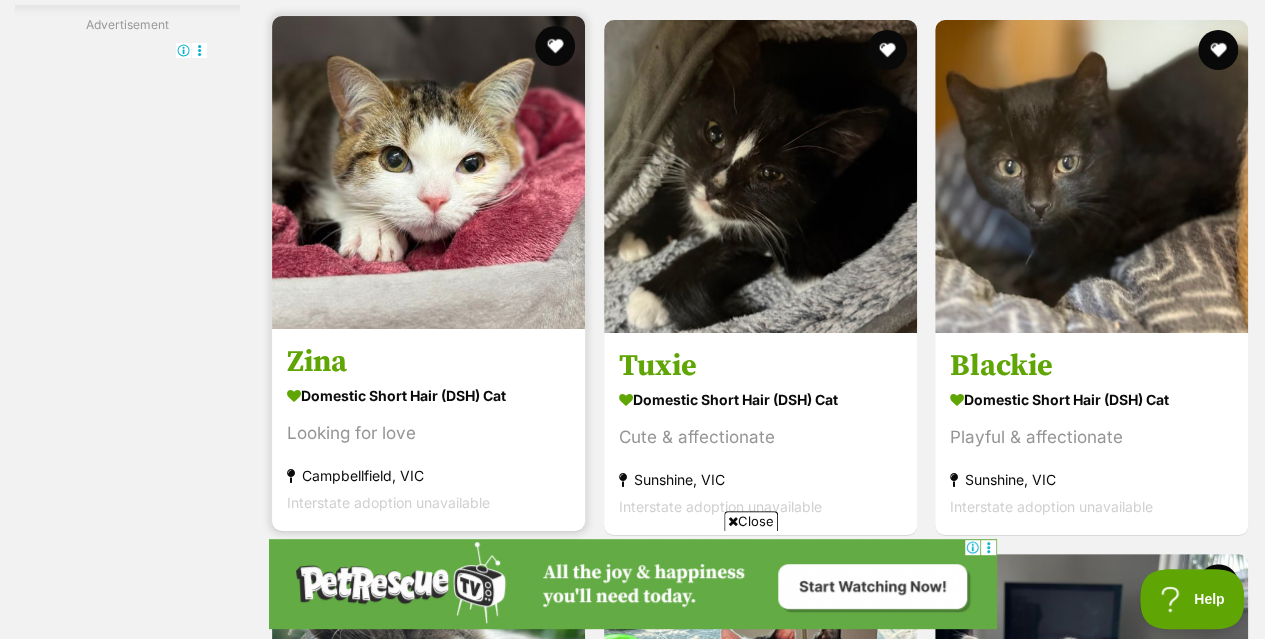 click at bounding box center [428, 172] 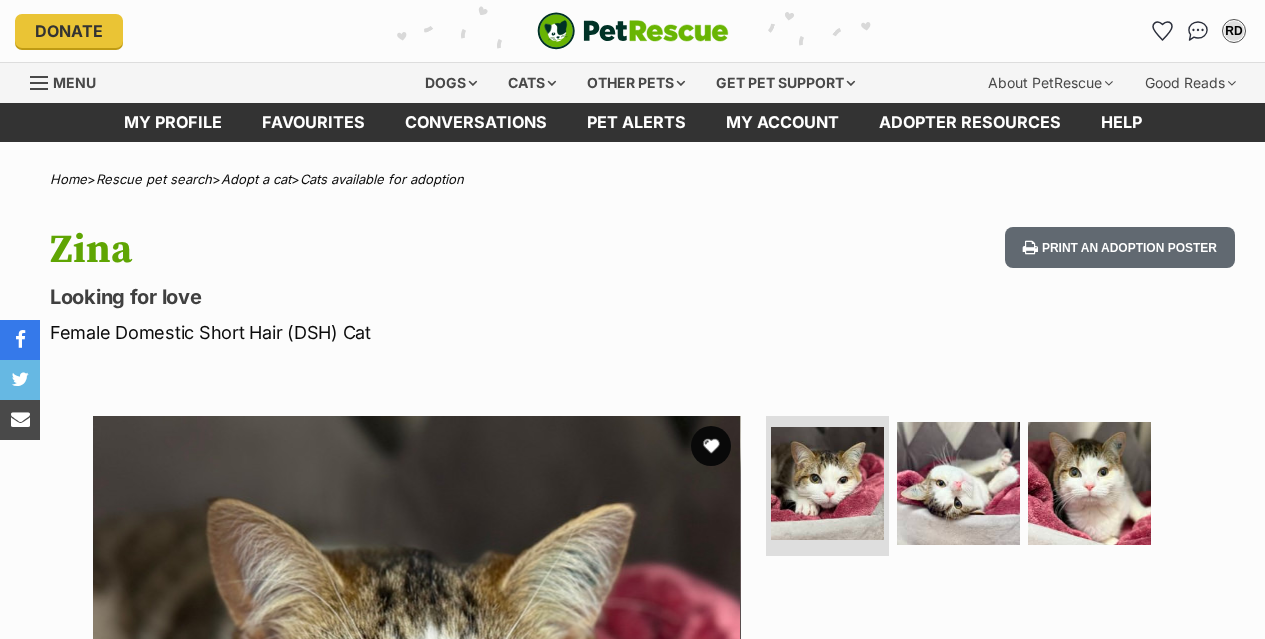 scroll, scrollTop: 0, scrollLeft: 0, axis: both 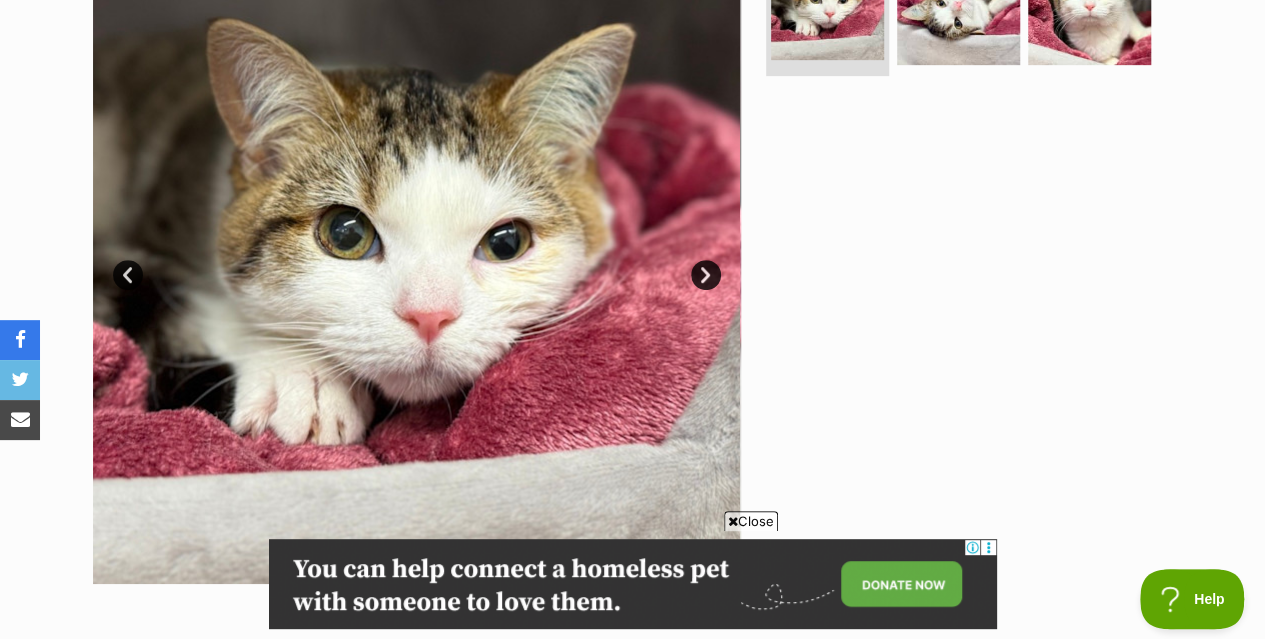 click on "Next" at bounding box center (706, 275) 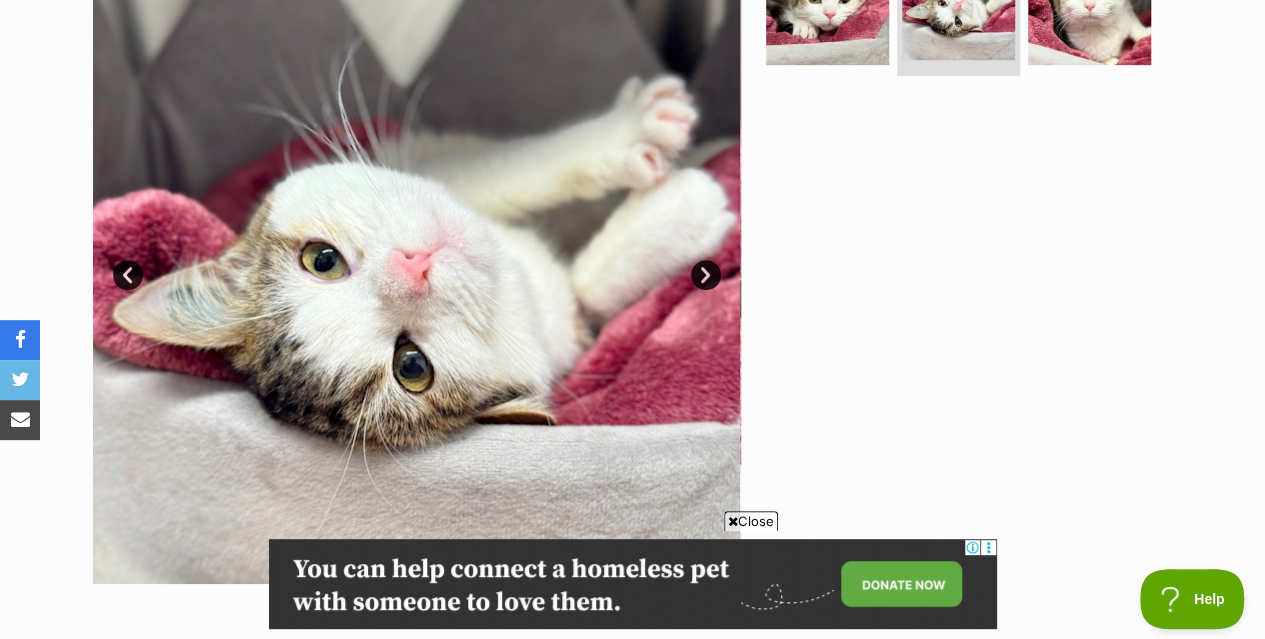 click on "Next" at bounding box center [706, 275] 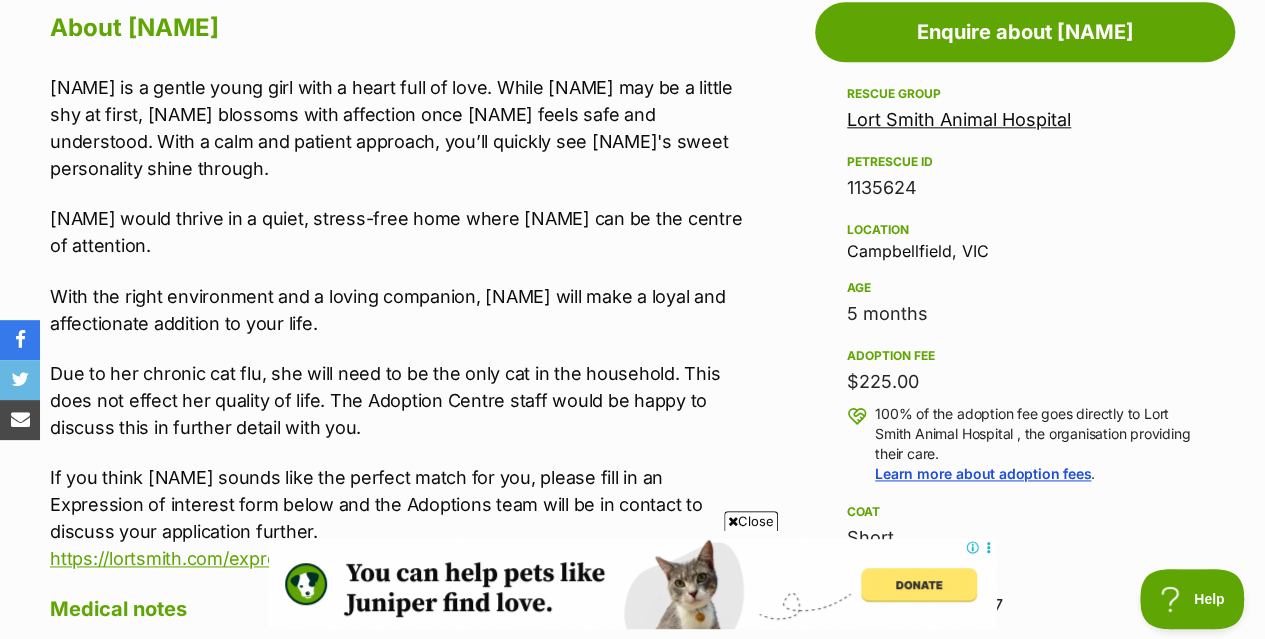 scroll, scrollTop: 0, scrollLeft: 0, axis: both 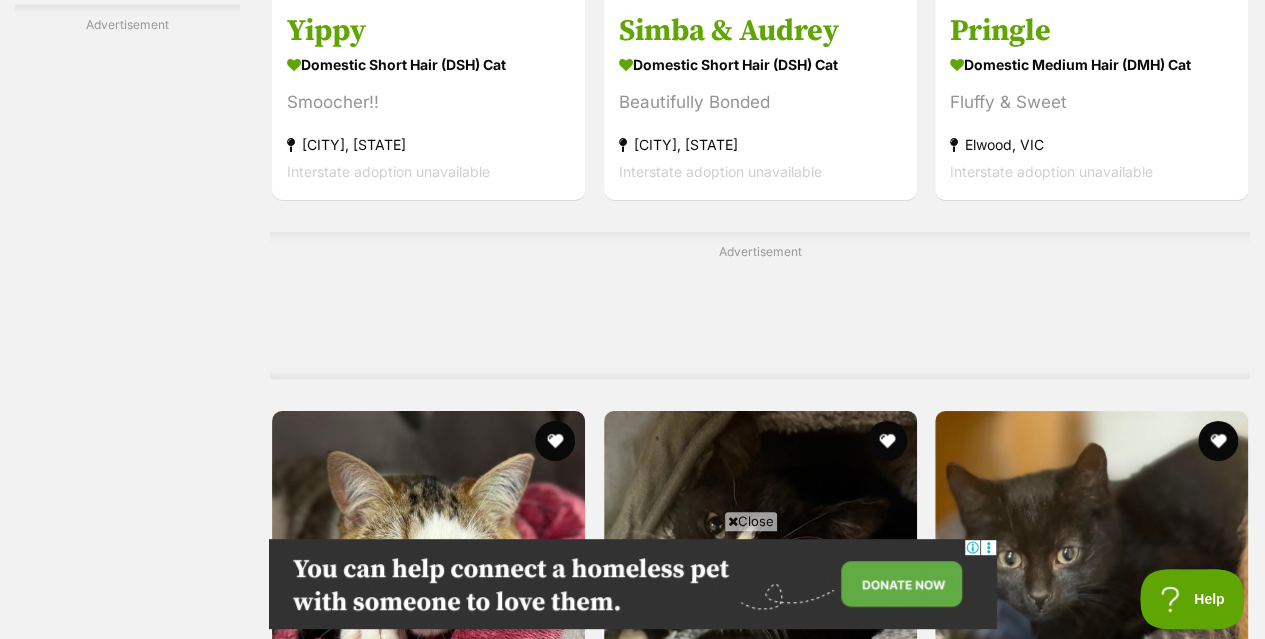 click at bounding box center [428, 1097] 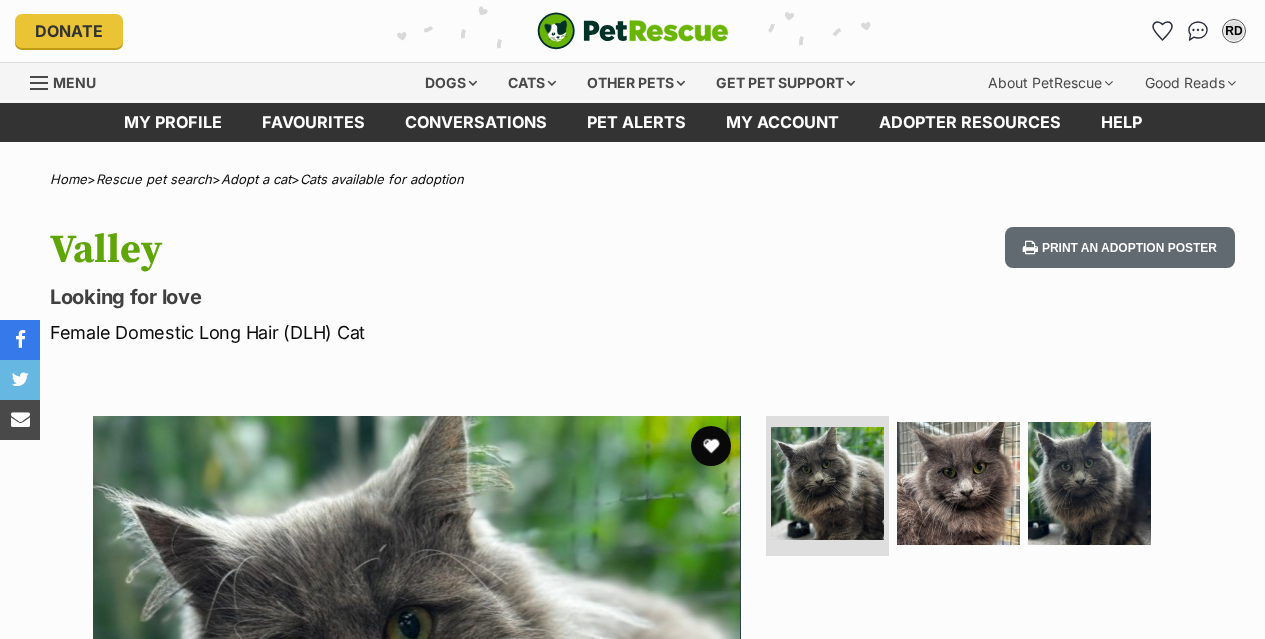 scroll, scrollTop: 0, scrollLeft: 0, axis: both 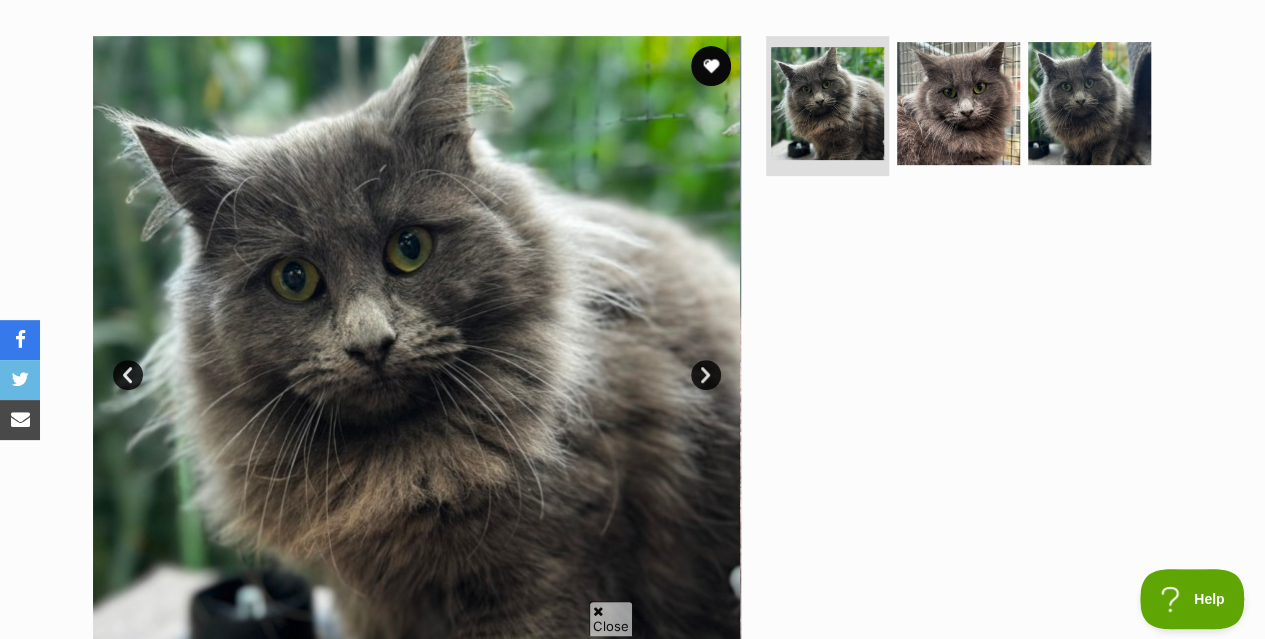 click on "Next" at bounding box center [706, 375] 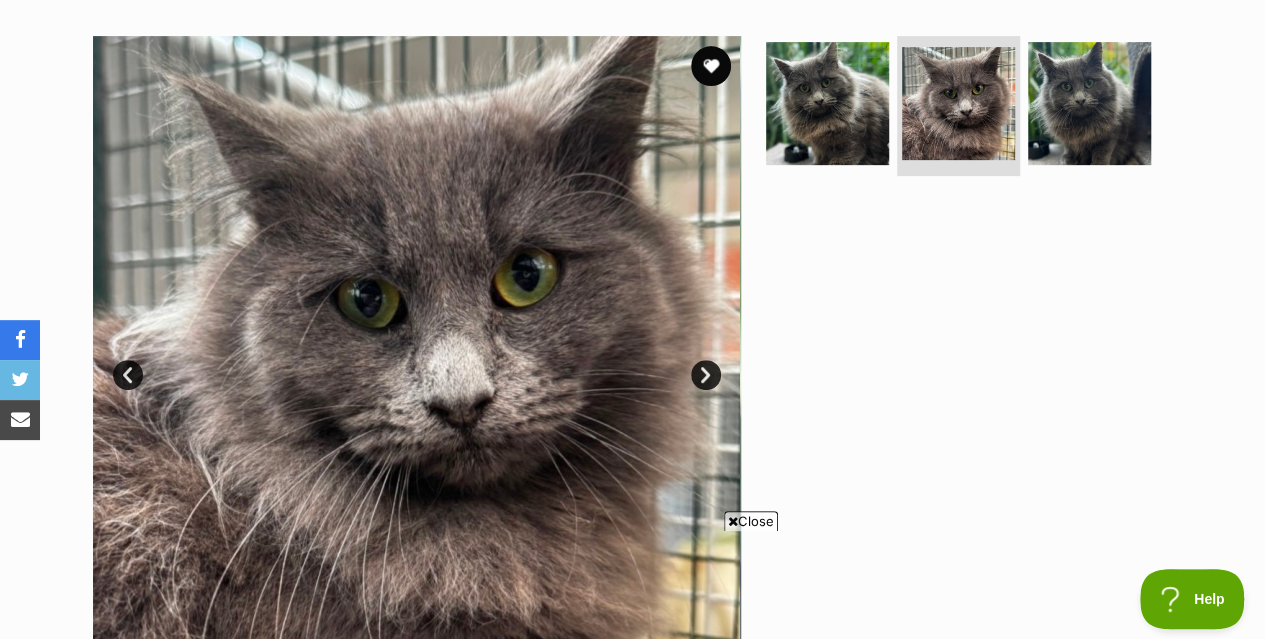 scroll, scrollTop: 0, scrollLeft: 0, axis: both 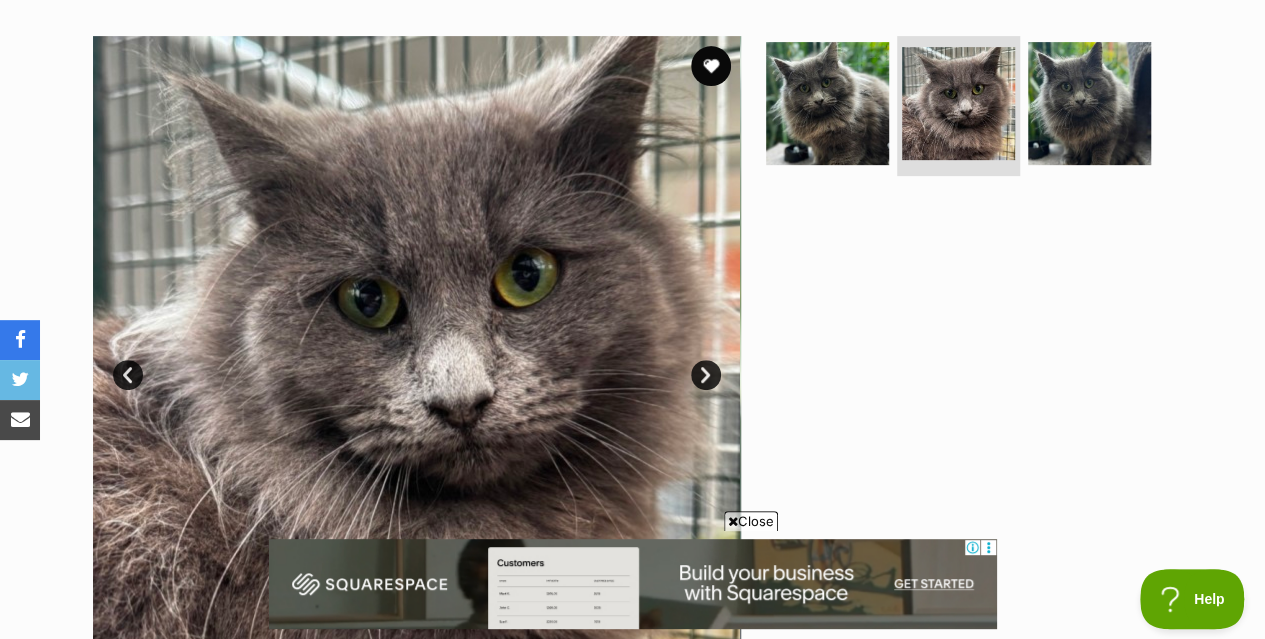 click on "Next" at bounding box center [706, 375] 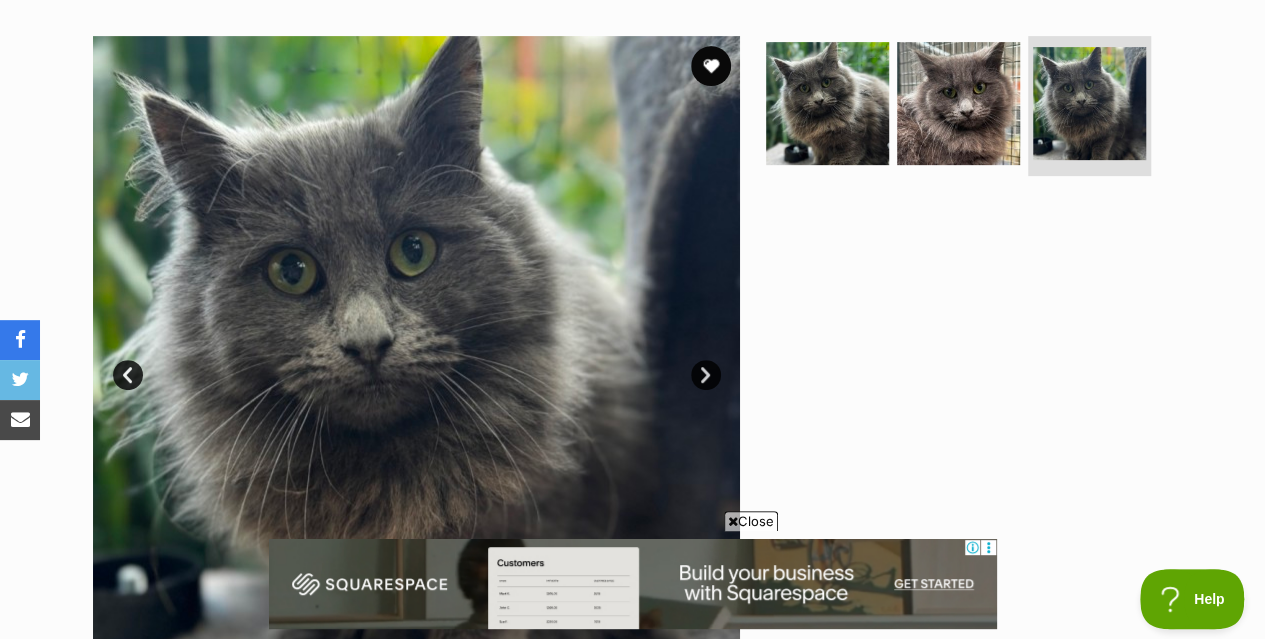 scroll, scrollTop: 0, scrollLeft: 0, axis: both 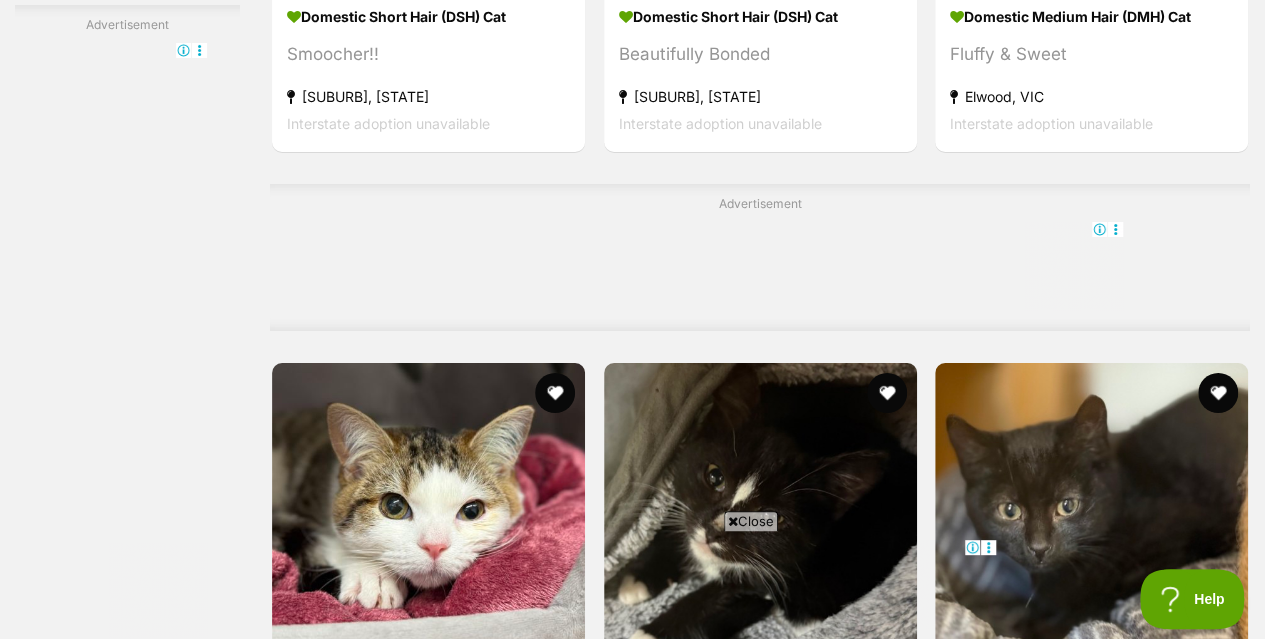 click at bounding box center [760, 1049] 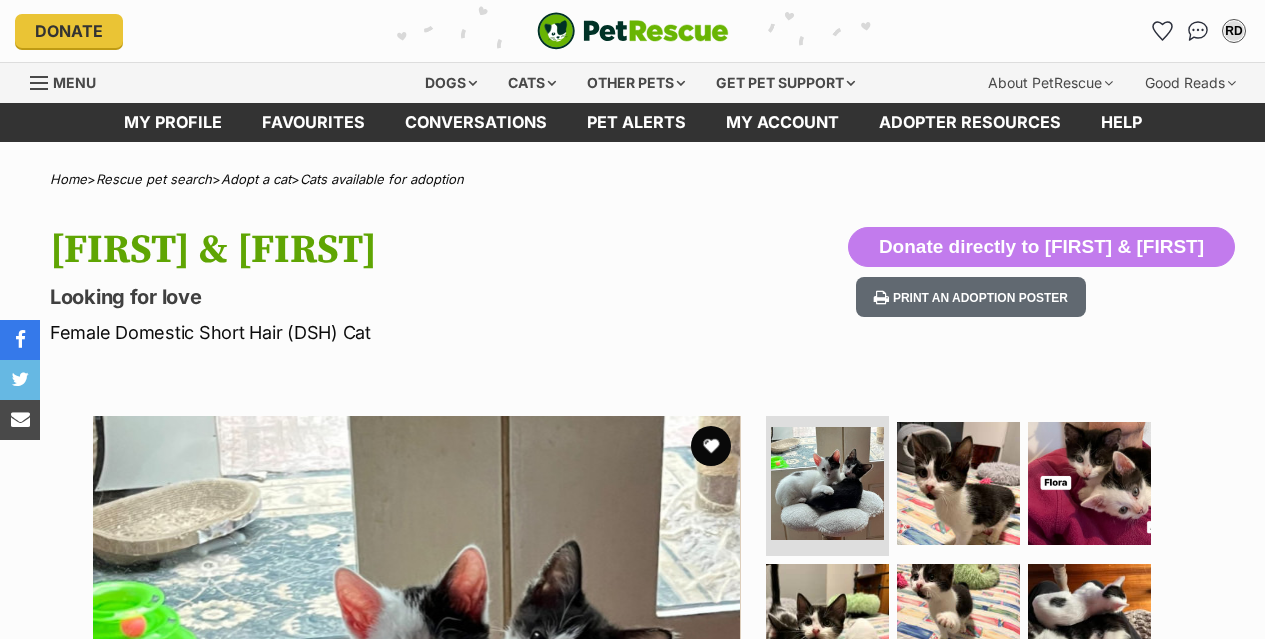 scroll, scrollTop: 0, scrollLeft: 0, axis: both 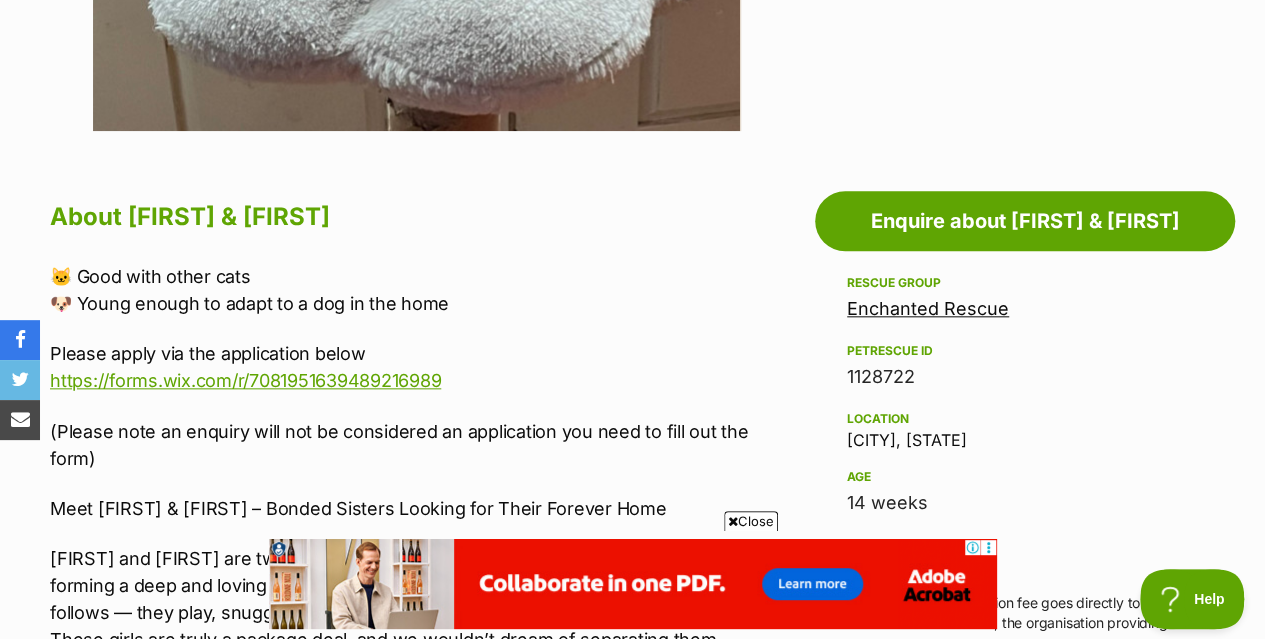 click on "🐱 Good with other cats
🐶 Young enough to adapt to a dog in the home" at bounding box center [401, 290] 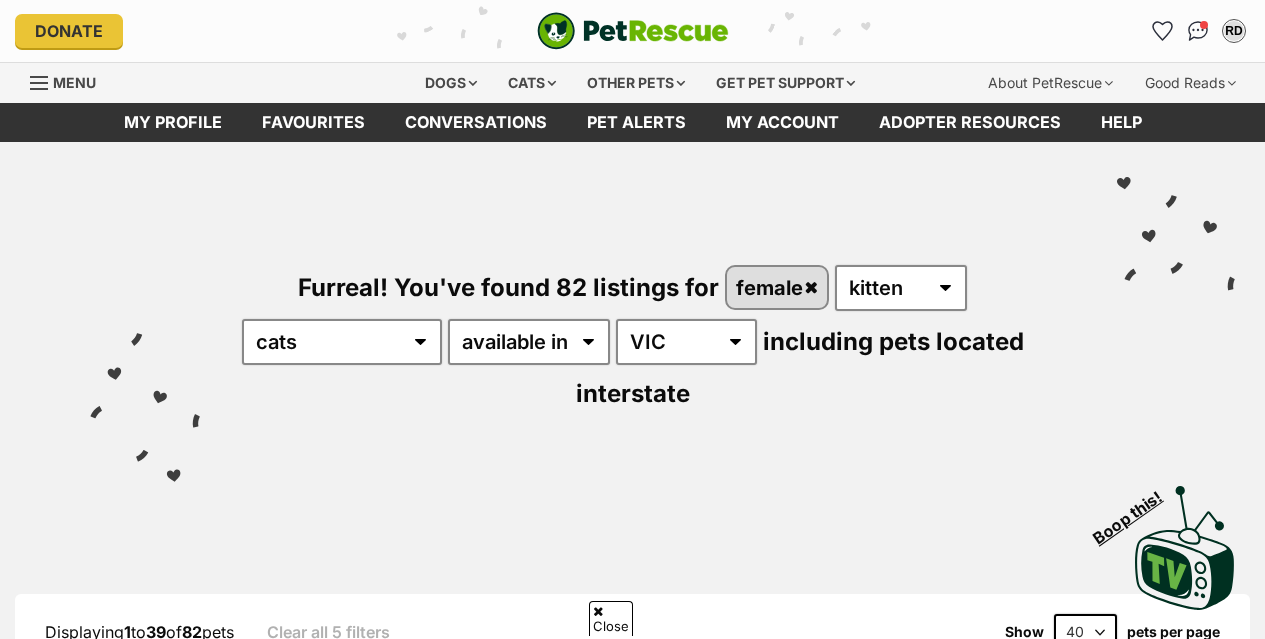 scroll, scrollTop: 8068, scrollLeft: 0, axis: vertical 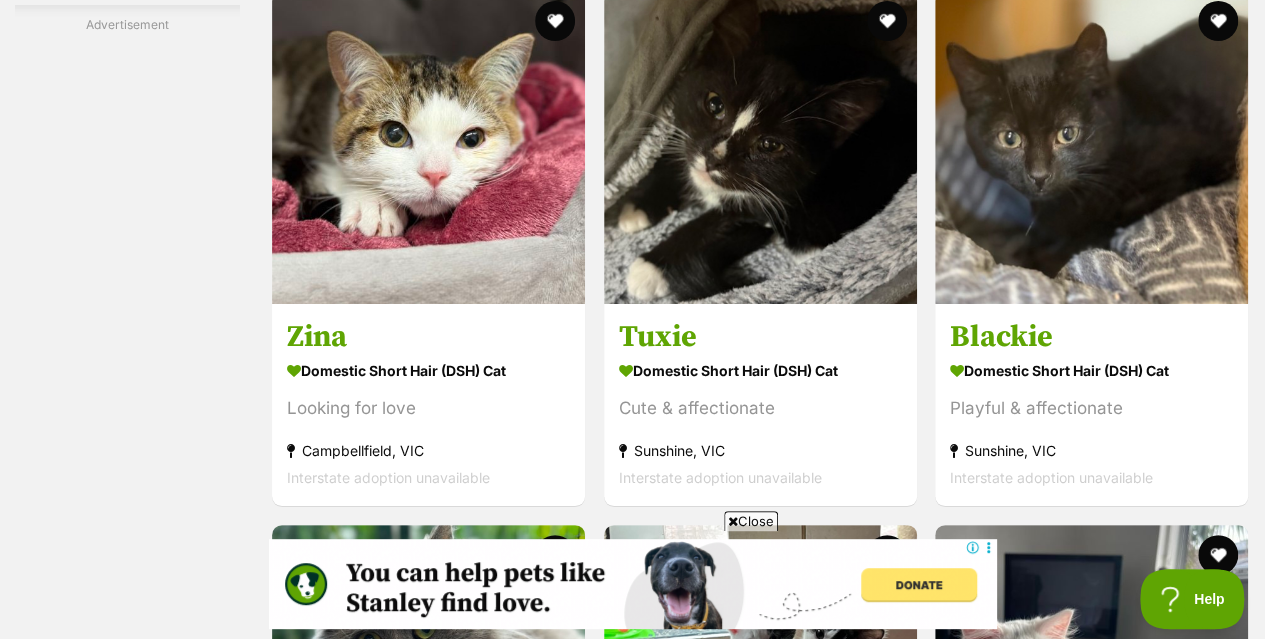click at bounding box center [428, 1402] 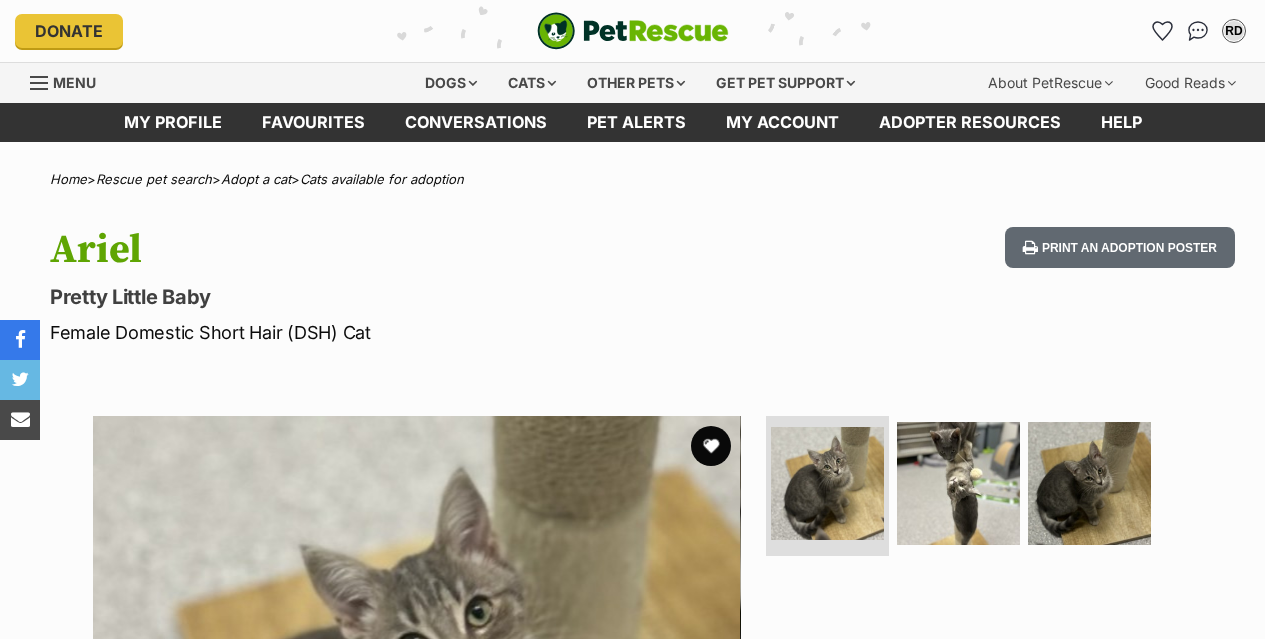 scroll, scrollTop: 0, scrollLeft: 0, axis: both 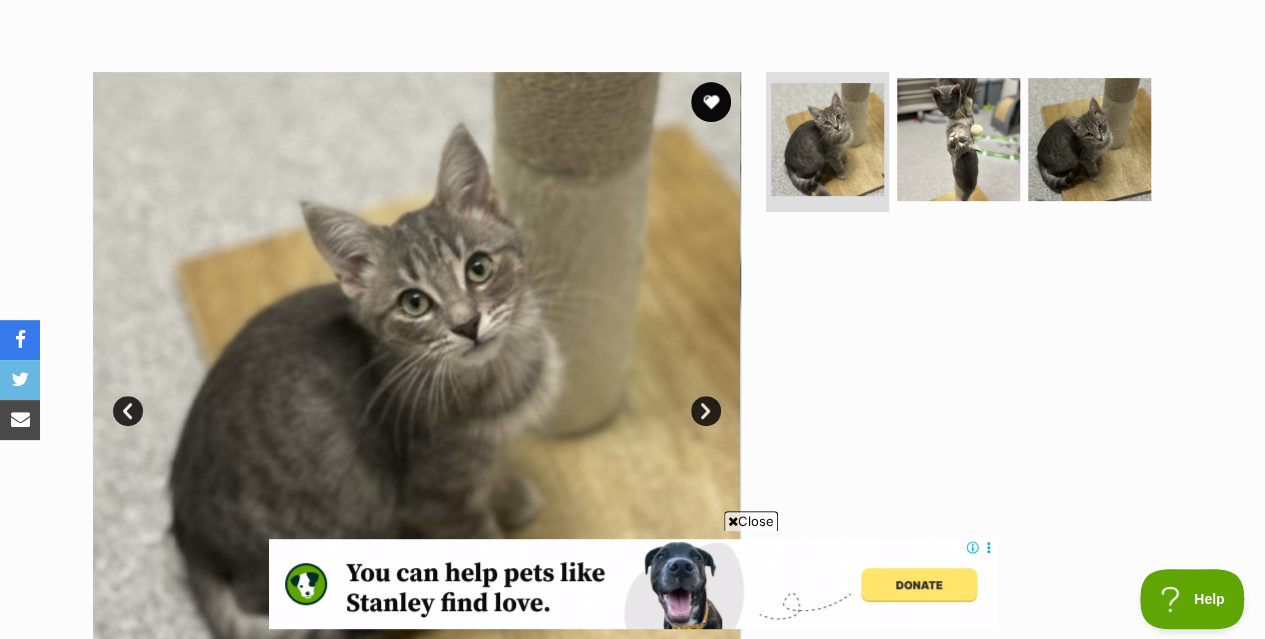 click on "Next" at bounding box center (706, 411) 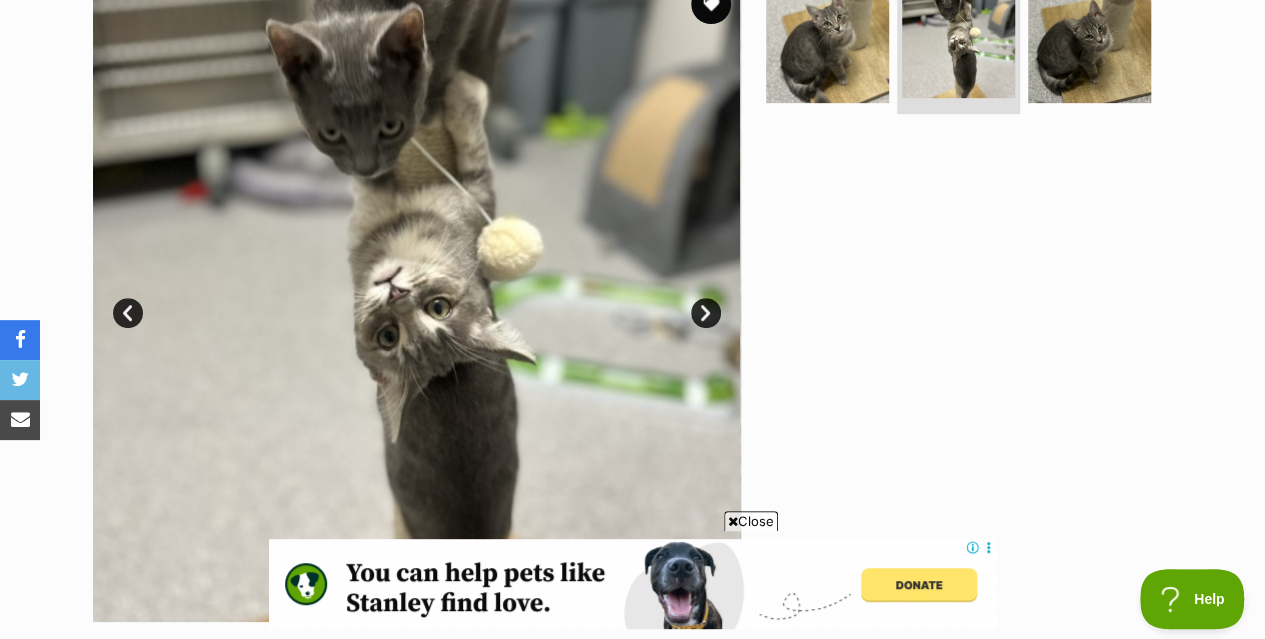 scroll, scrollTop: 443, scrollLeft: 0, axis: vertical 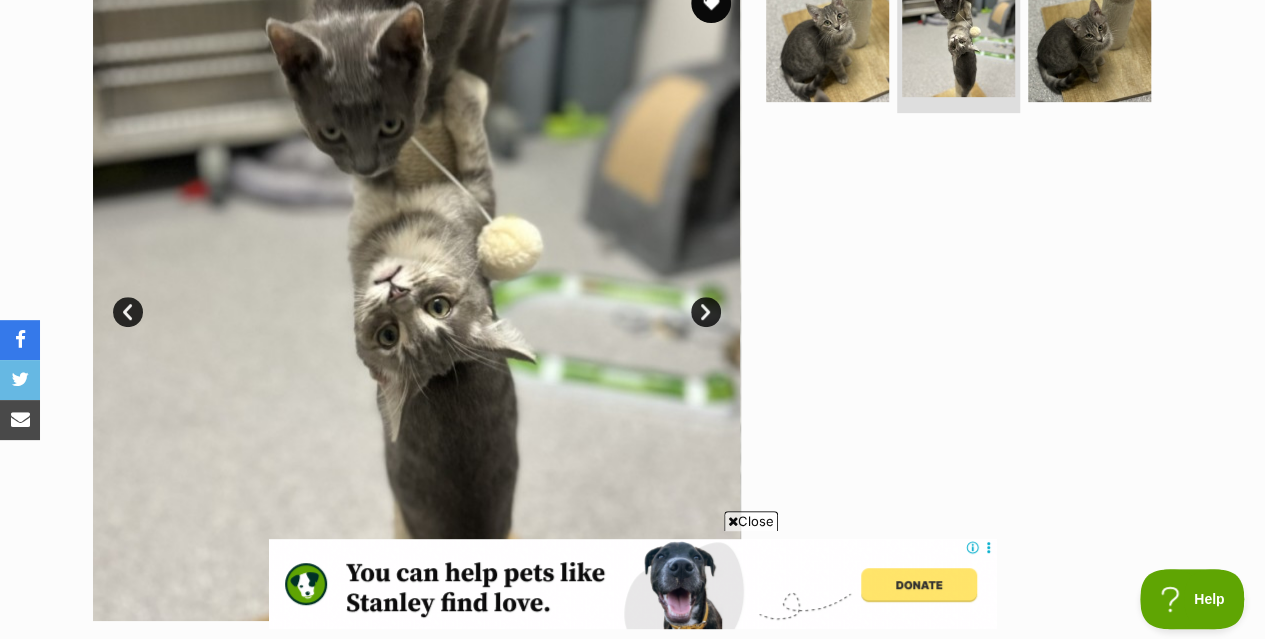 click on "Next" at bounding box center [706, 312] 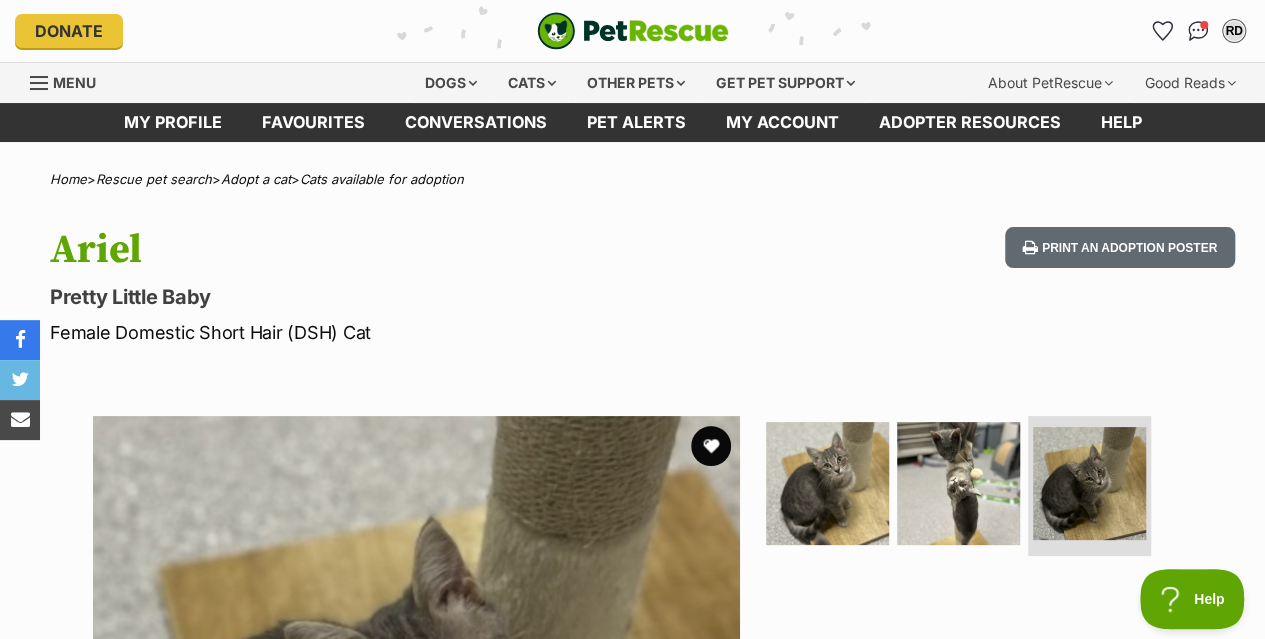 scroll, scrollTop: 0, scrollLeft: 0, axis: both 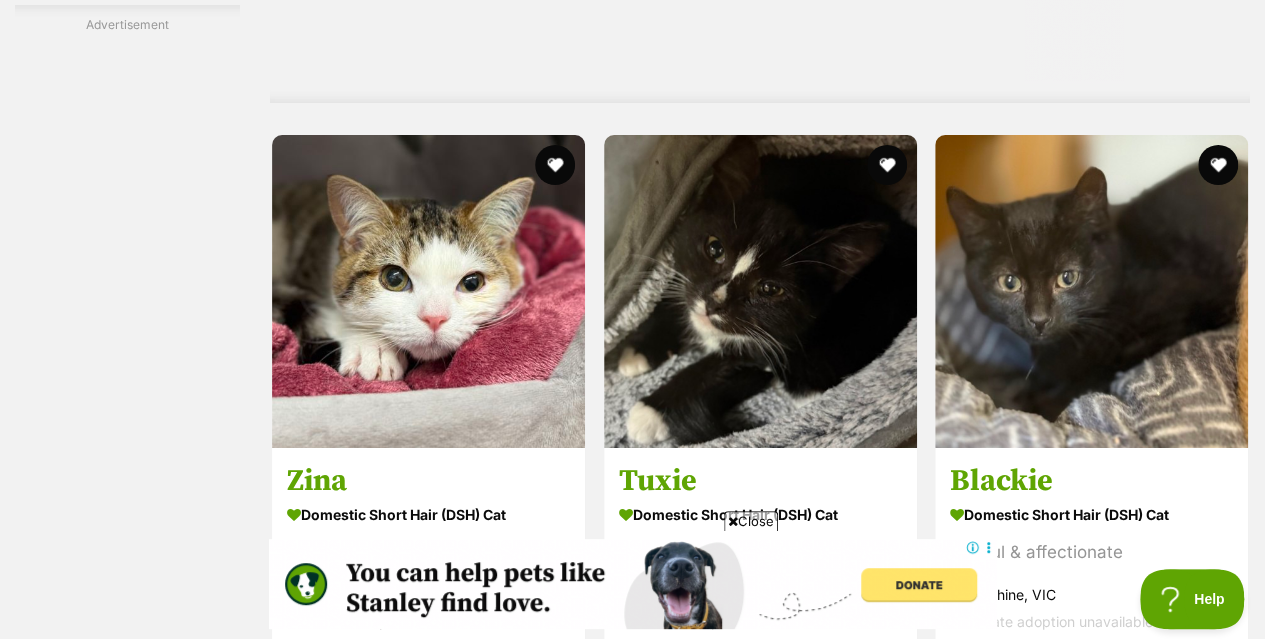 click on "Next" at bounding box center [760, 1953] 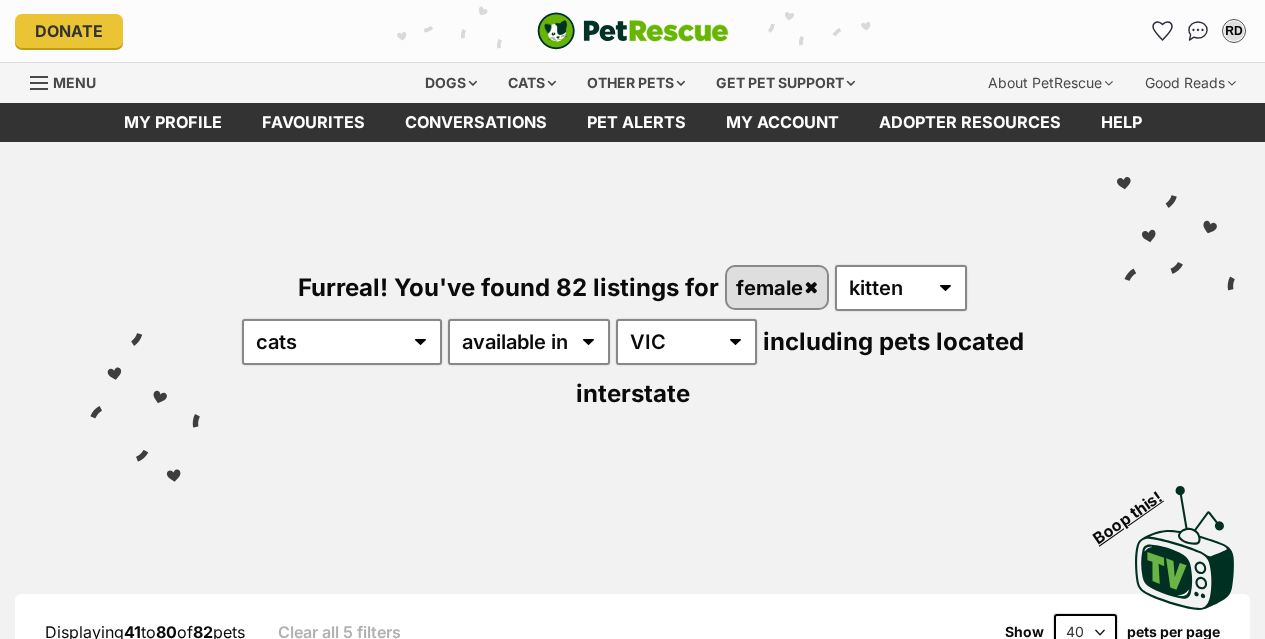 scroll, scrollTop: 0, scrollLeft: 0, axis: both 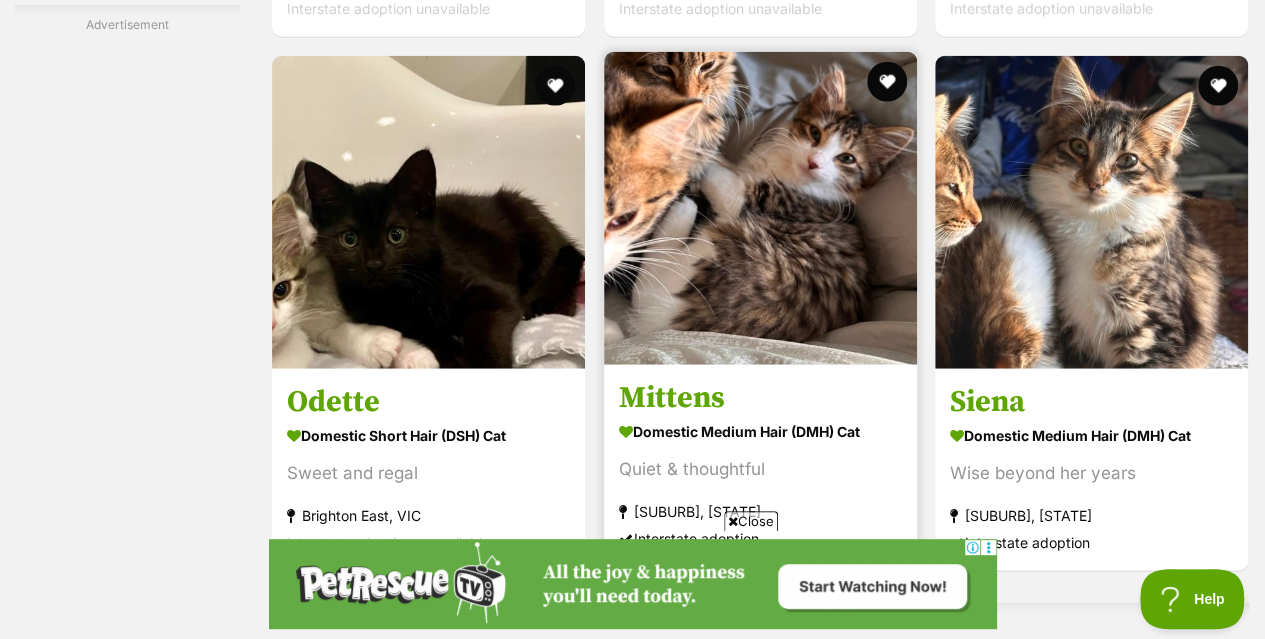 click at bounding box center [760, 208] 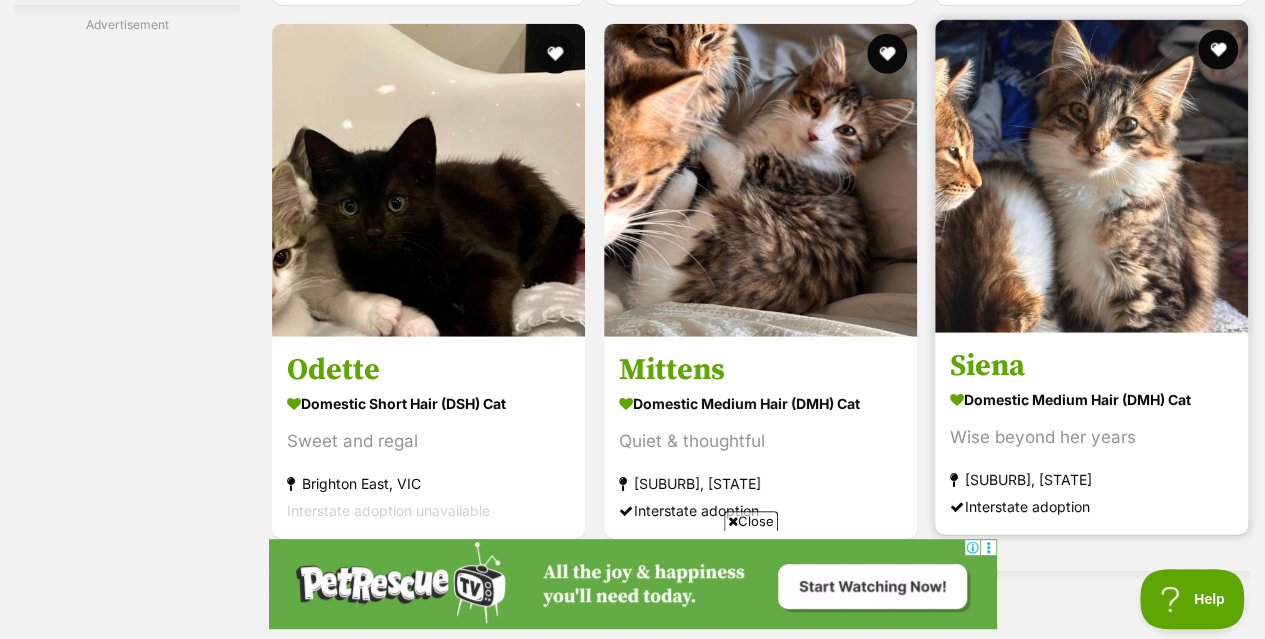 scroll, scrollTop: 6252, scrollLeft: 0, axis: vertical 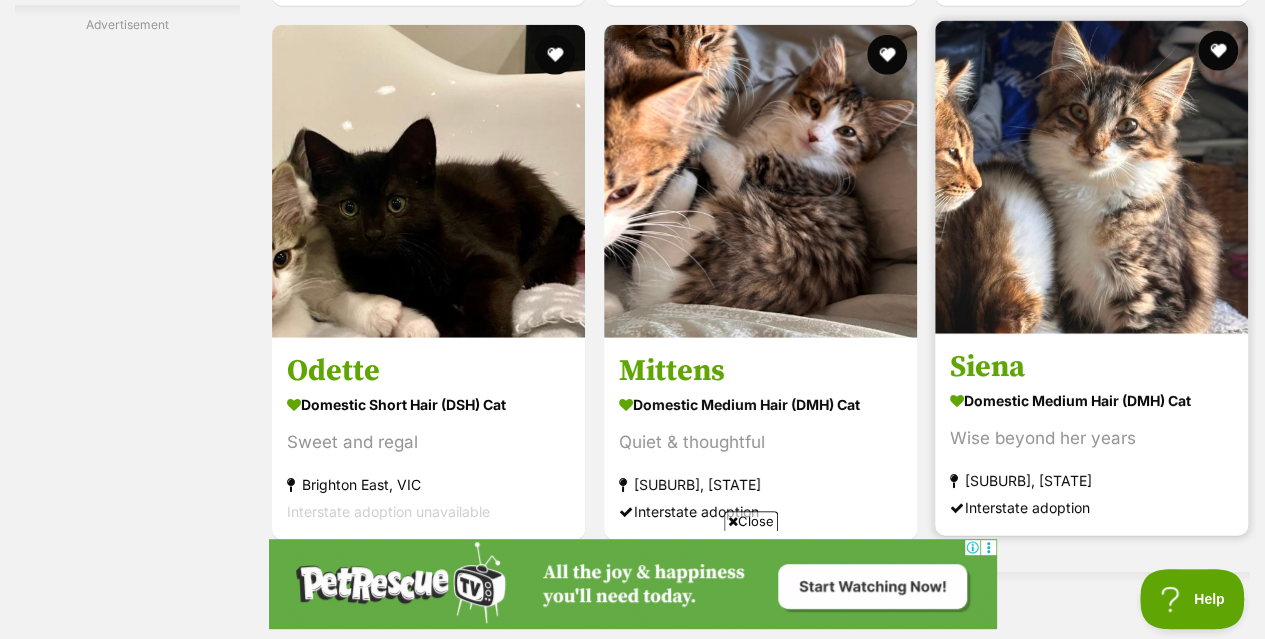 click at bounding box center [1091, 177] 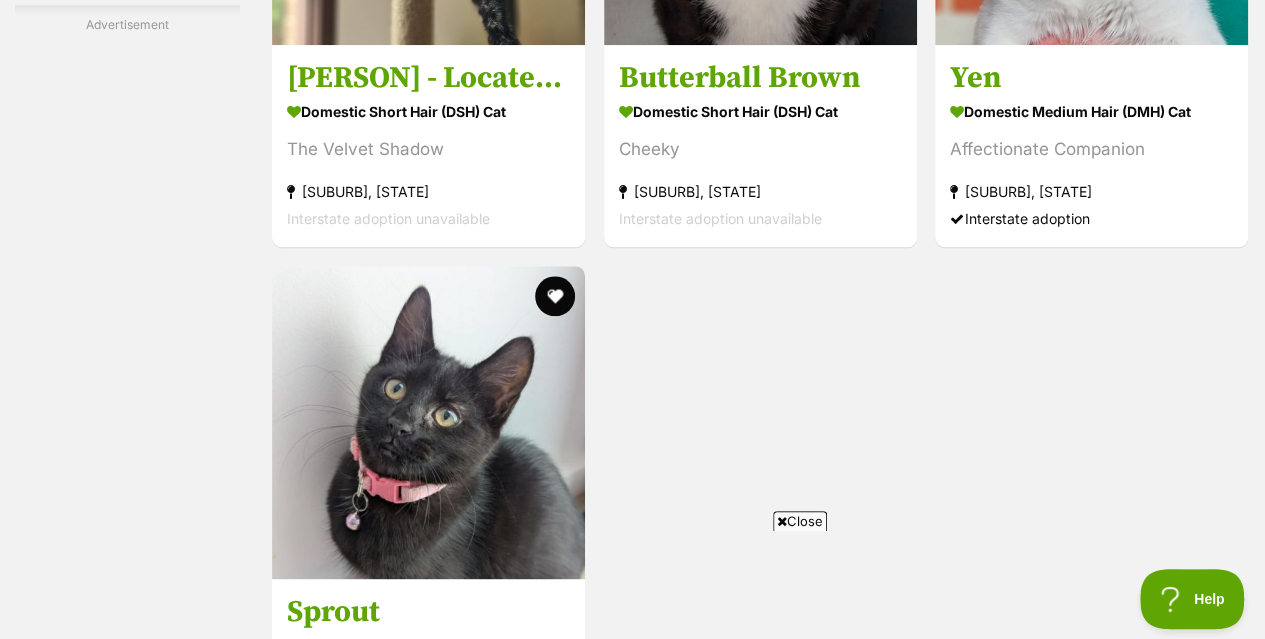 scroll, scrollTop: 8560, scrollLeft: 0, axis: vertical 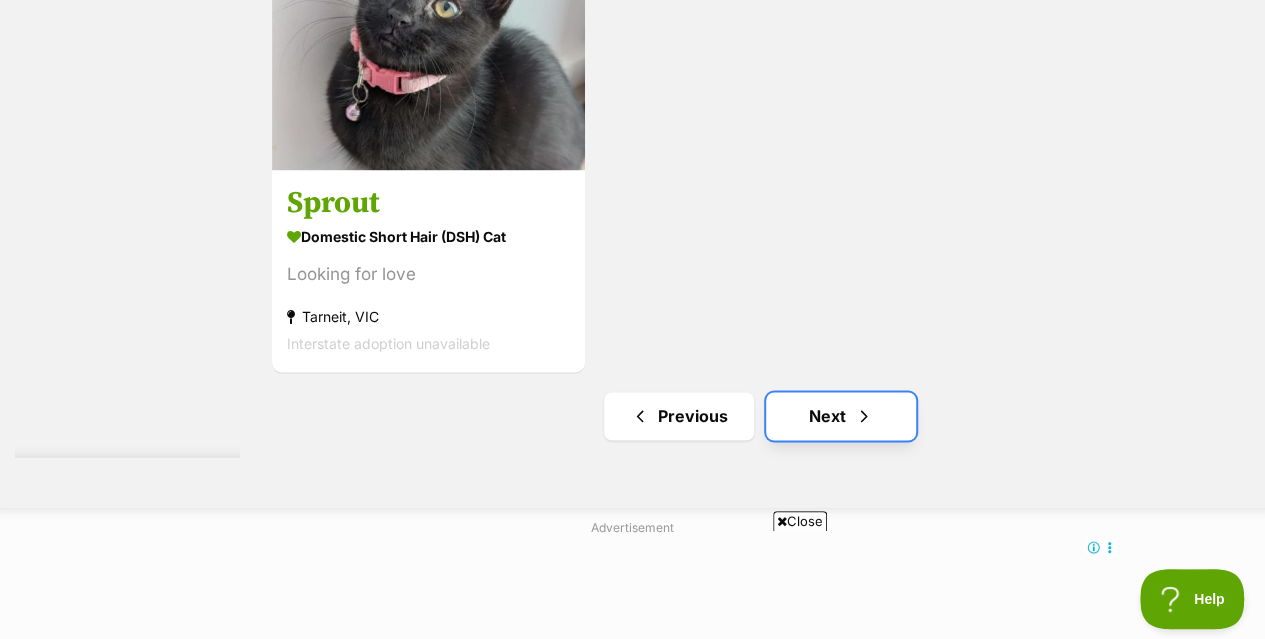 click on "Next" at bounding box center (841, 416) 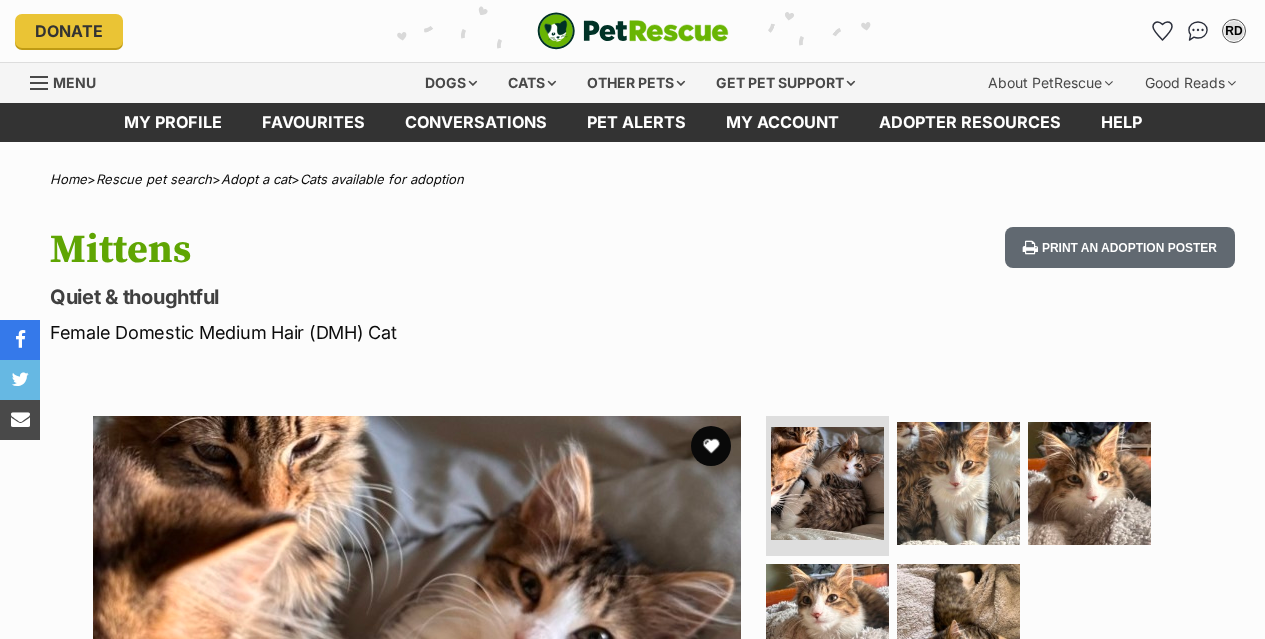 scroll, scrollTop: 0, scrollLeft: 0, axis: both 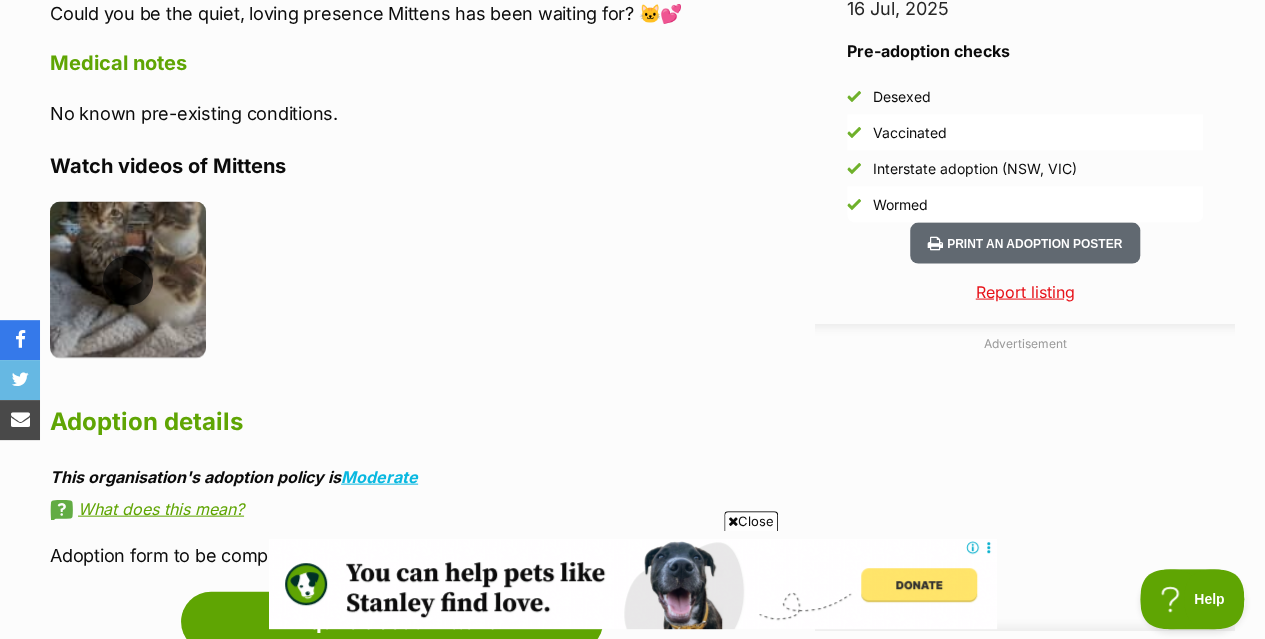 click at bounding box center [128, 280] 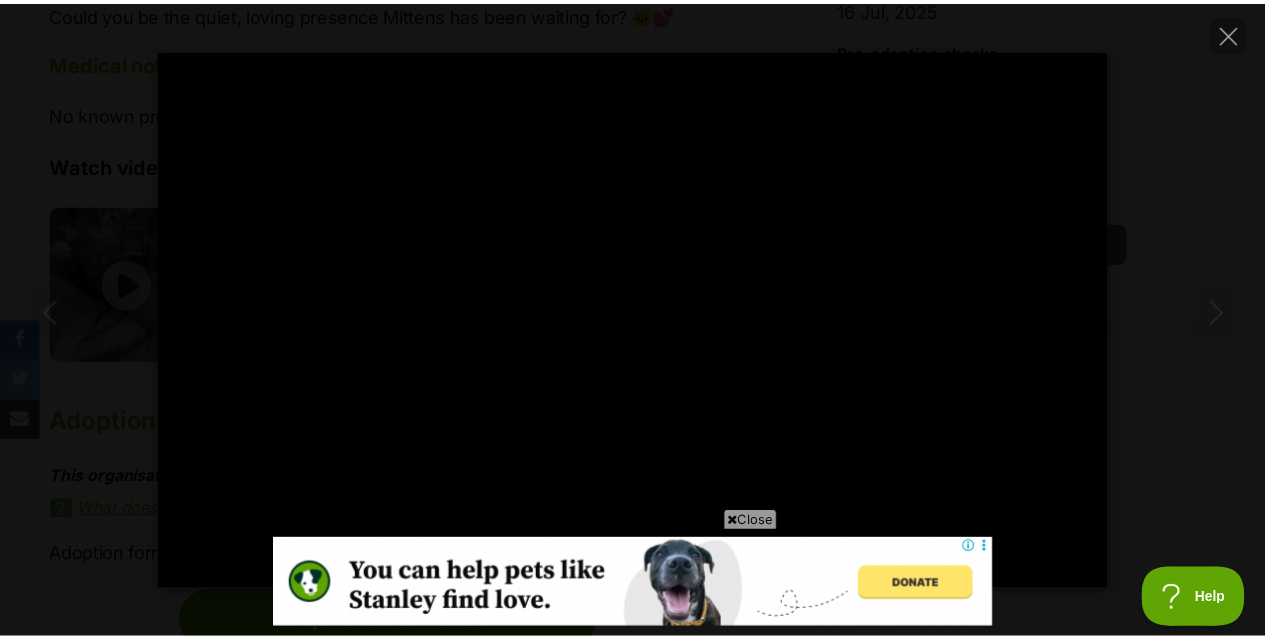 scroll, scrollTop: 0, scrollLeft: 0, axis: both 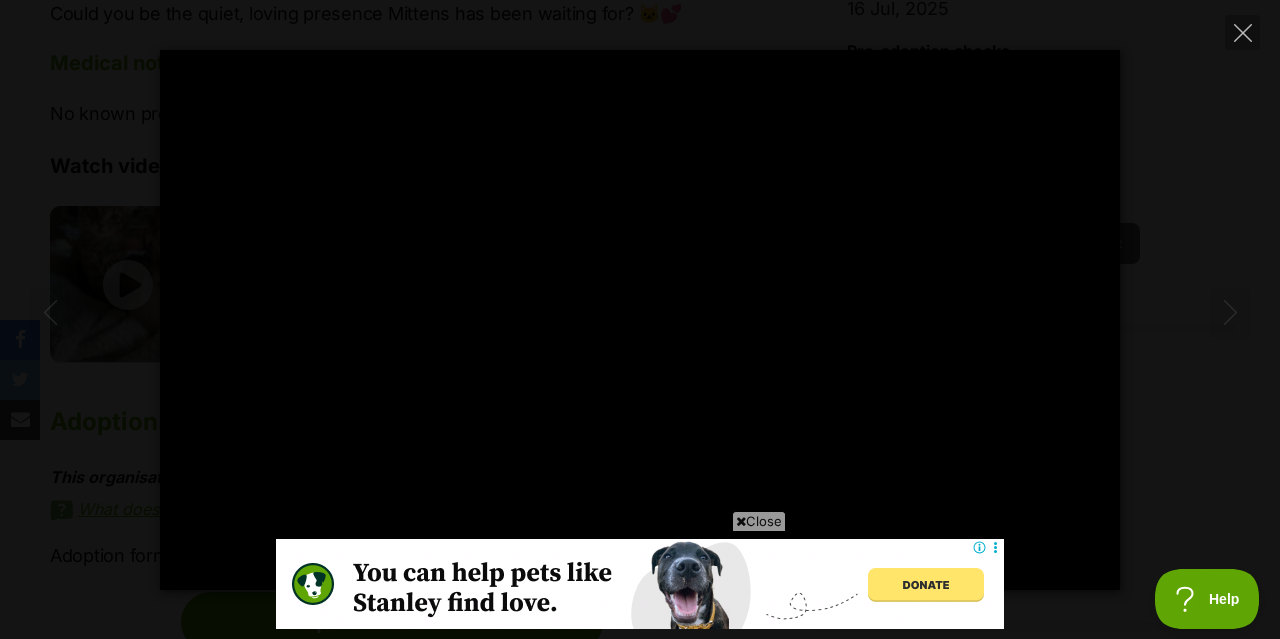 click at bounding box center [741, 521] 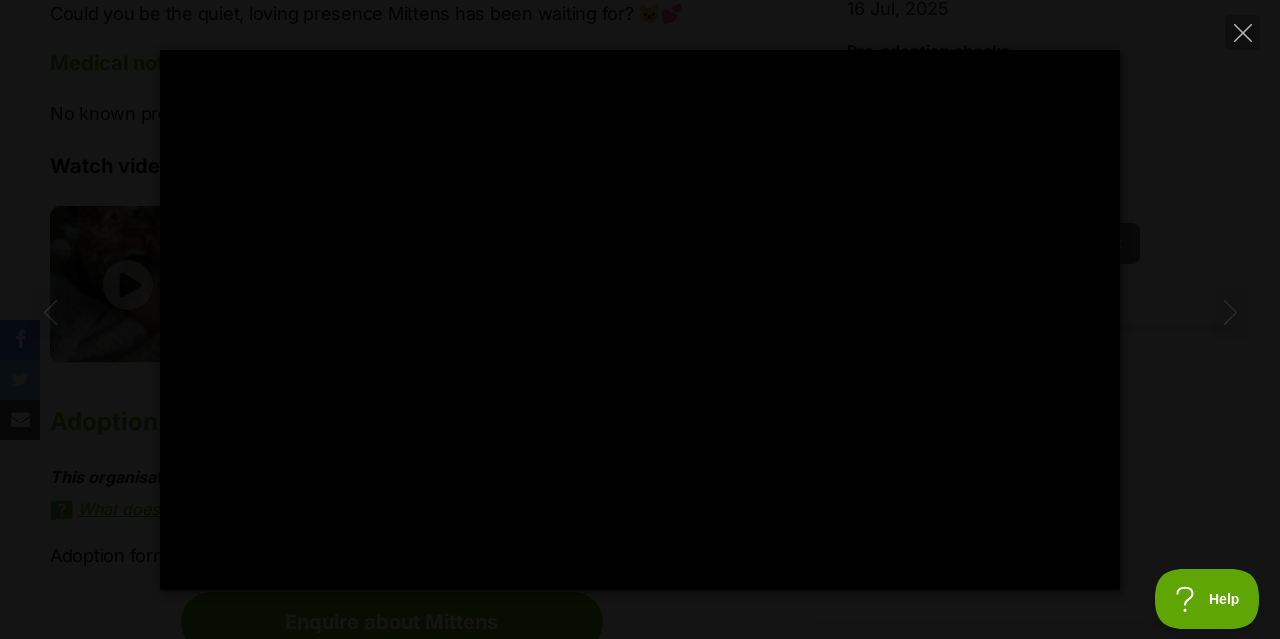type on "100" 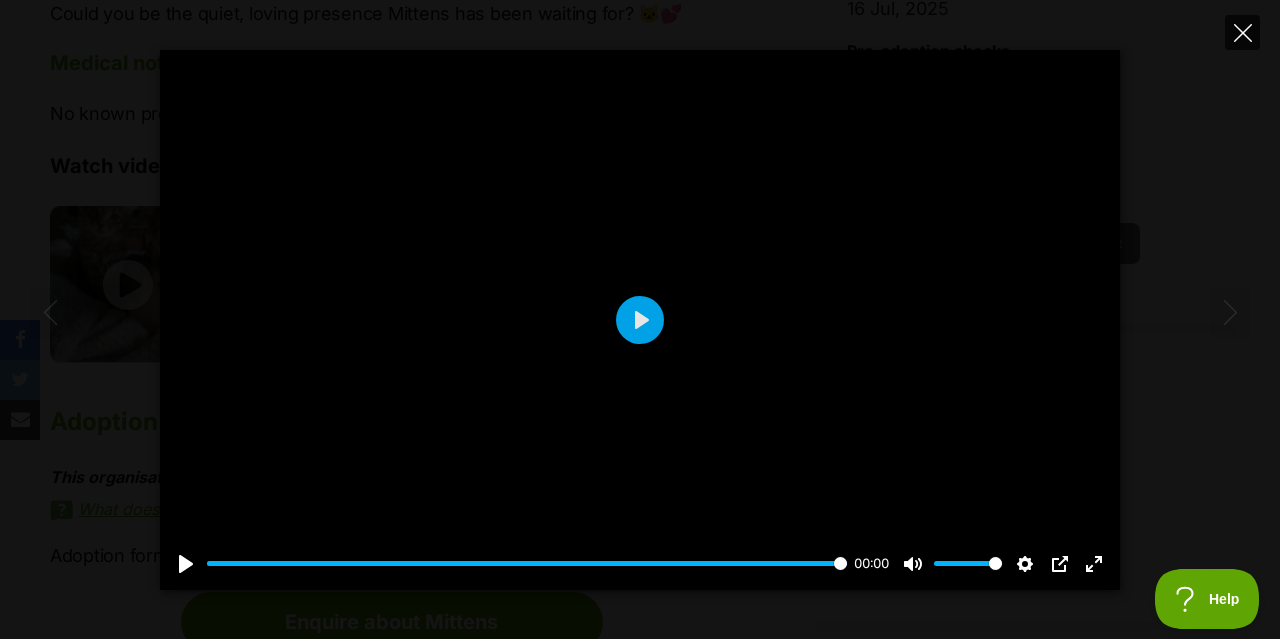 click 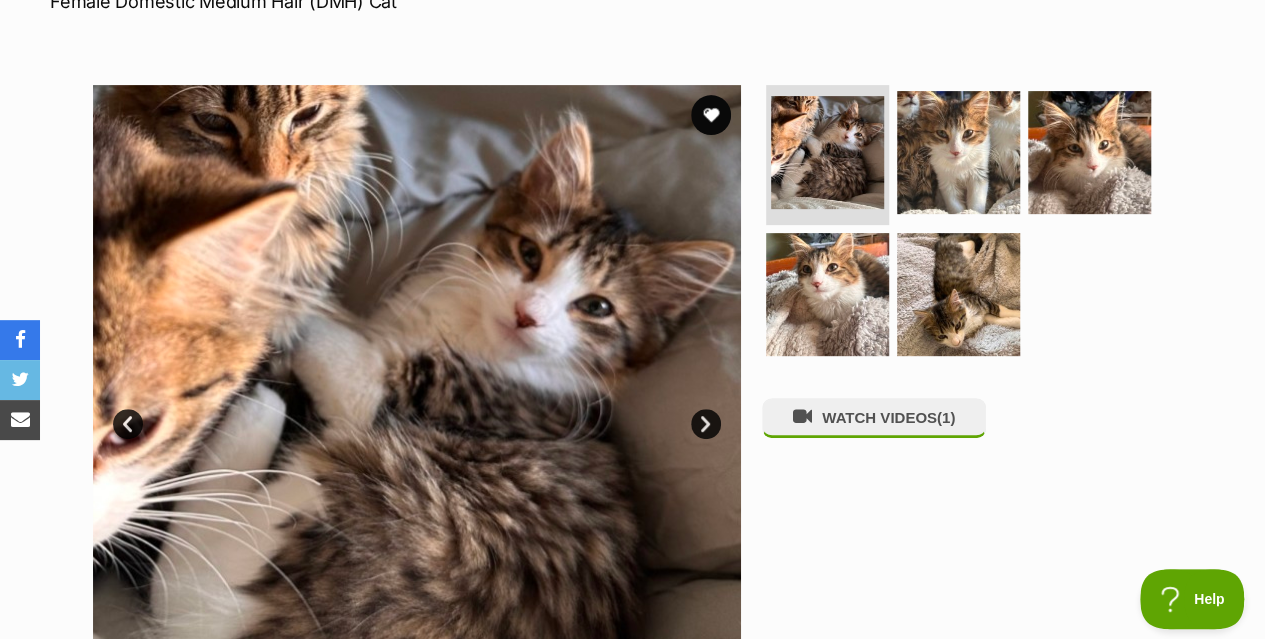 scroll, scrollTop: 330, scrollLeft: 0, axis: vertical 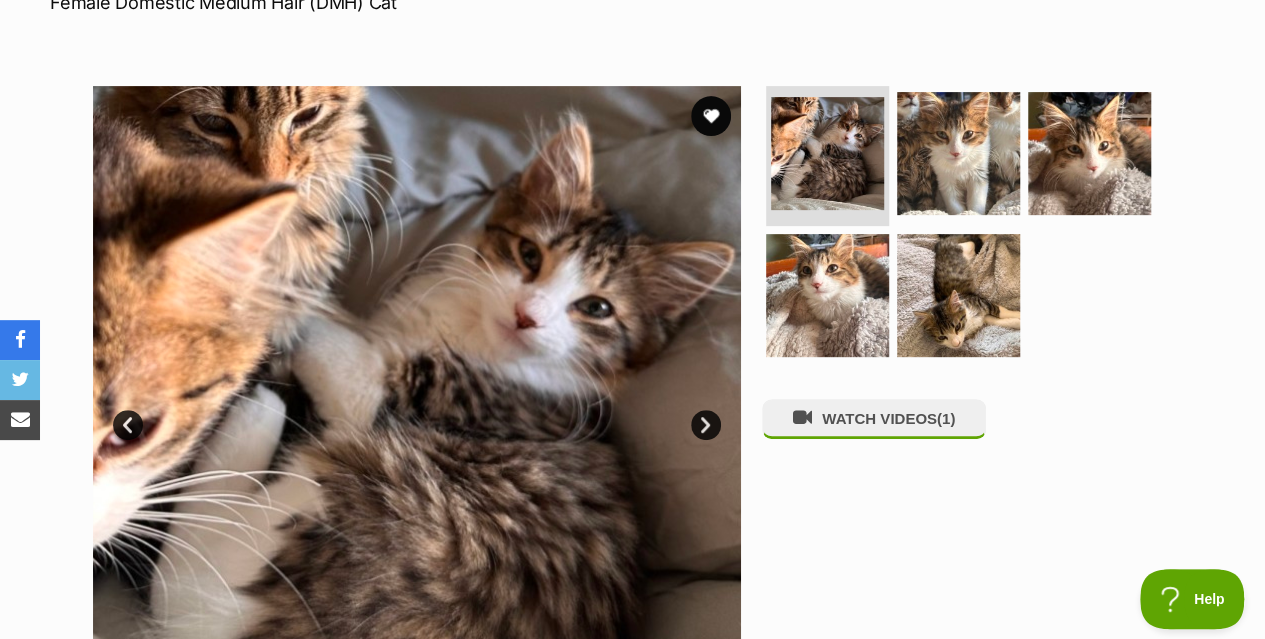 click on "Next" at bounding box center [706, 425] 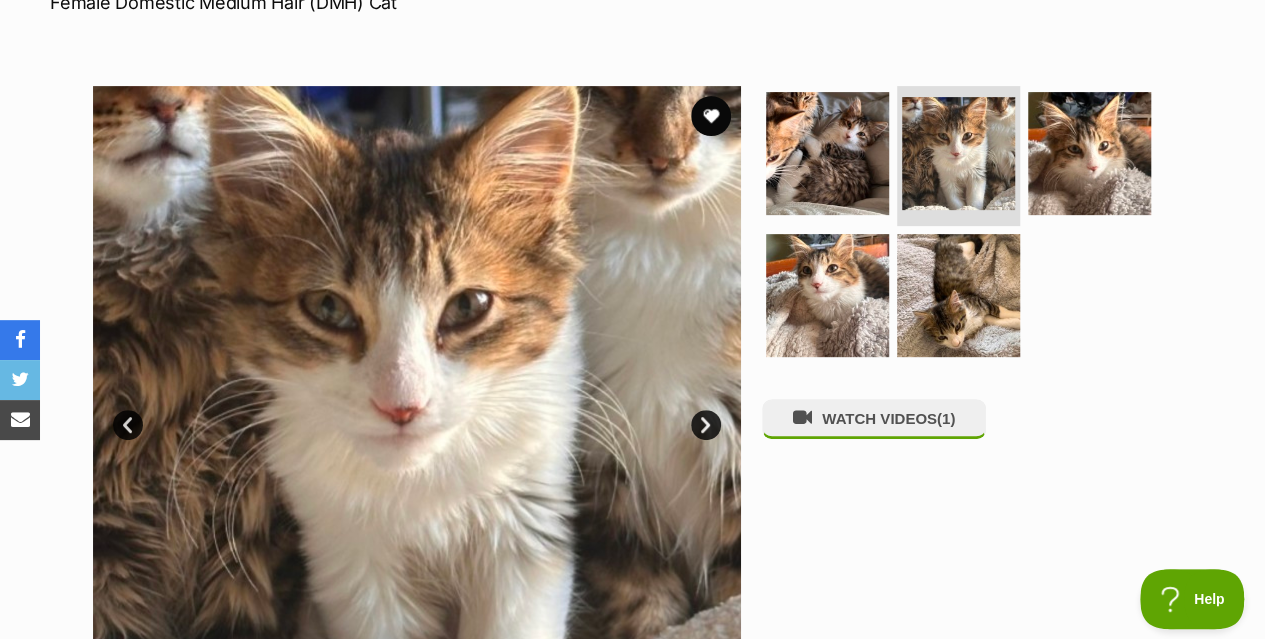 scroll, scrollTop: 0, scrollLeft: 0, axis: both 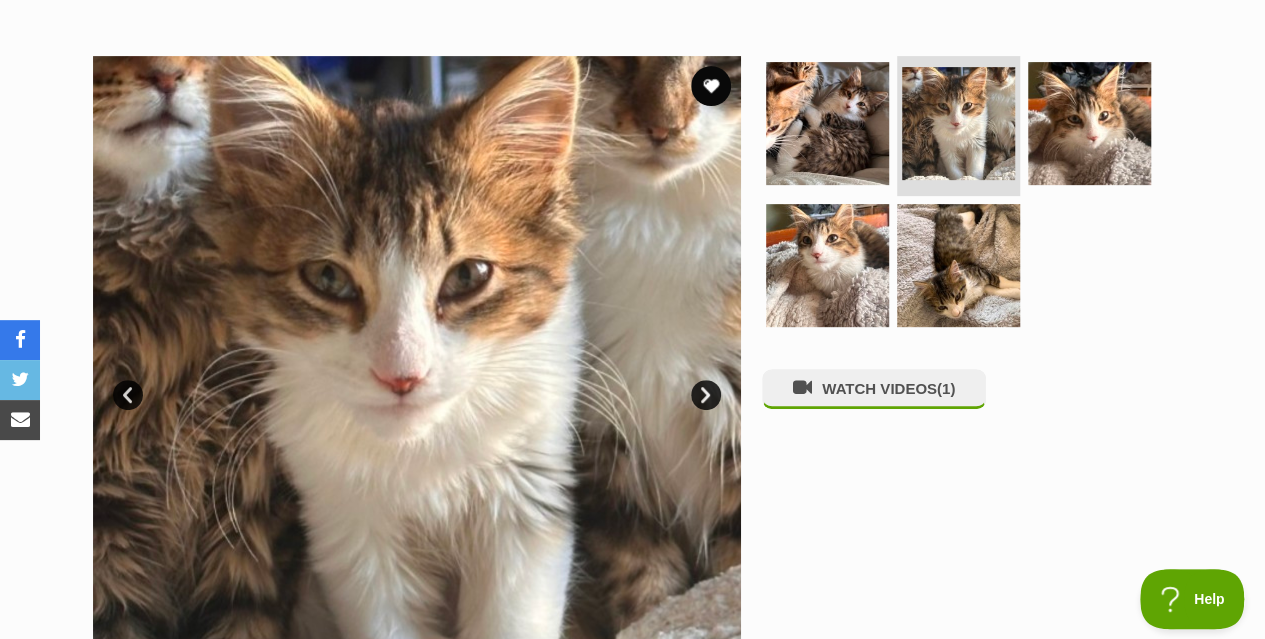 click on "Next" at bounding box center [706, 395] 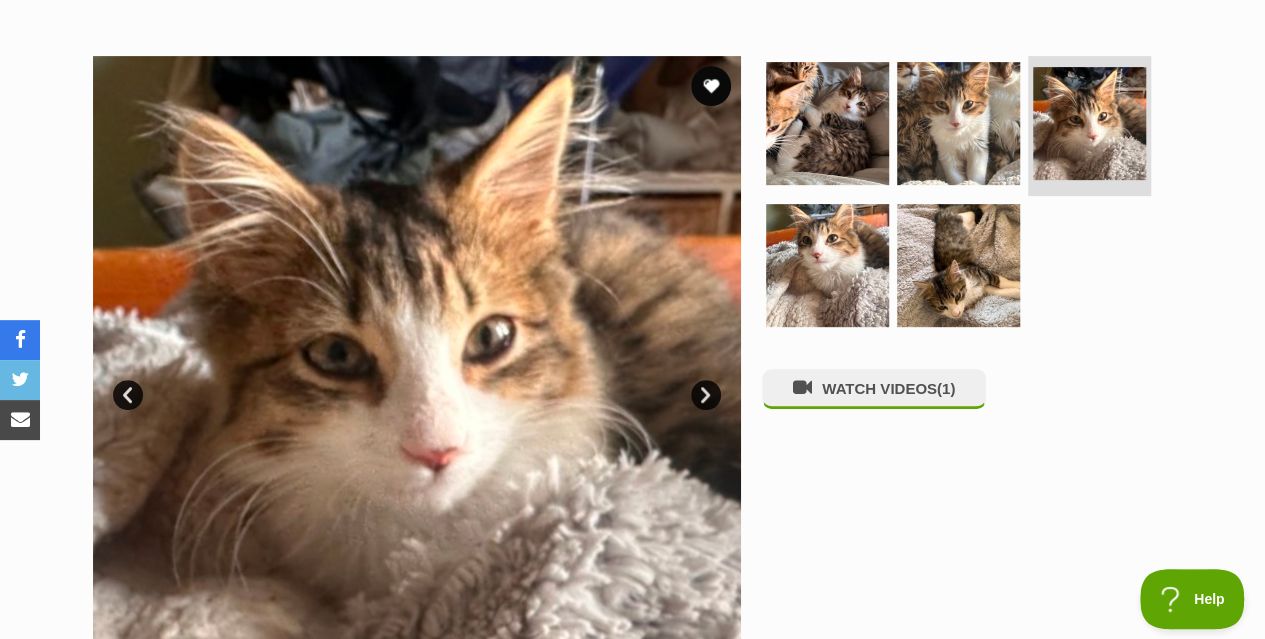 click on "Next" at bounding box center [706, 395] 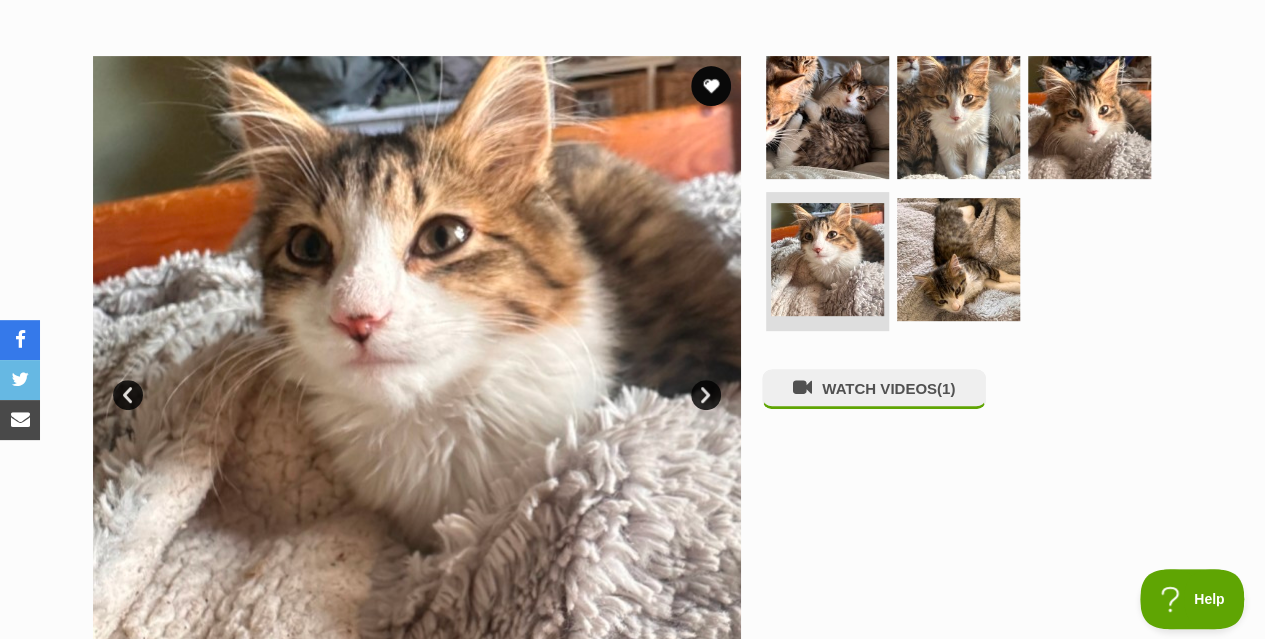 click on "Next" at bounding box center [706, 395] 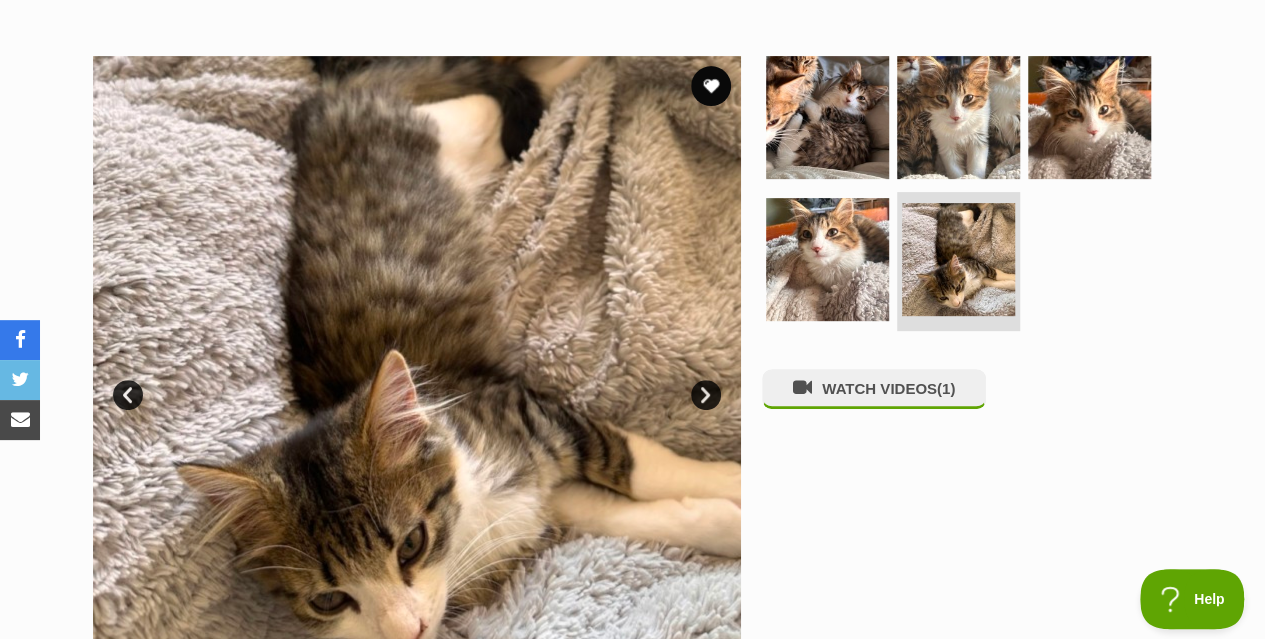 click on "Next" at bounding box center (706, 395) 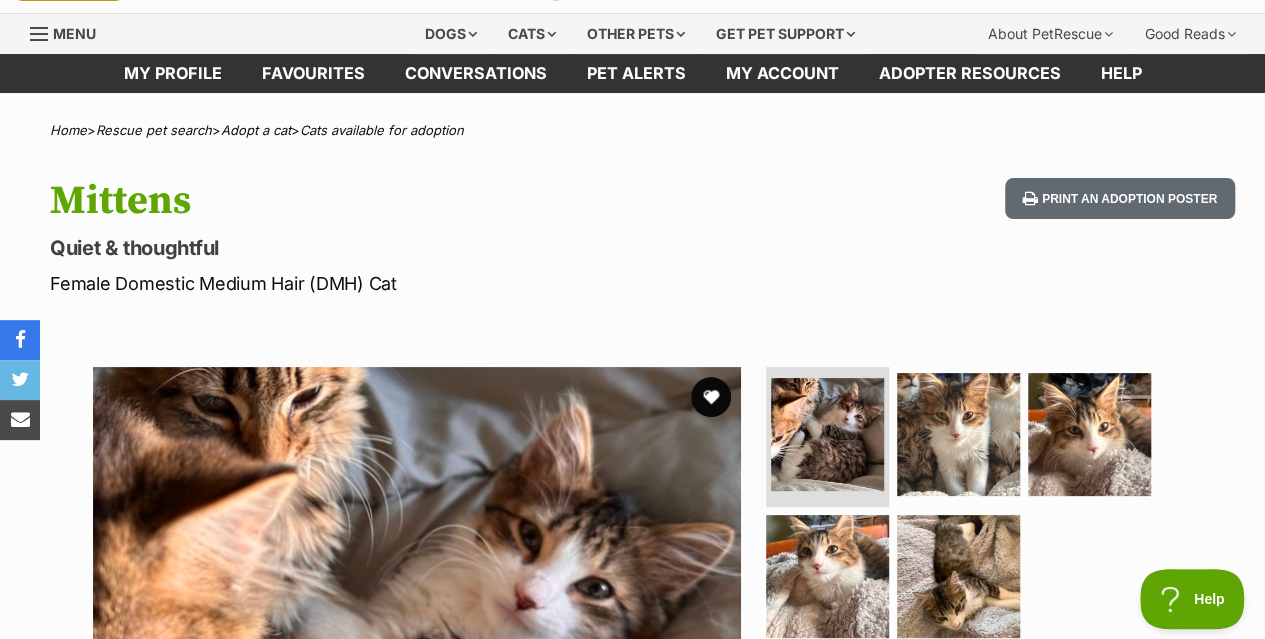 scroll, scrollTop: 2, scrollLeft: 0, axis: vertical 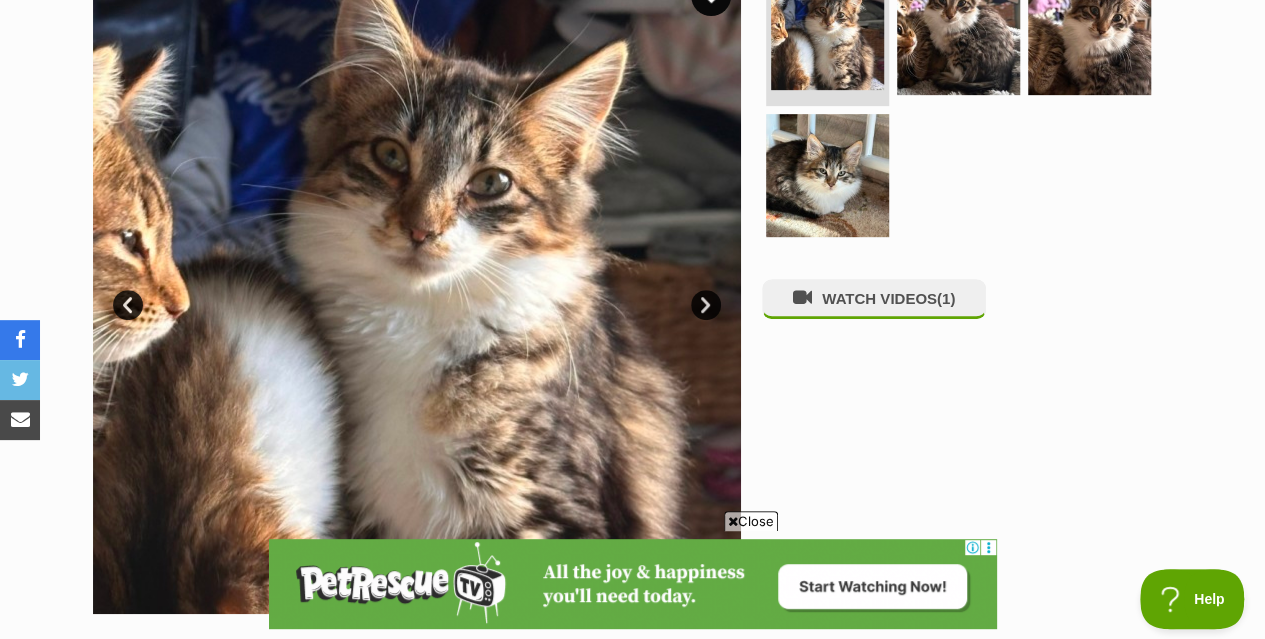 click on "Next" at bounding box center [706, 305] 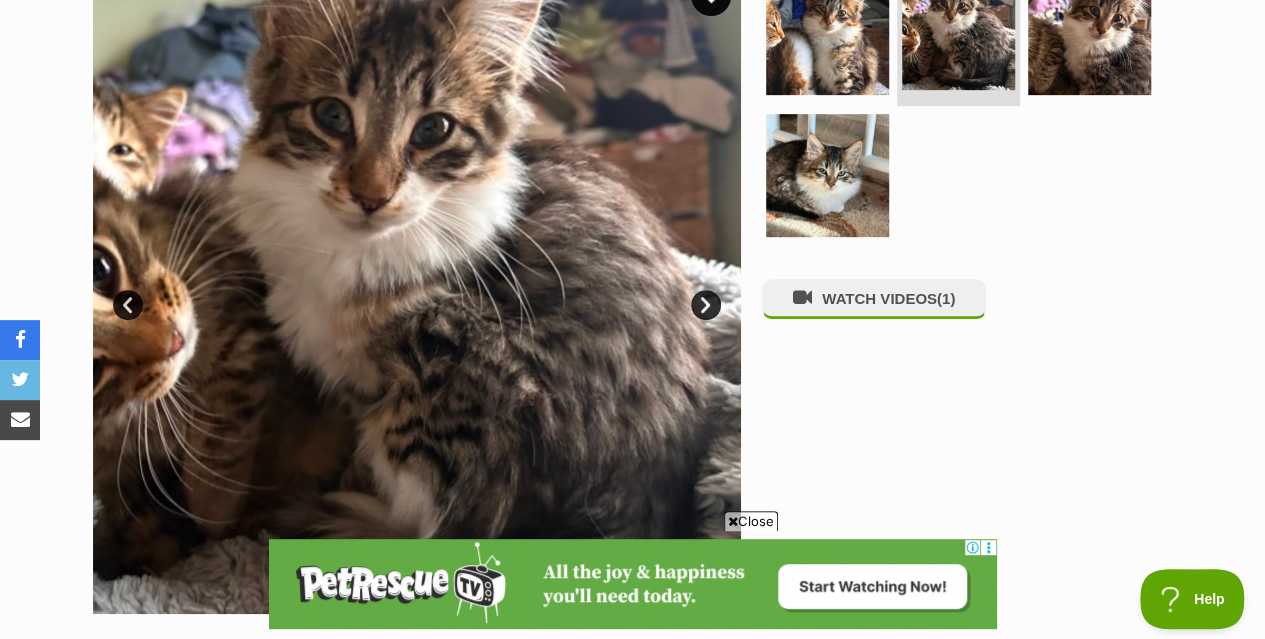 click on "Next" at bounding box center [706, 305] 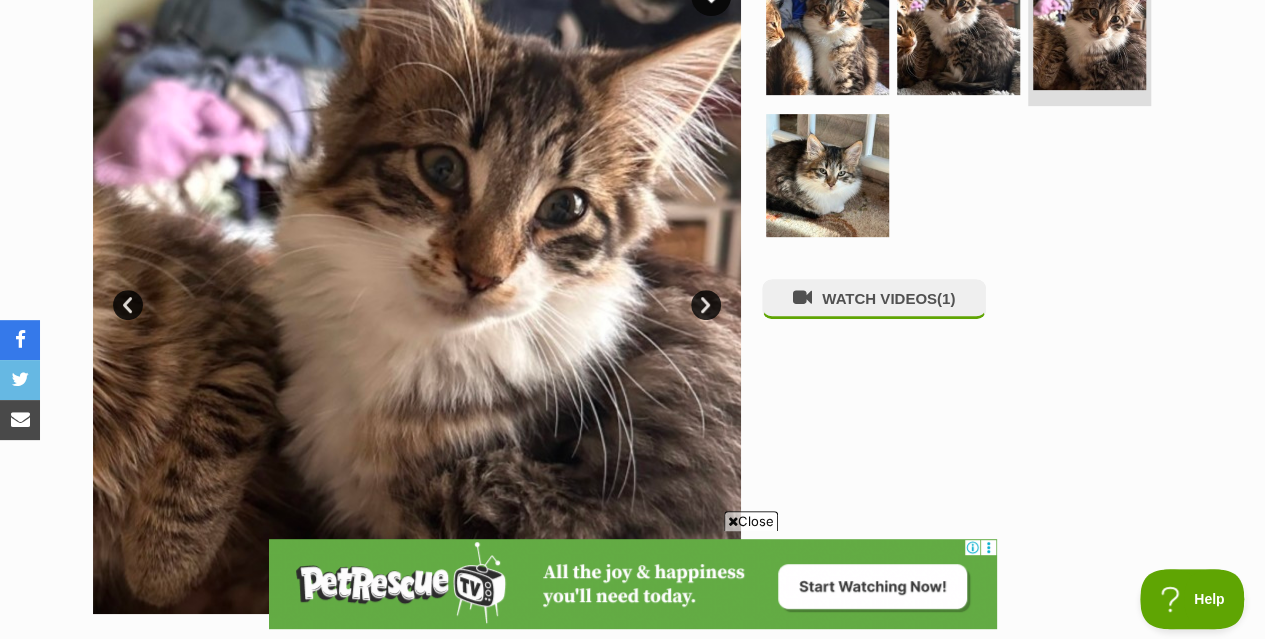 click on "Next" at bounding box center [706, 305] 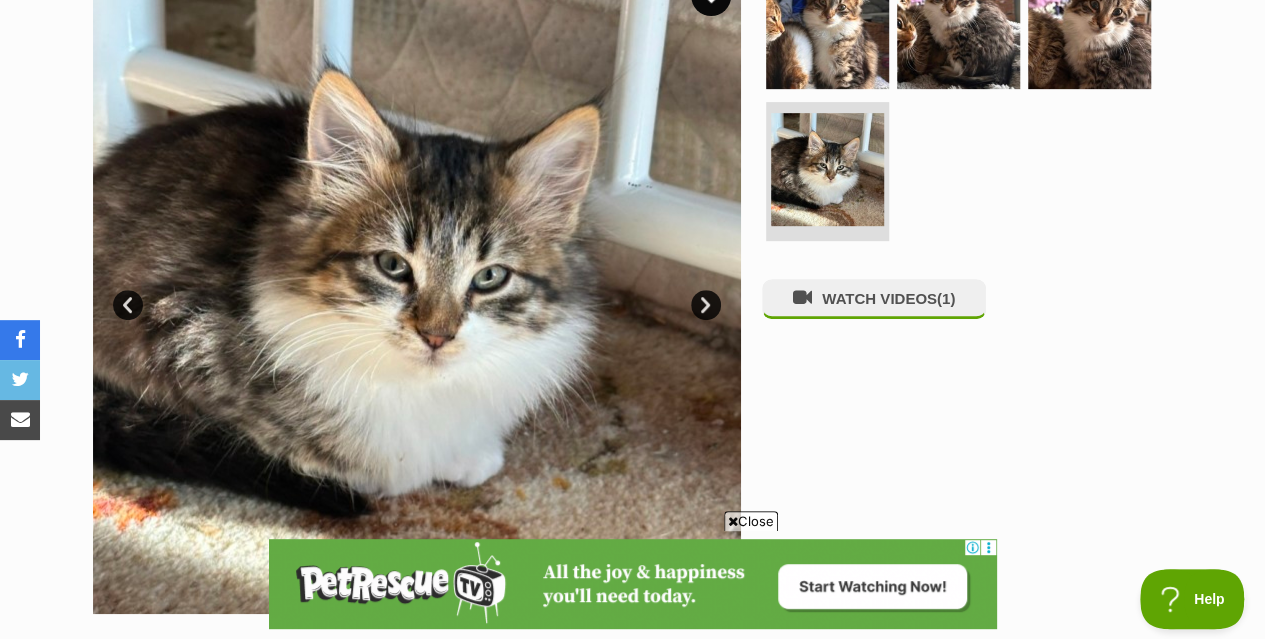 click on "Next" at bounding box center (706, 305) 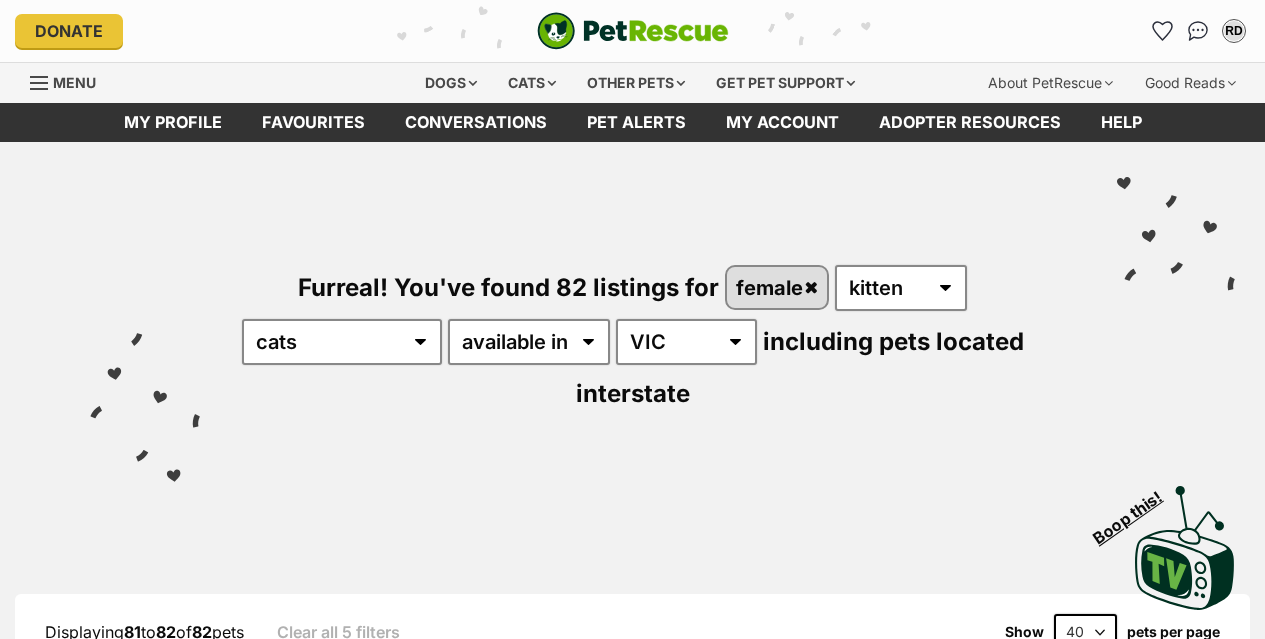 scroll, scrollTop: 0, scrollLeft: 0, axis: both 